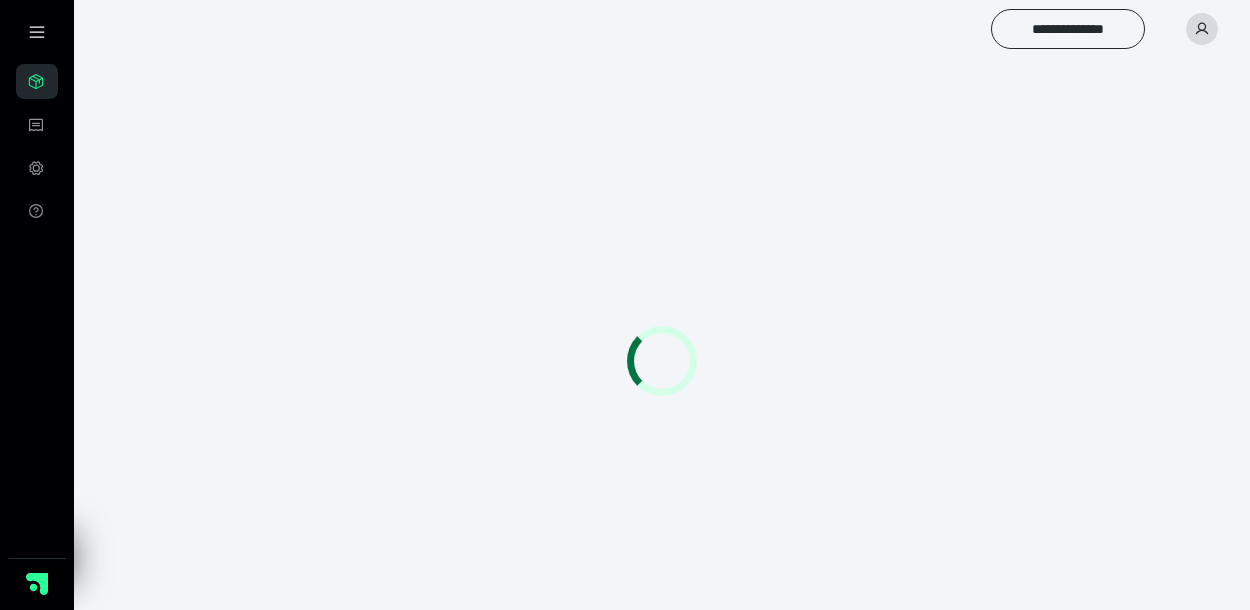 scroll, scrollTop: 0, scrollLeft: 0, axis: both 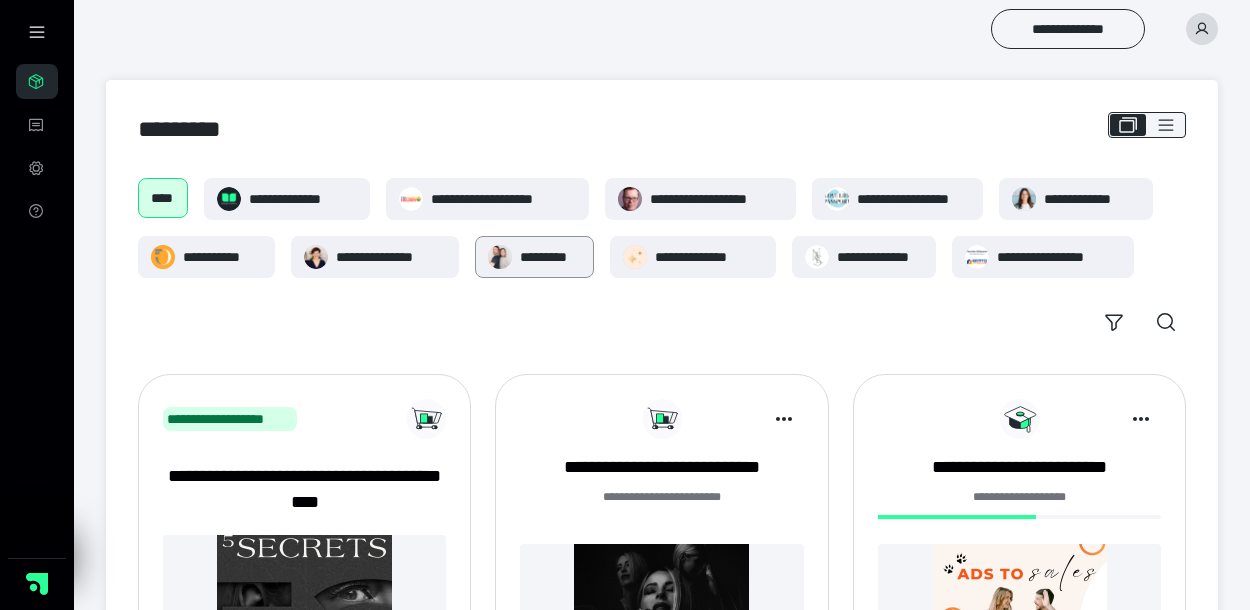 click on "*********" at bounding box center (550, 257) 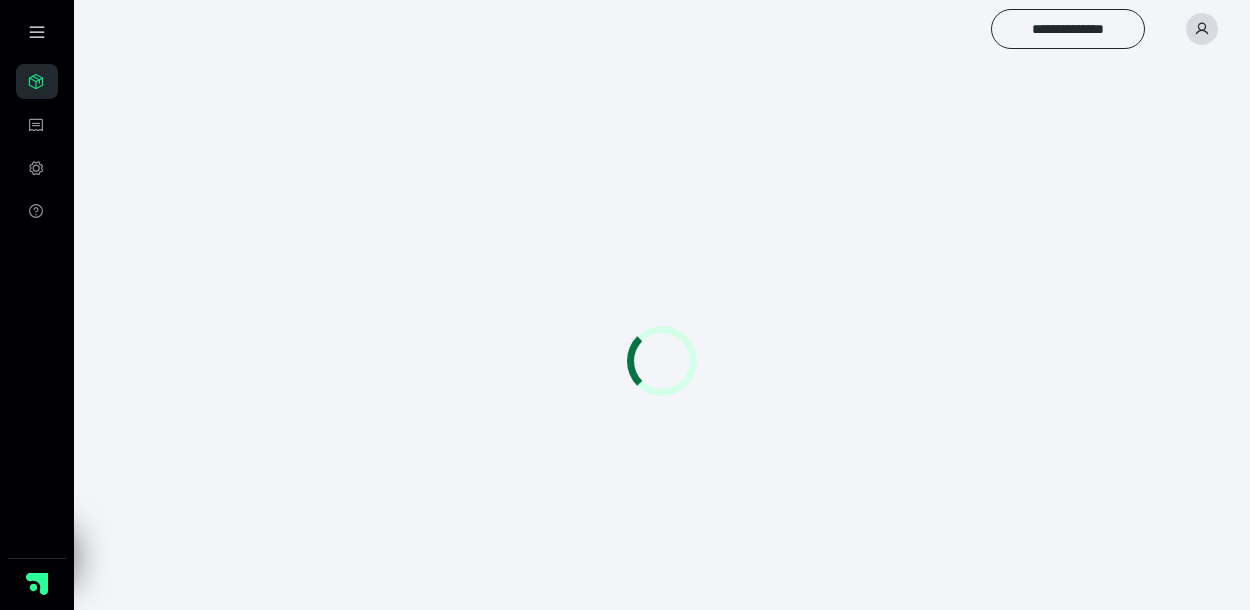 scroll, scrollTop: 0, scrollLeft: 0, axis: both 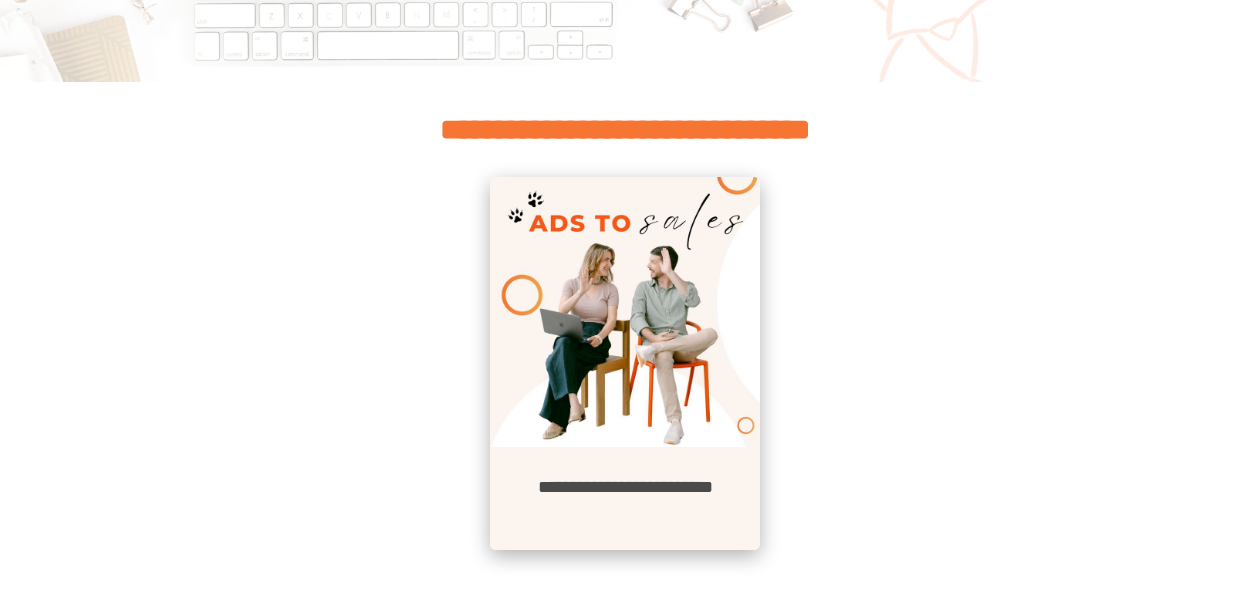 click at bounding box center [625, 312] 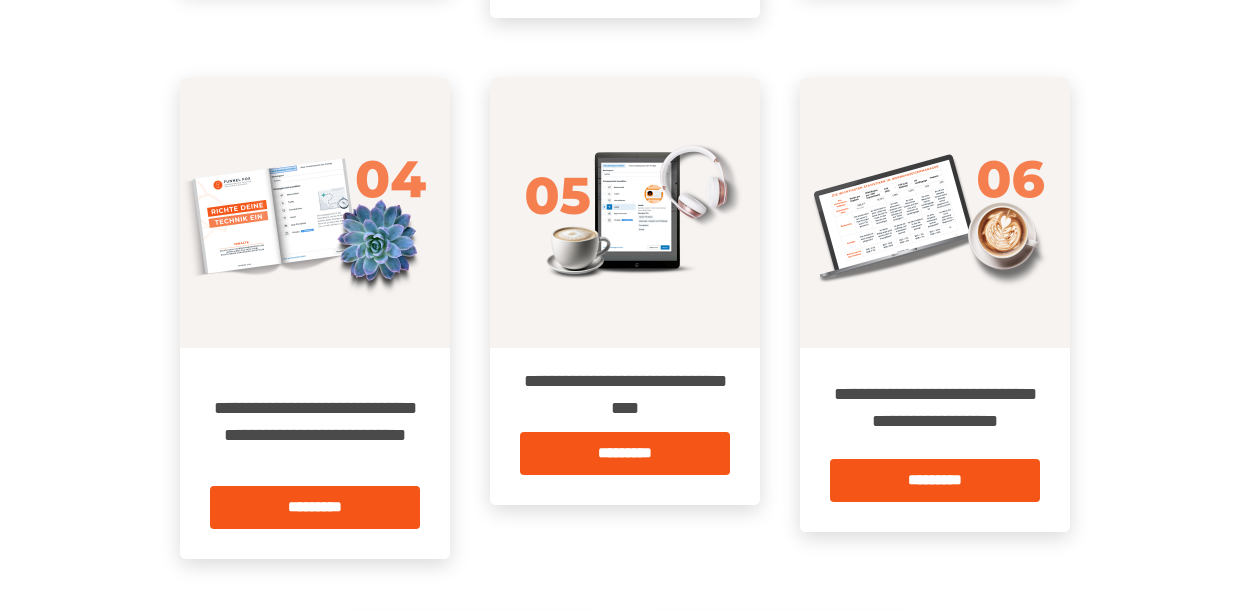 scroll, scrollTop: 874, scrollLeft: 0, axis: vertical 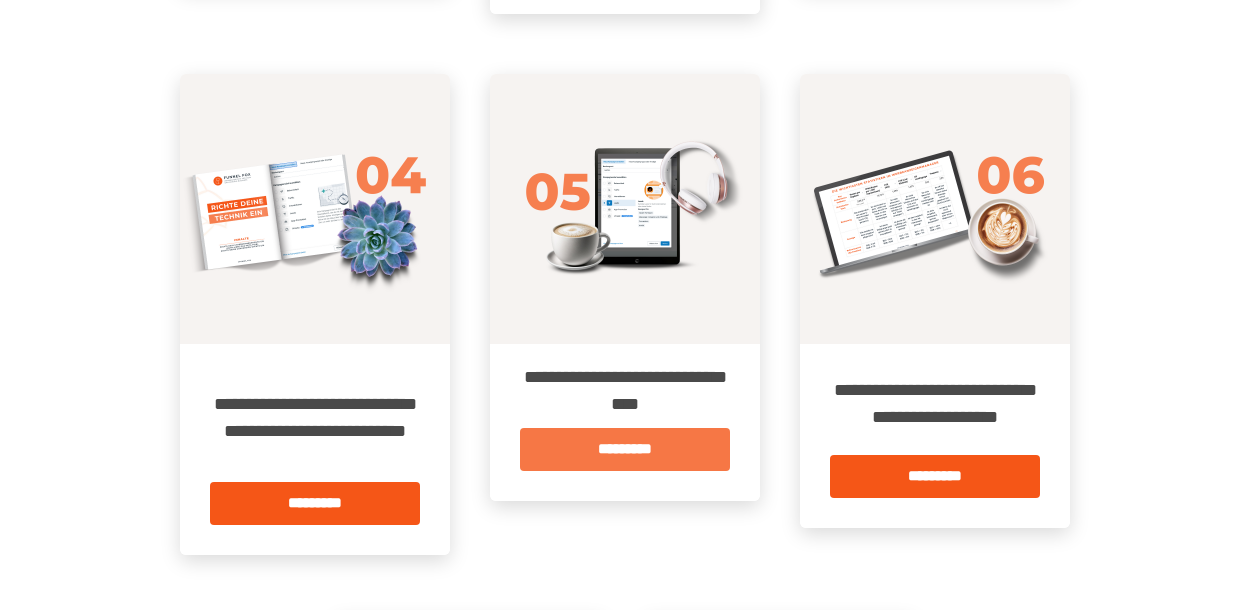 click on "*********" at bounding box center (625, 449) 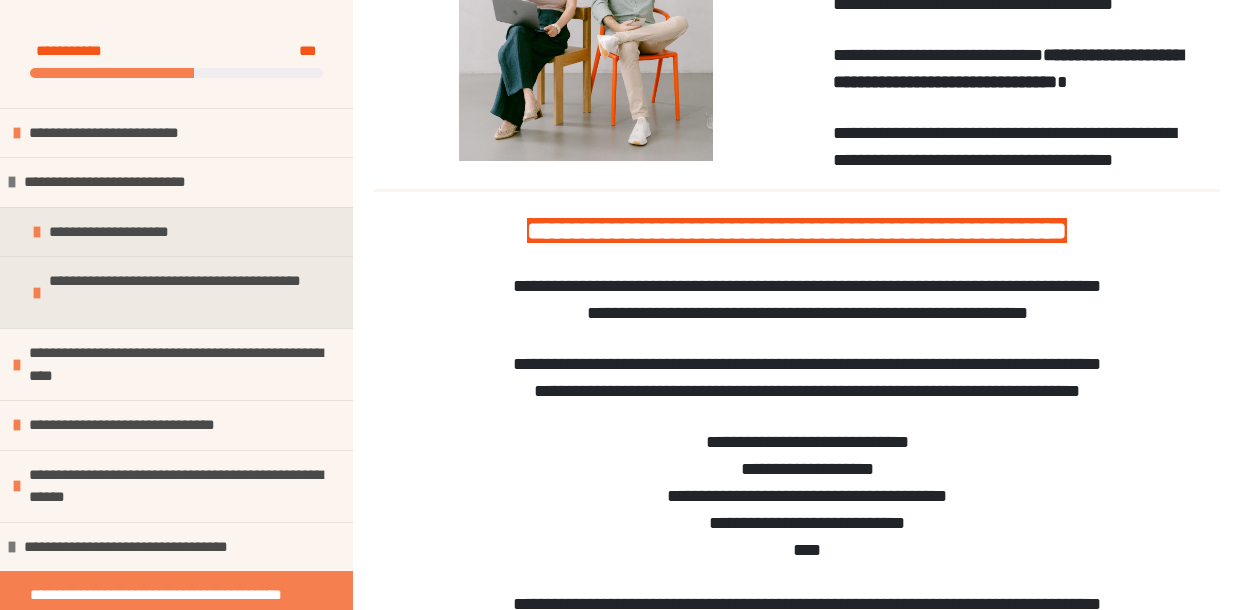 scroll, scrollTop: 524, scrollLeft: 0, axis: vertical 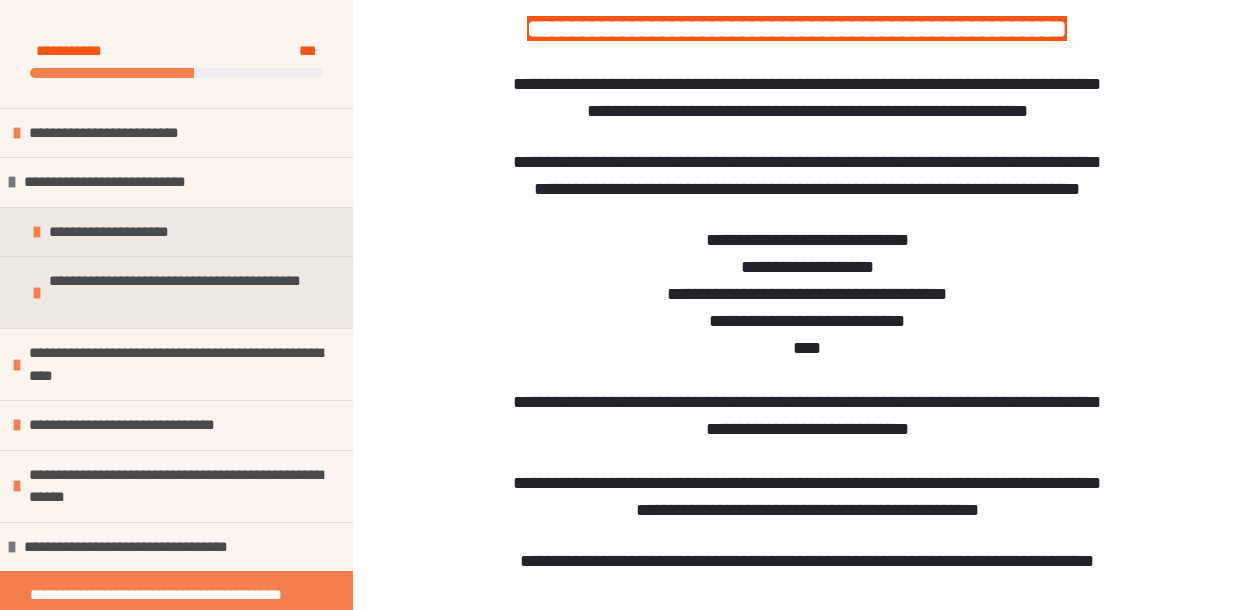 click on "**********" at bounding box center [797, 29] 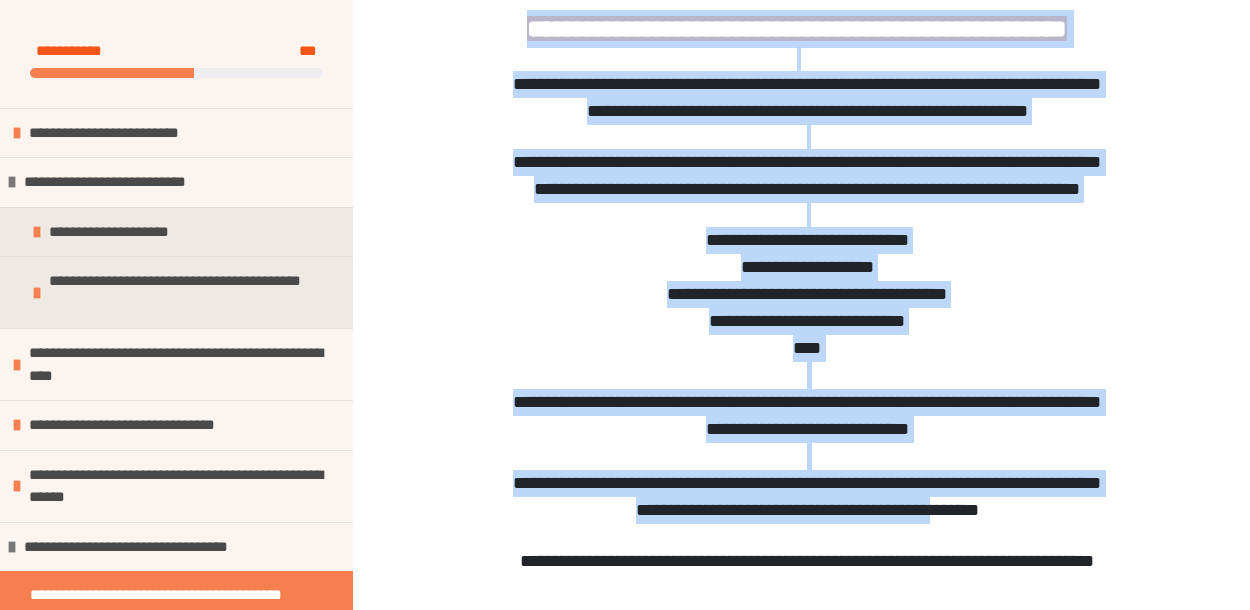 scroll, scrollTop: 1225, scrollLeft: 0, axis: vertical 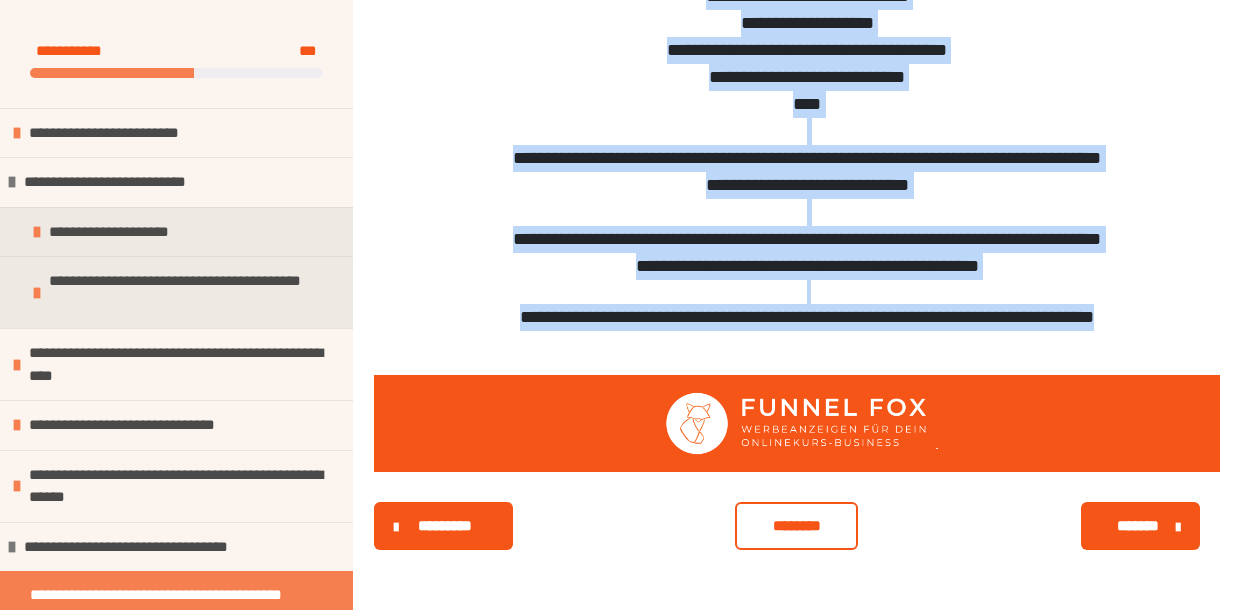 drag, startPoint x: 514, startPoint y: 156, endPoint x: 1000, endPoint y: 324, distance: 514.21783 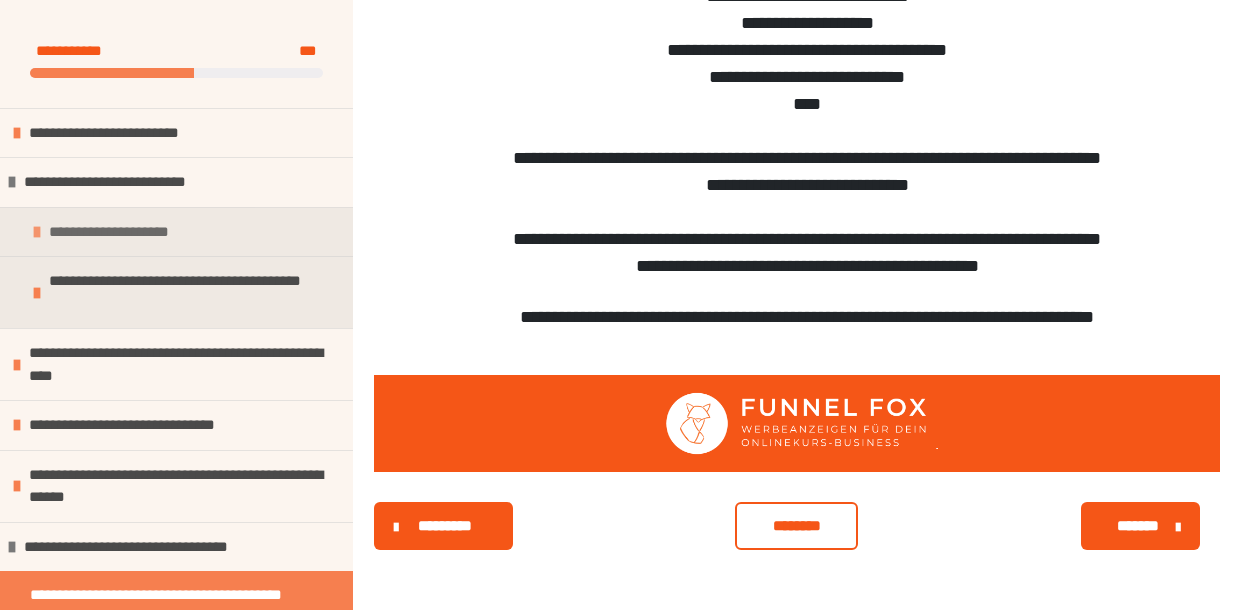 click at bounding box center [37, 232] 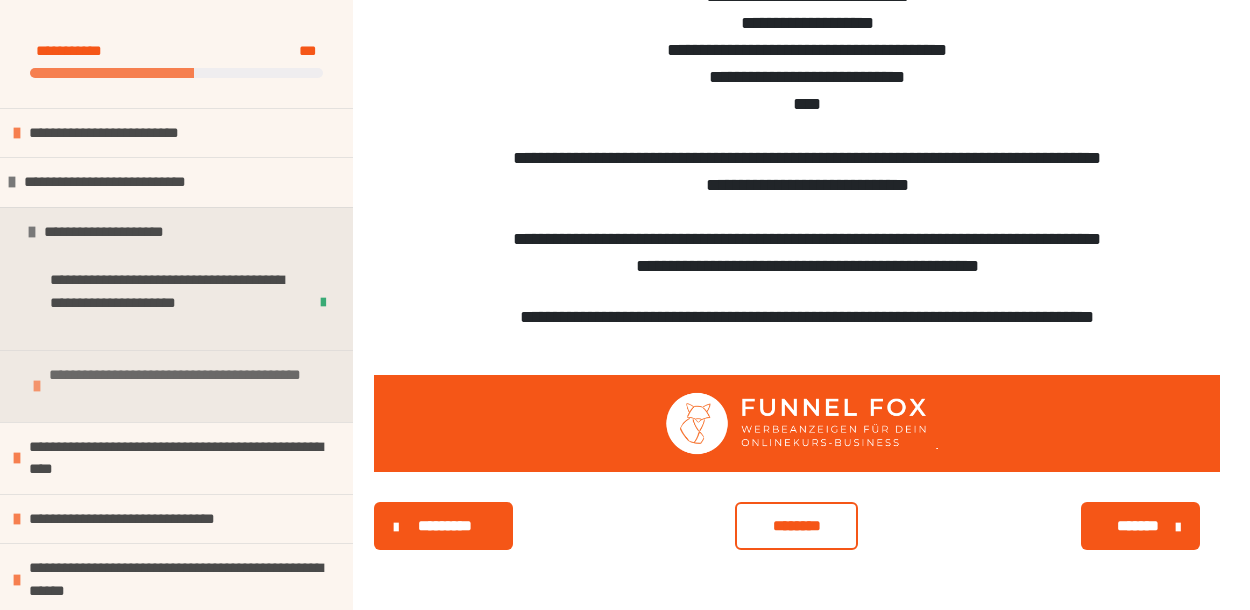 click at bounding box center (37, 386) 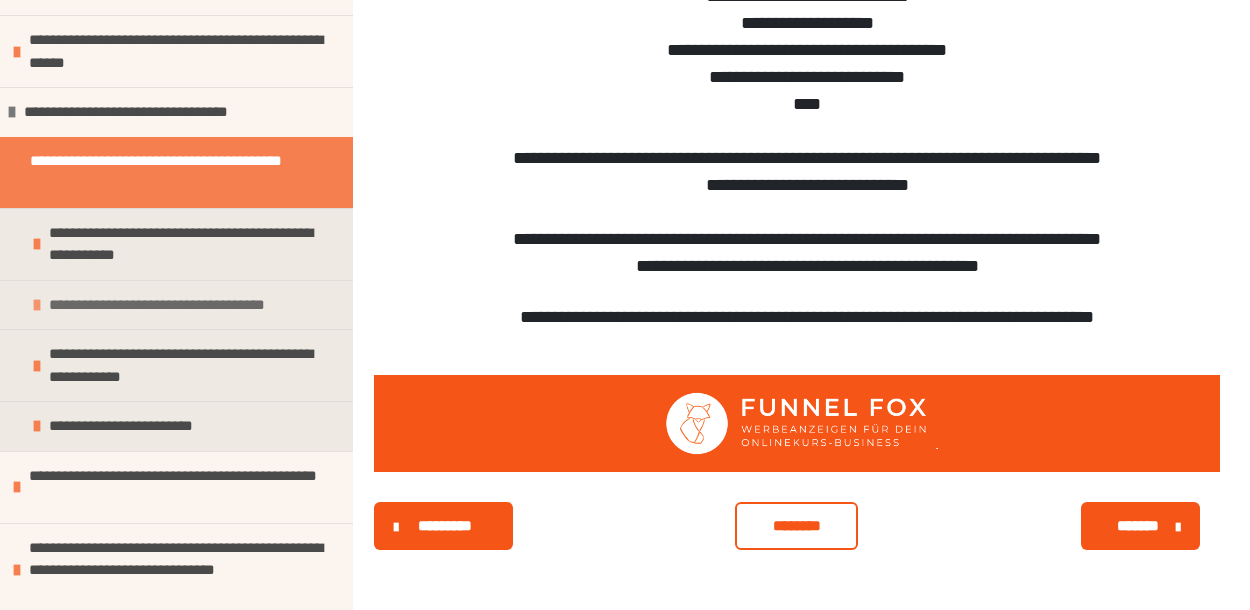 scroll, scrollTop: 868, scrollLeft: 0, axis: vertical 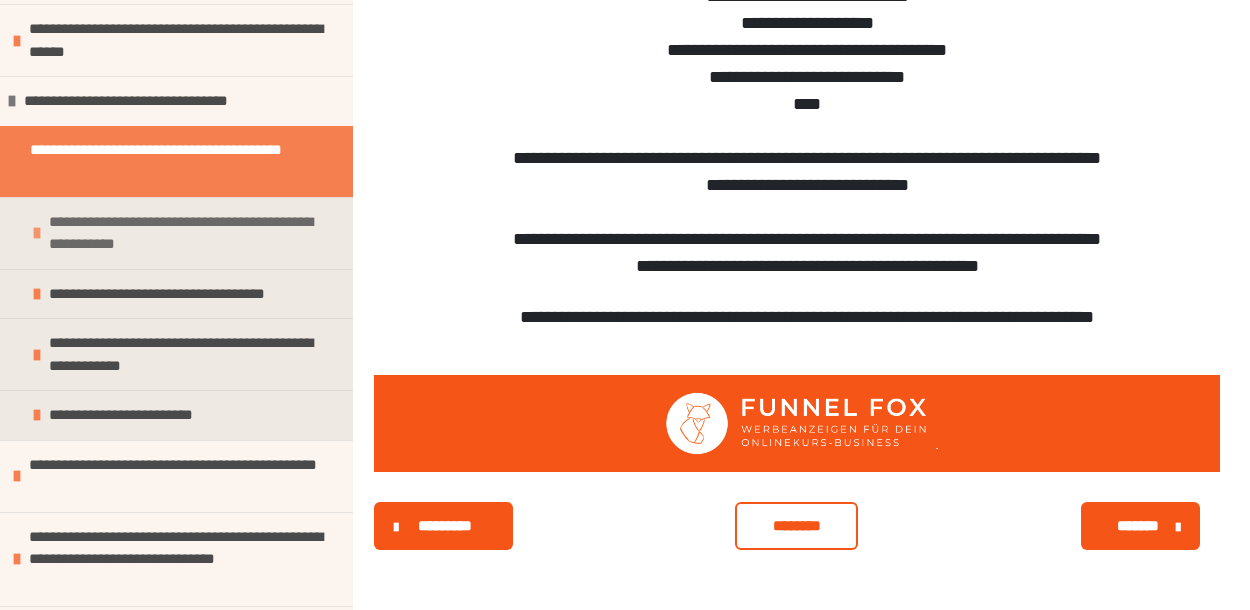 click at bounding box center [37, 233] 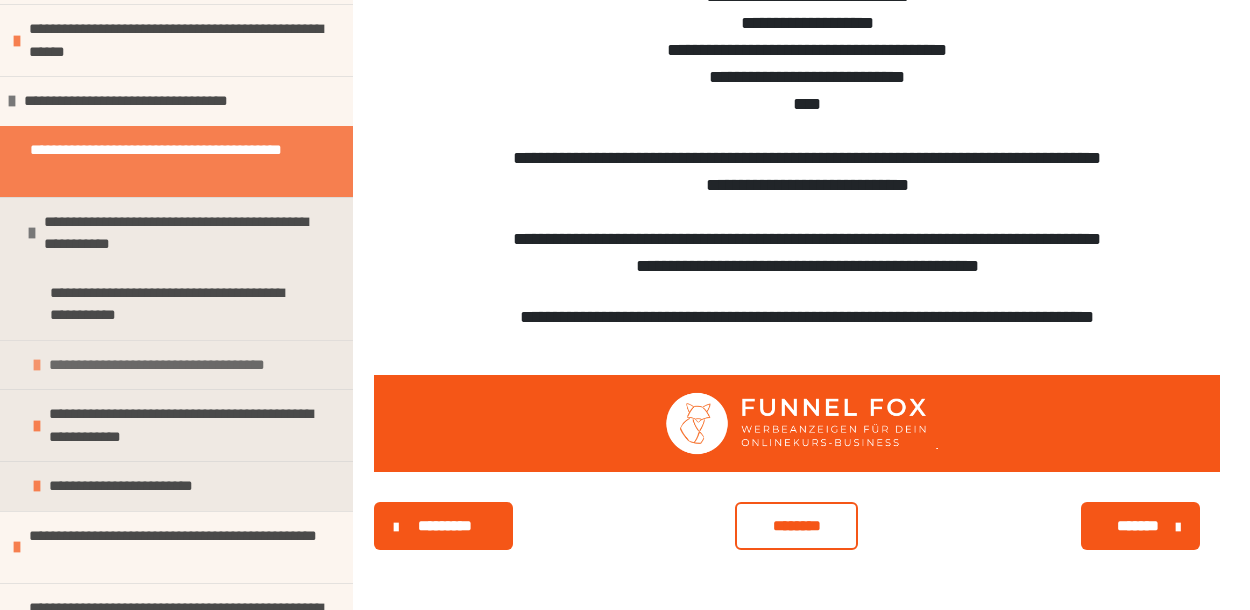 click on "**********" at bounding box center (176, 365) 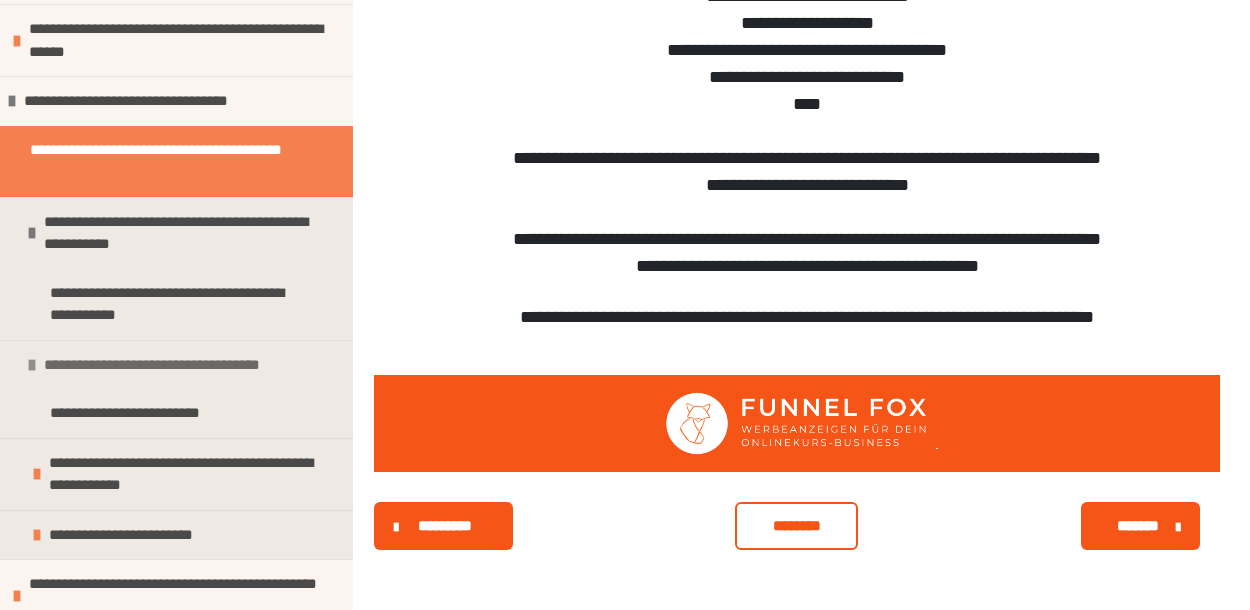 scroll, scrollTop: 1028, scrollLeft: 0, axis: vertical 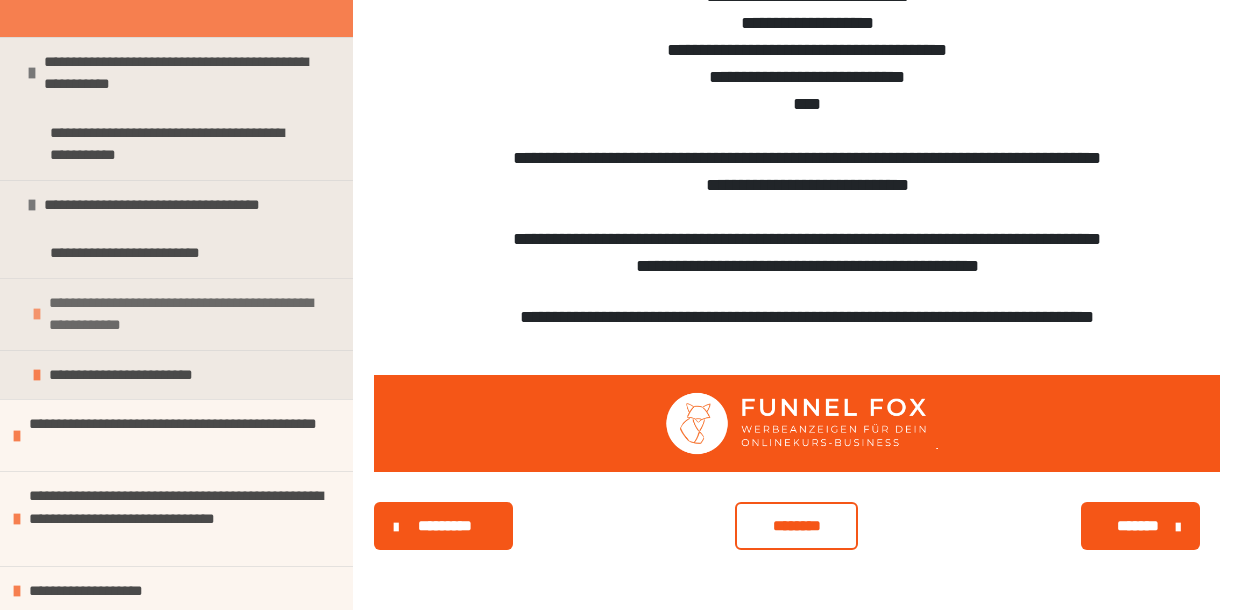 click at bounding box center [37, 314] 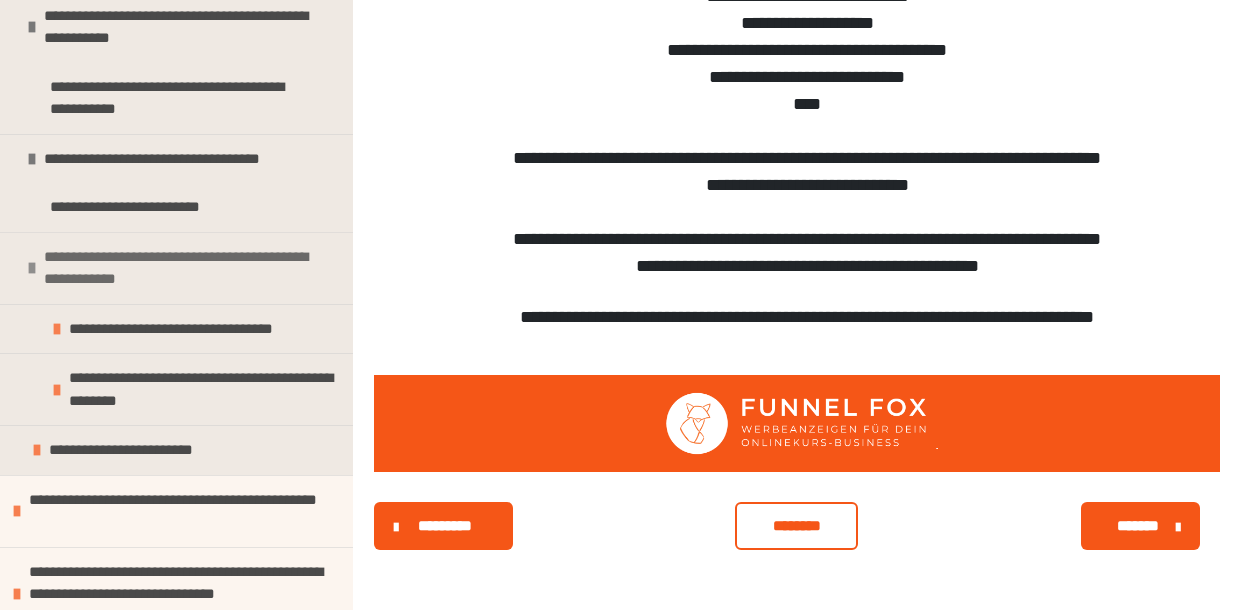 scroll, scrollTop: 1149, scrollLeft: 0, axis: vertical 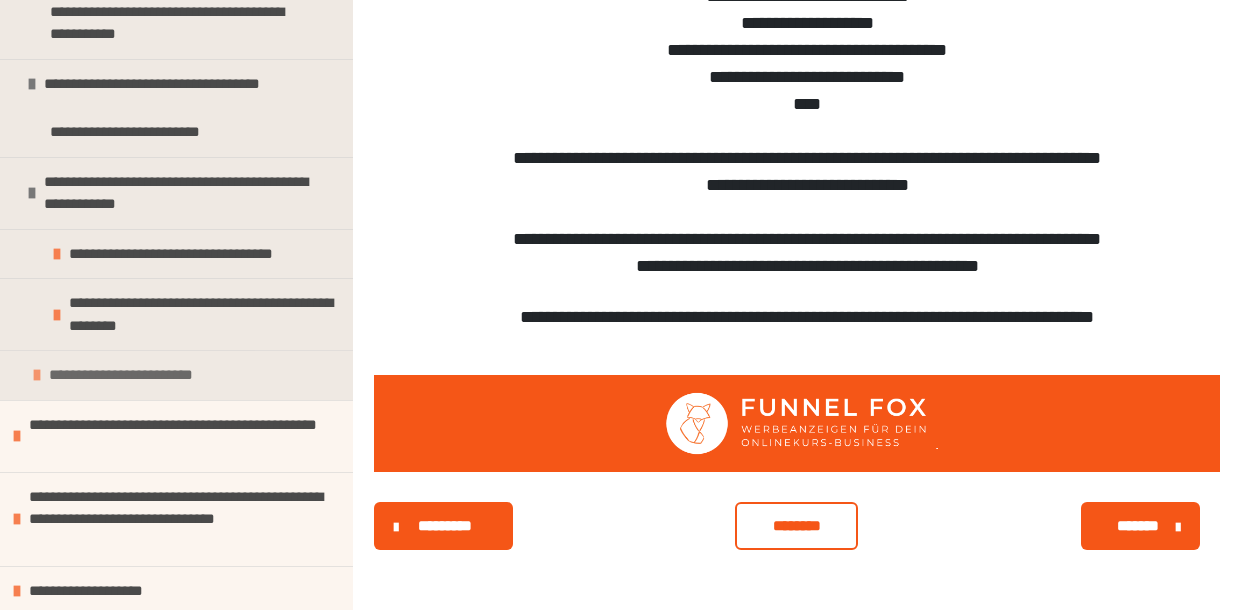 click at bounding box center (37, 375) 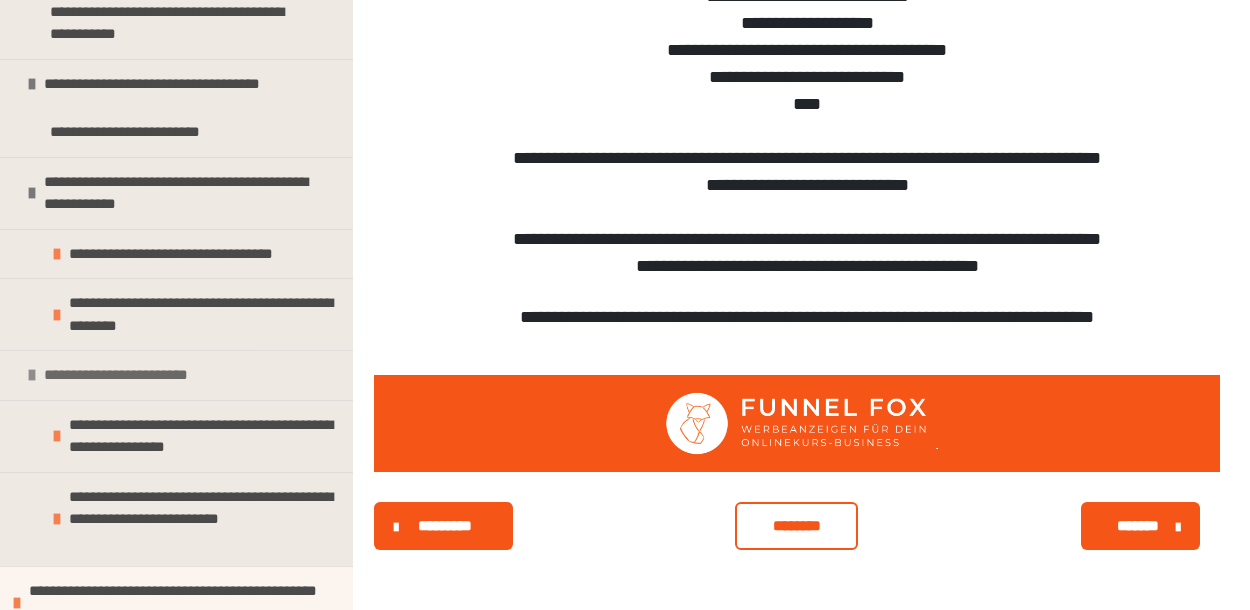 scroll, scrollTop: 1316, scrollLeft: 0, axis: vertical 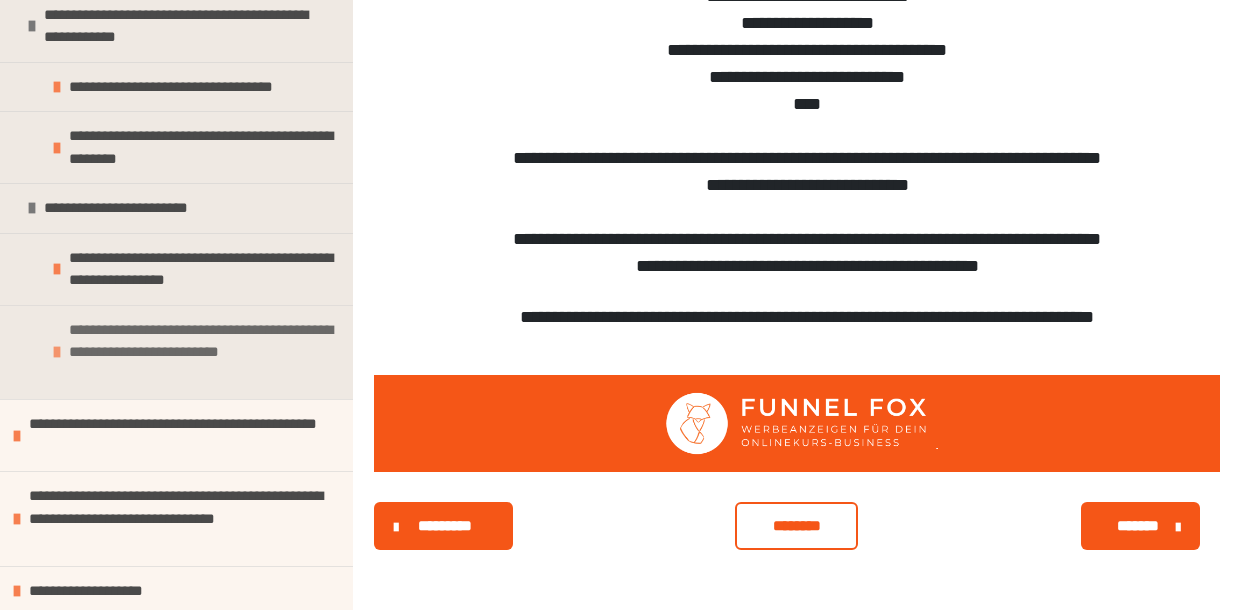 click on "**********" at bounding box center (206, 353) 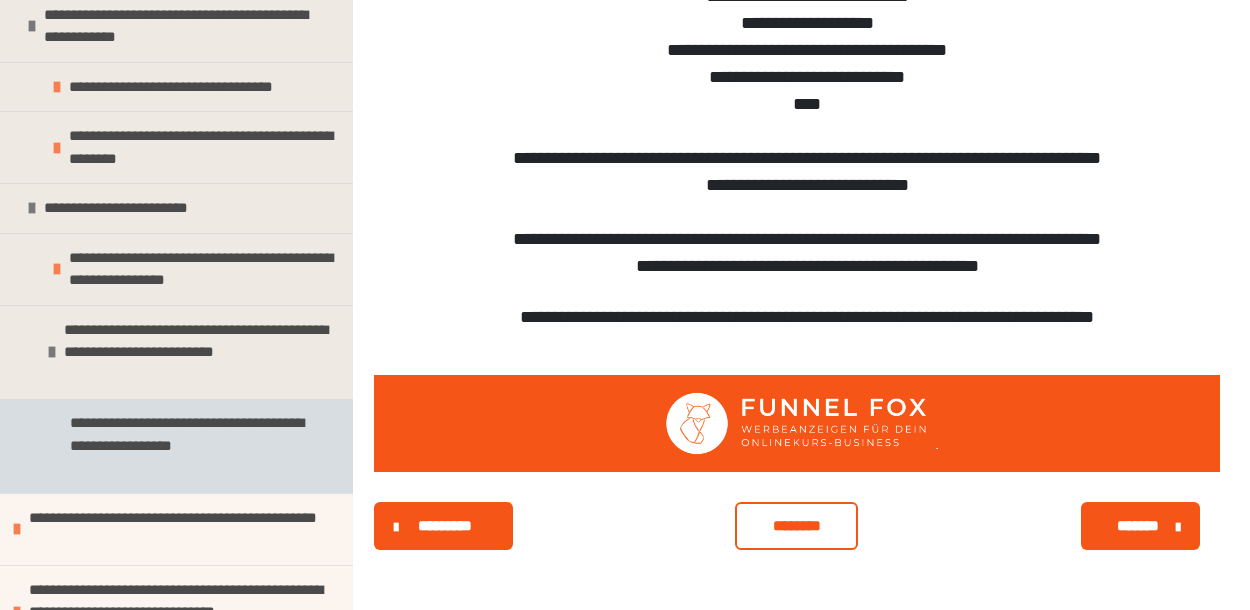 click on "**********" at bounding box center (188, 446) 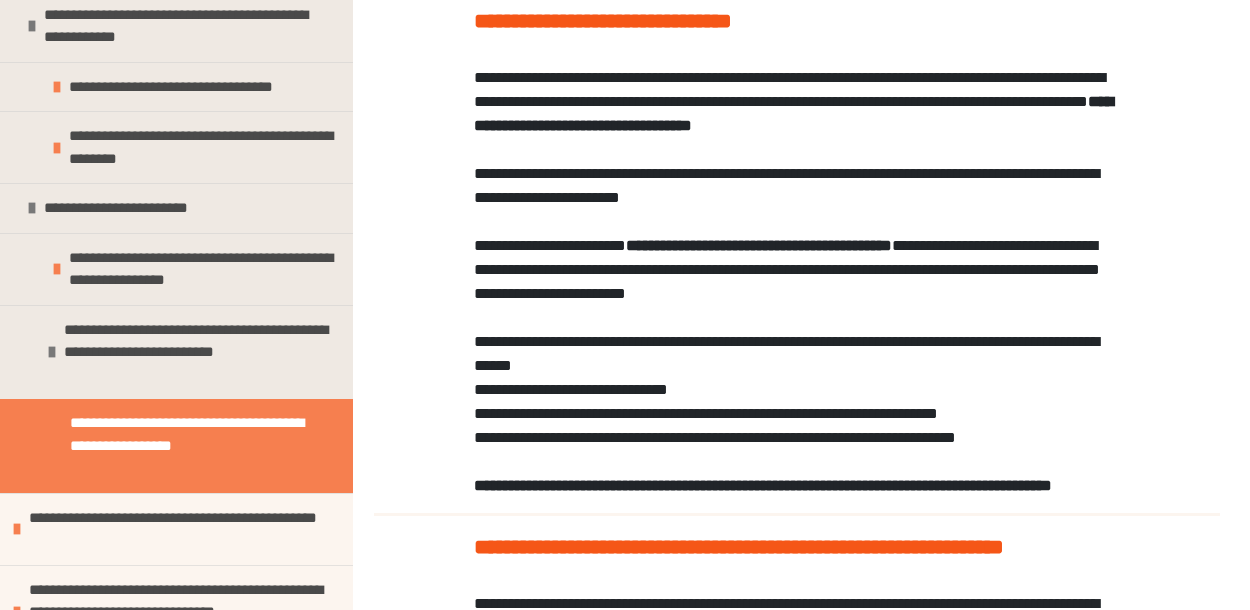 scroll, scrollTop: 130, scrollLeft: 0, axis: vertical 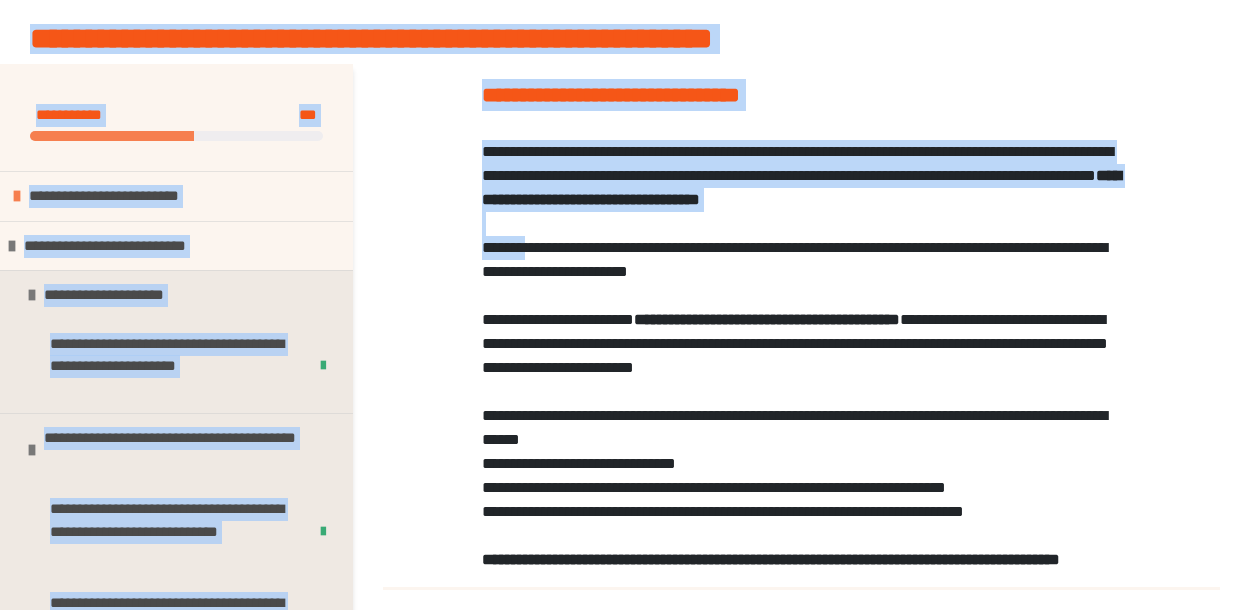 drag, startPoint x: 35, startPoint y: 32, endPoint x: 544, endPoint y: 277, distance: 564.89465 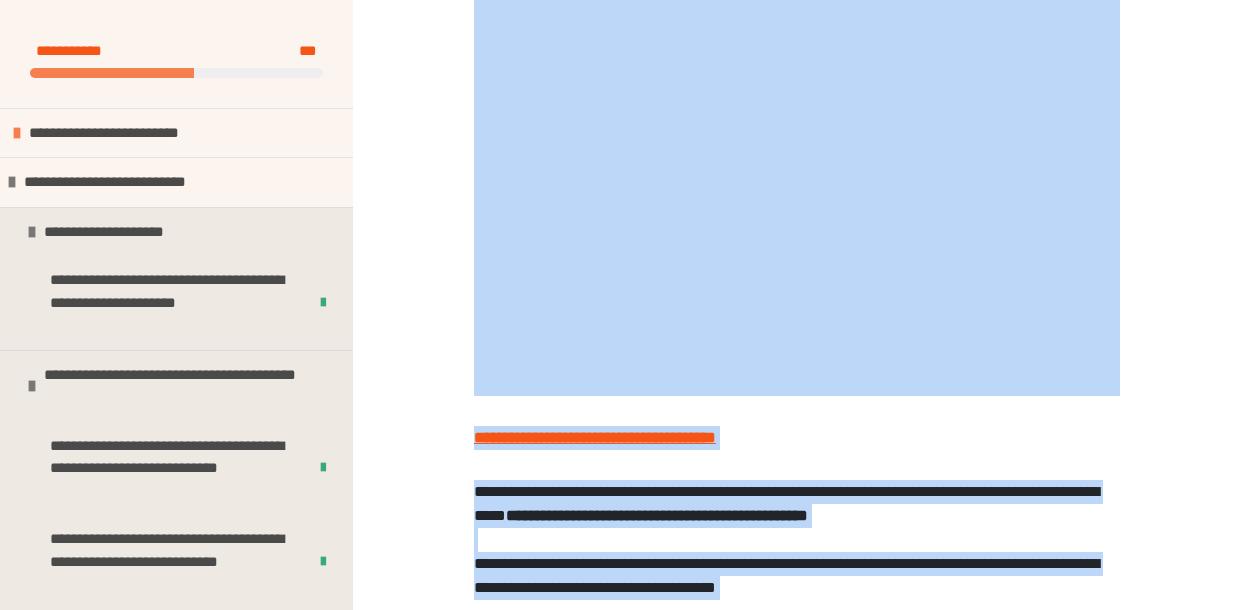 scroll, scrollTop: 1956, scrollLeft: 0, axis: vertical 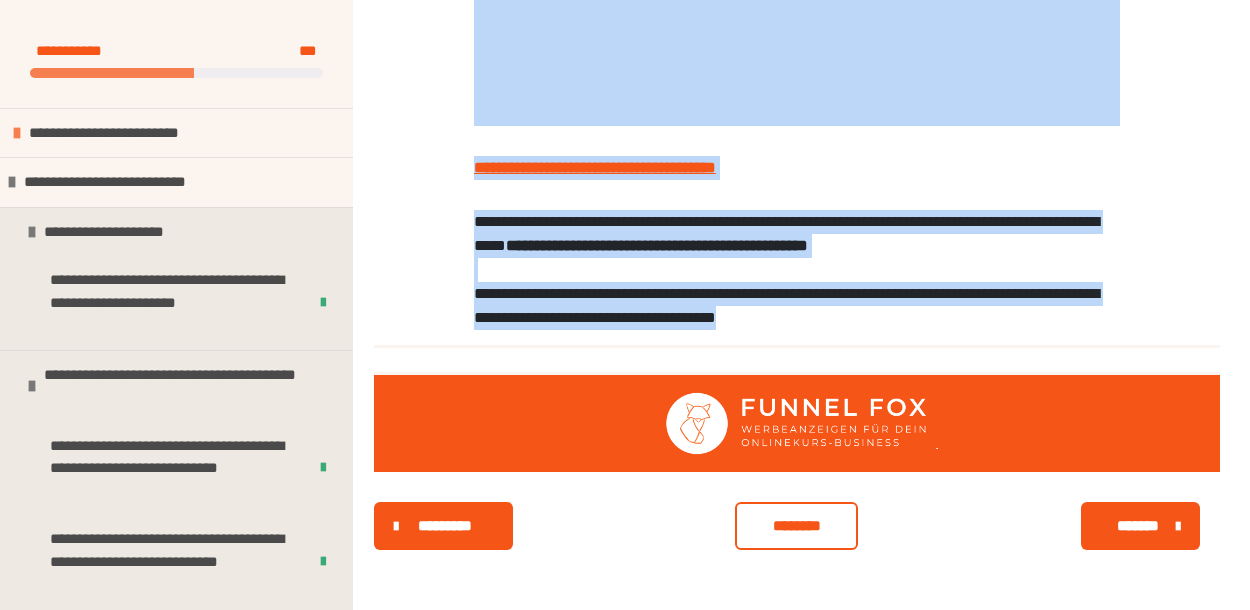 drag, startPoint x: 485, startPoint y: 85, endPoint x: 1110, endPoint y: 317, distance: 666.6701 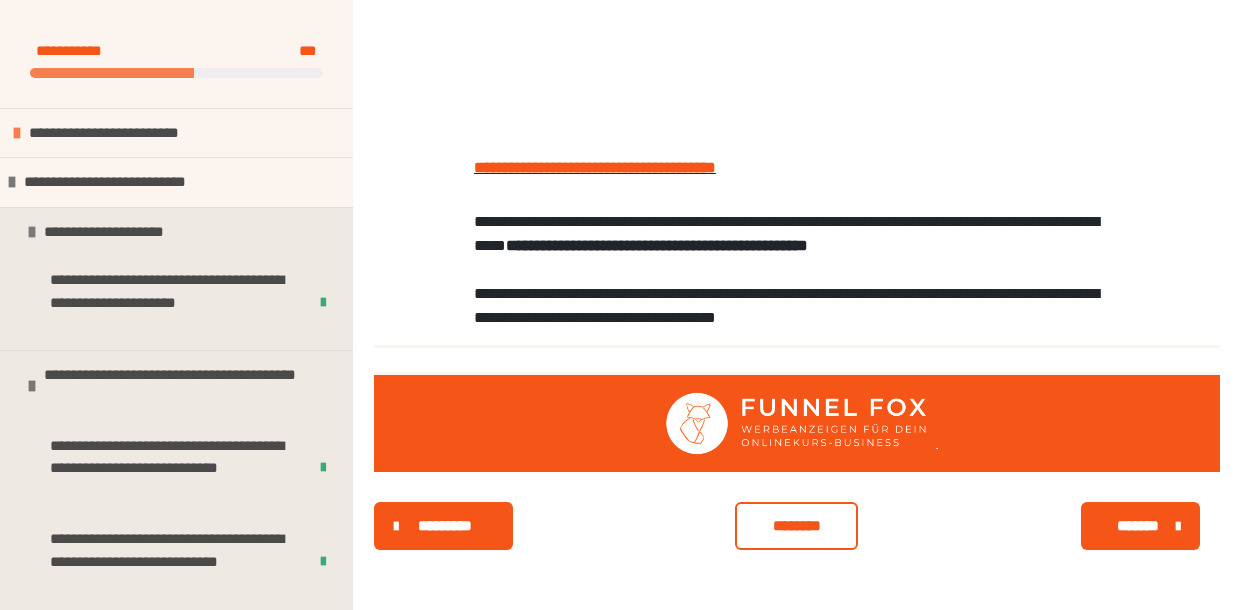 click on "**********" at bounding box center (797, 270) 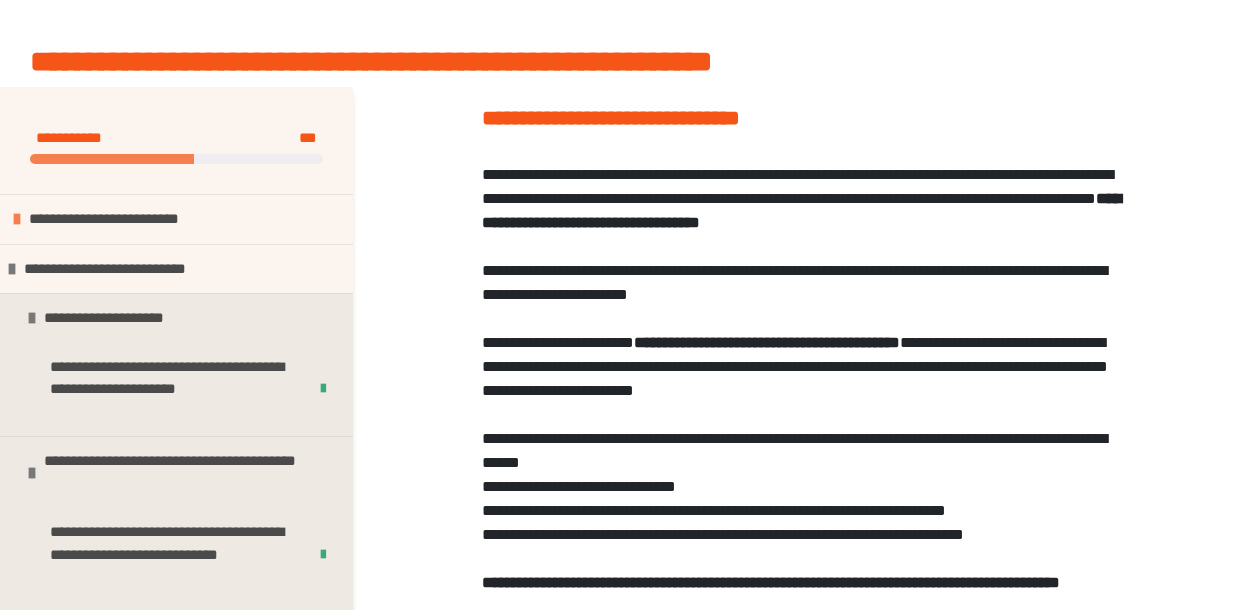 scroll, scrollTop: 156, scrollLeft: 0, axis: vertical 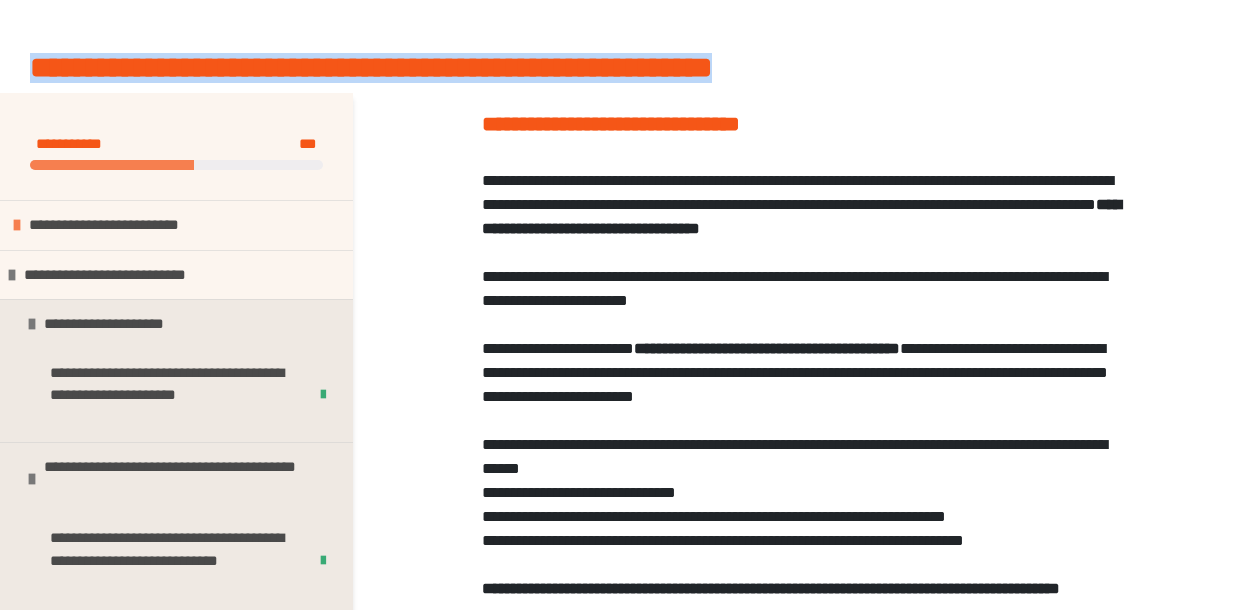 drag, startPoint x: 973, startPoint y: 64, endPoint x: -62, endPoint y: 72, distance: 1035.0309 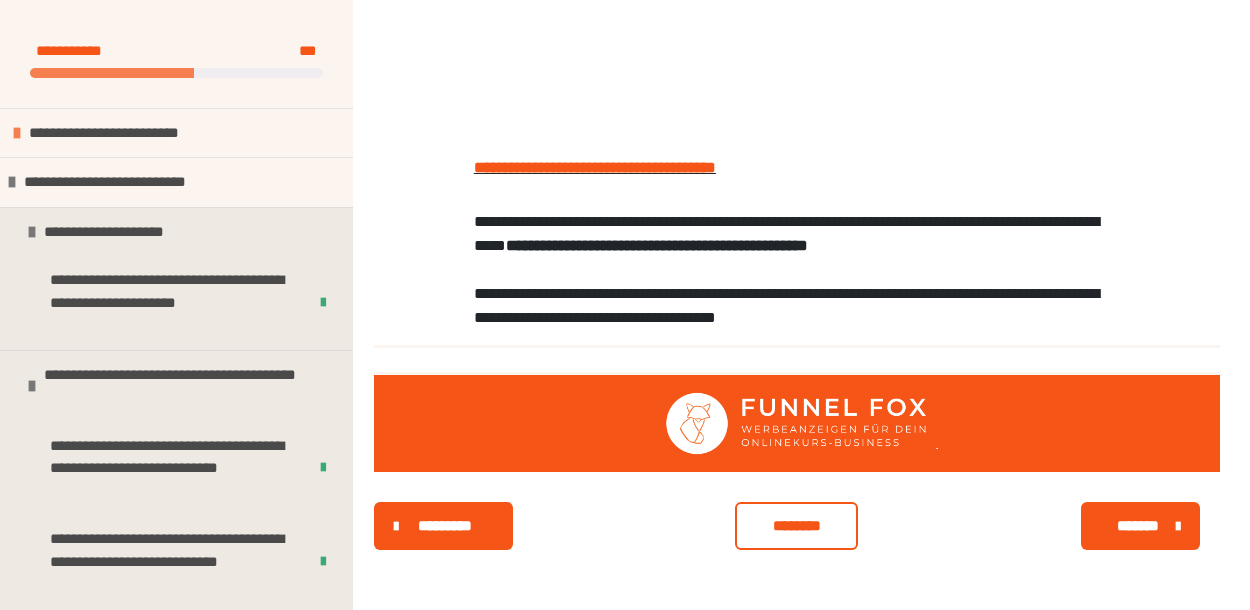 scroll, scrollTop: 1956, scrollLeft: 0, axis: vertical 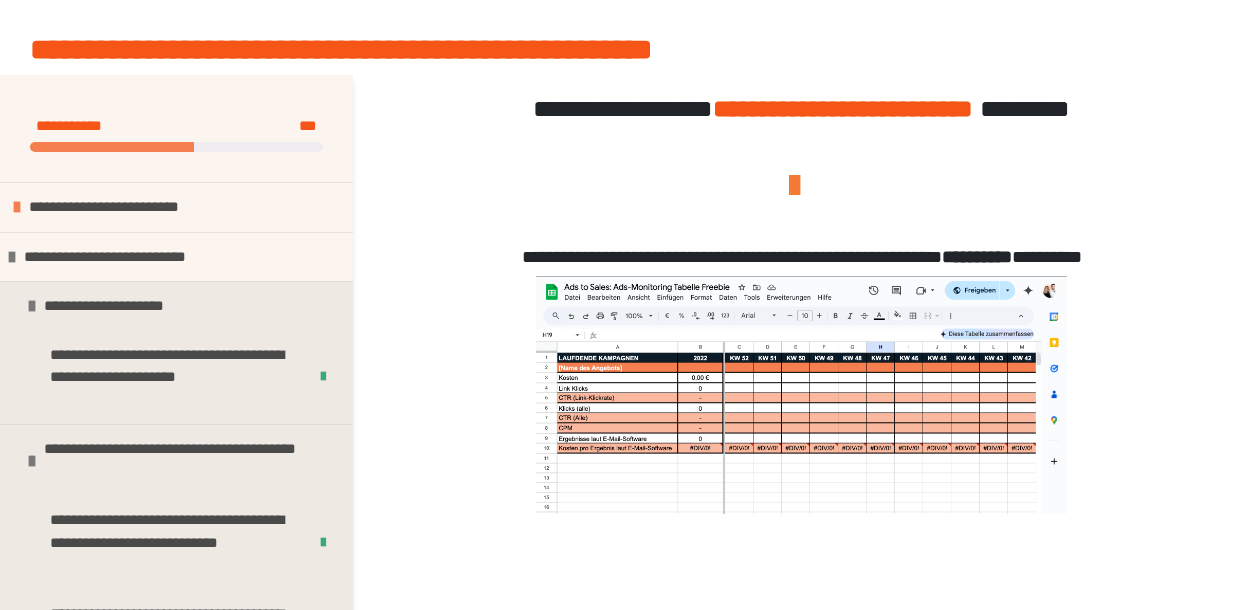 click at bounding box center (801, 395) 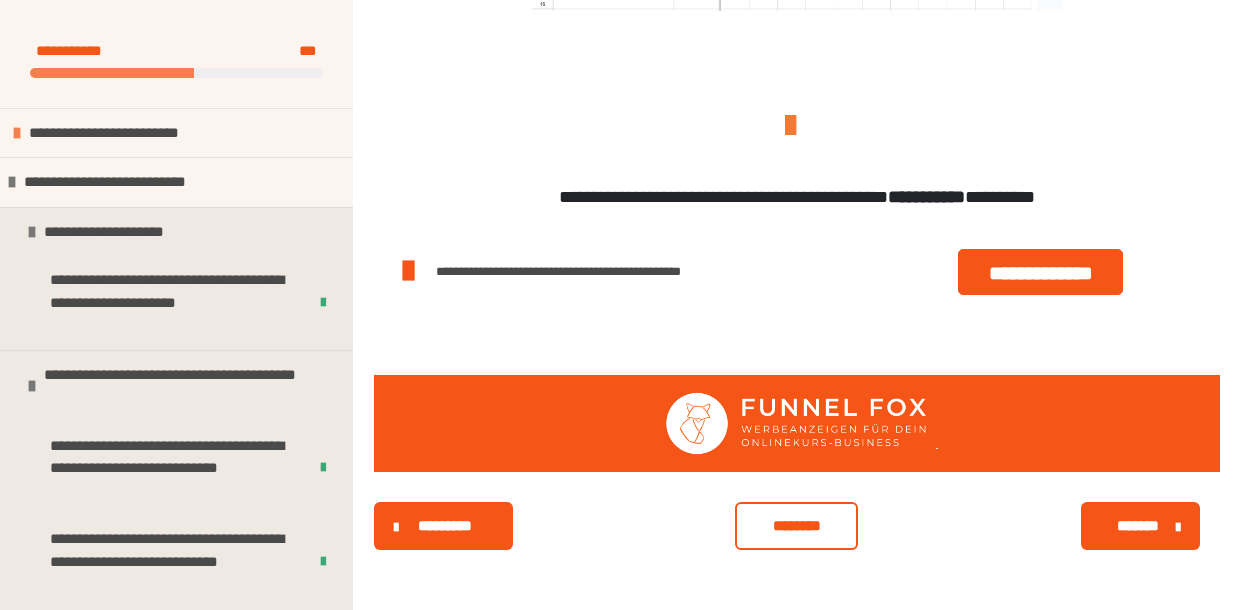 scroll, scrollTop: 704, scrollLeft: 0, axis: vertical 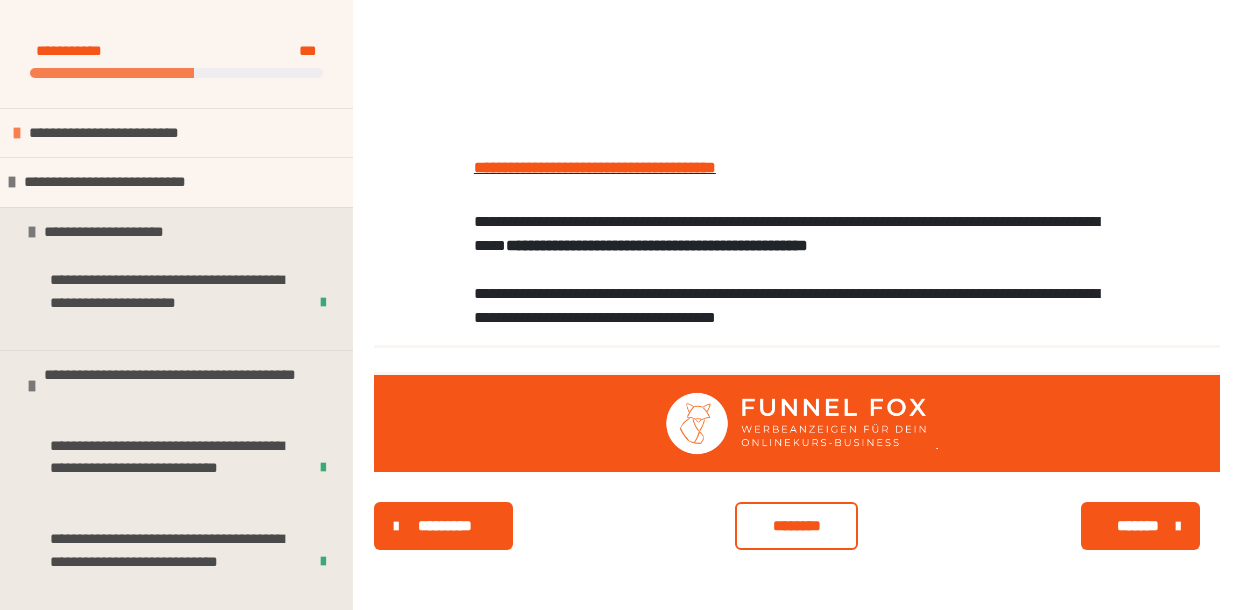 click on "*******" at bounding box center (1138, 526) 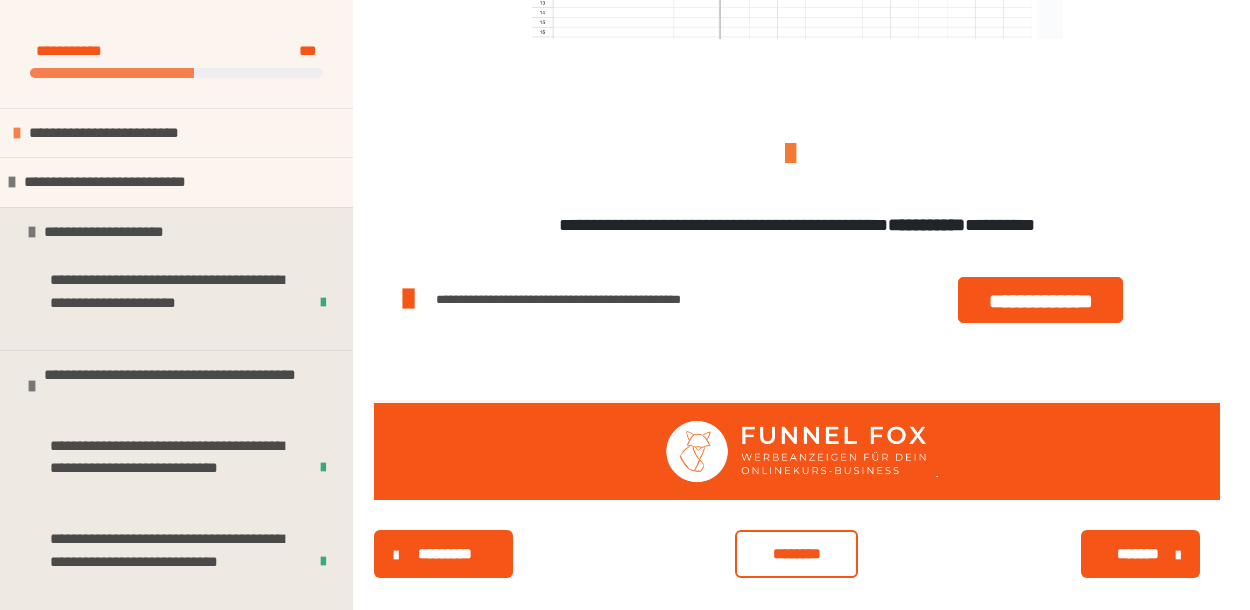 scroll, scrollTop: 704, scrollLeft: 0, axis: vertical 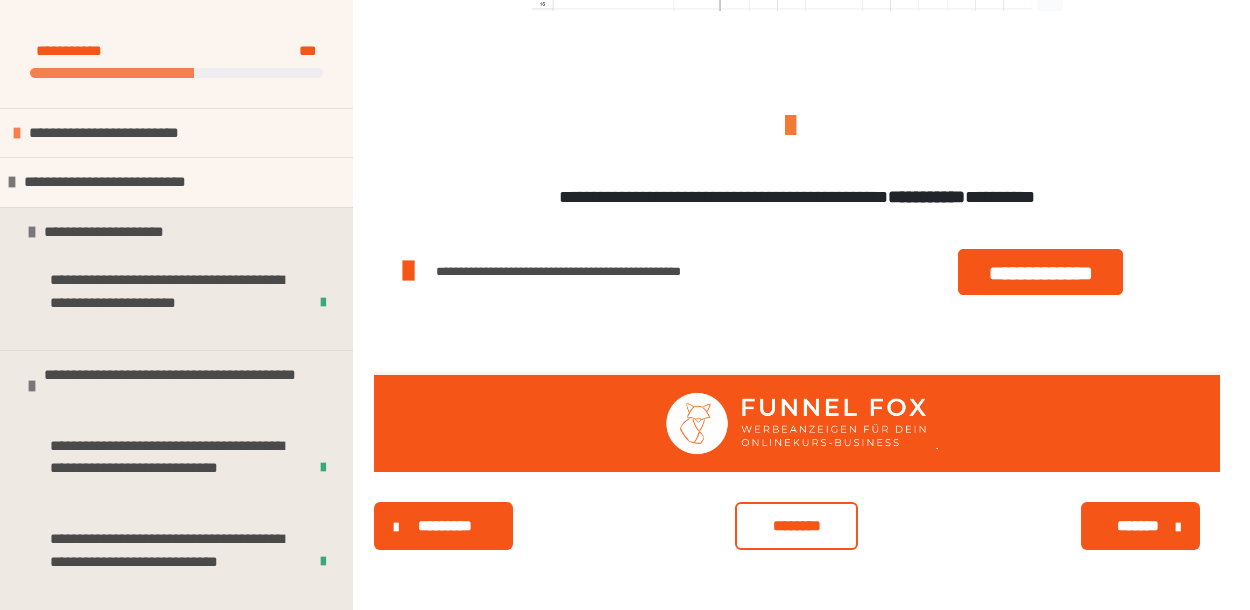 click on "*********" at bounding box center (445, 526) 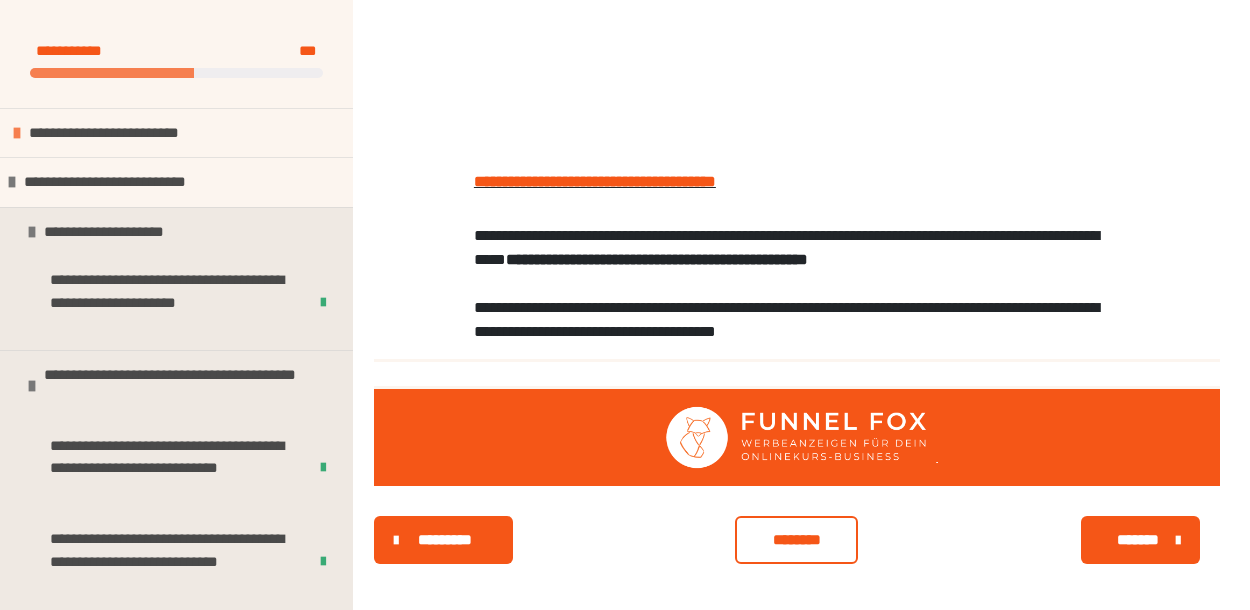 scroll, scrollTop: 1599, scrollLeft: 0, axis: vertical 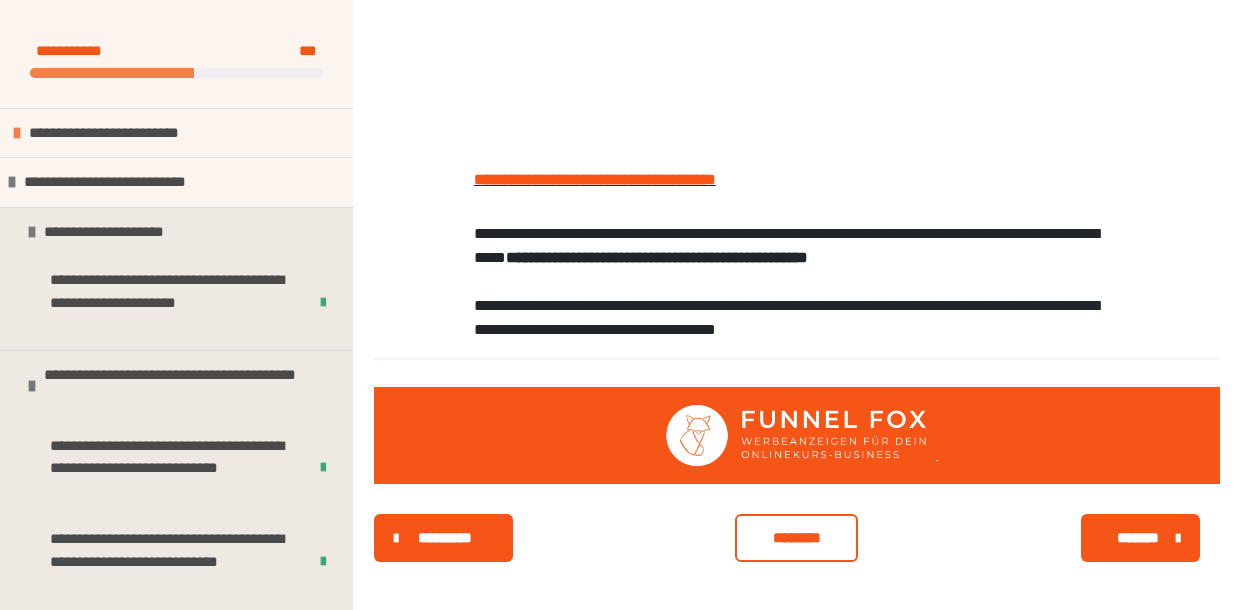 click at bounding box center [797, -64] 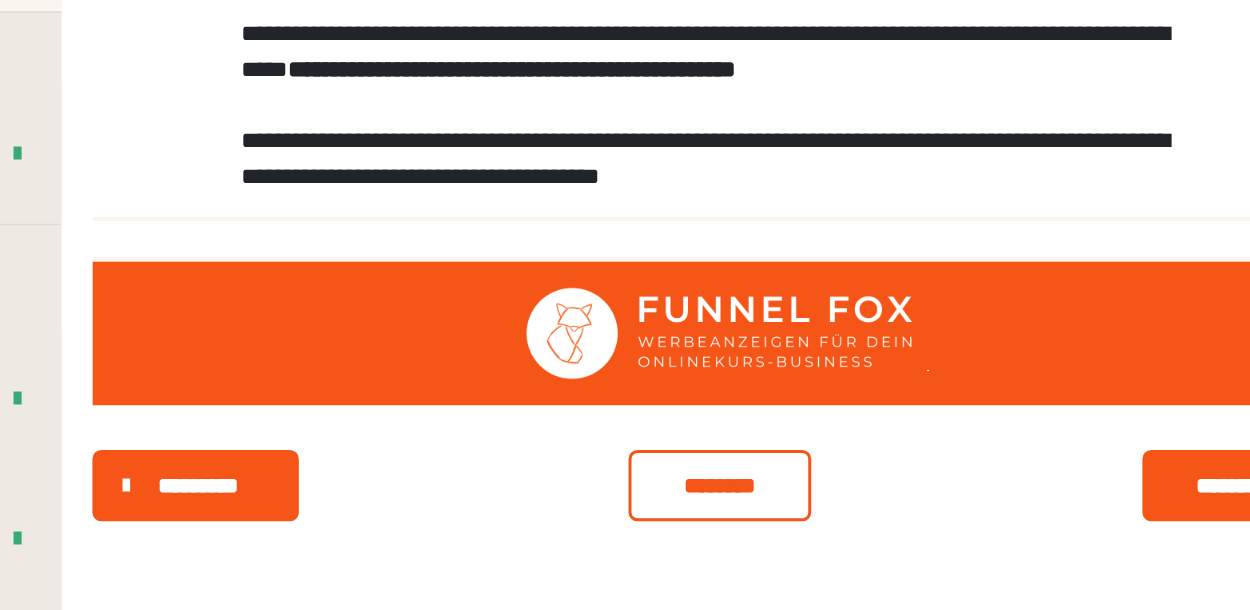 scroll, scrollTop: 1956, scrollLeft: 0, axis: vertical 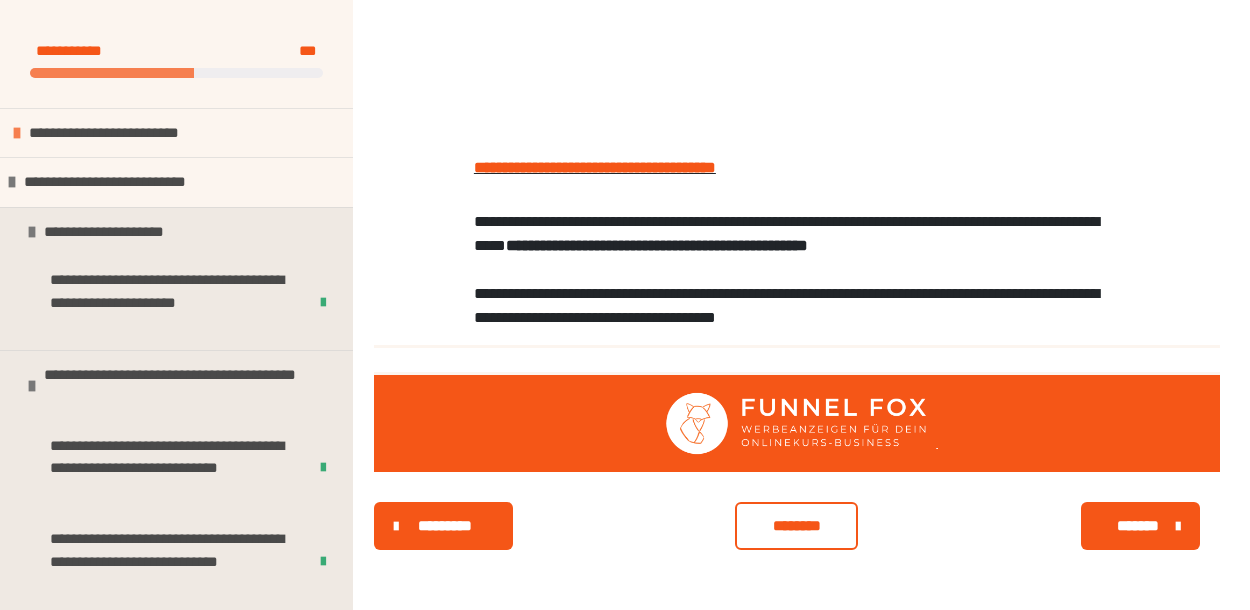 click on "********" at bounding box center [796, 526] 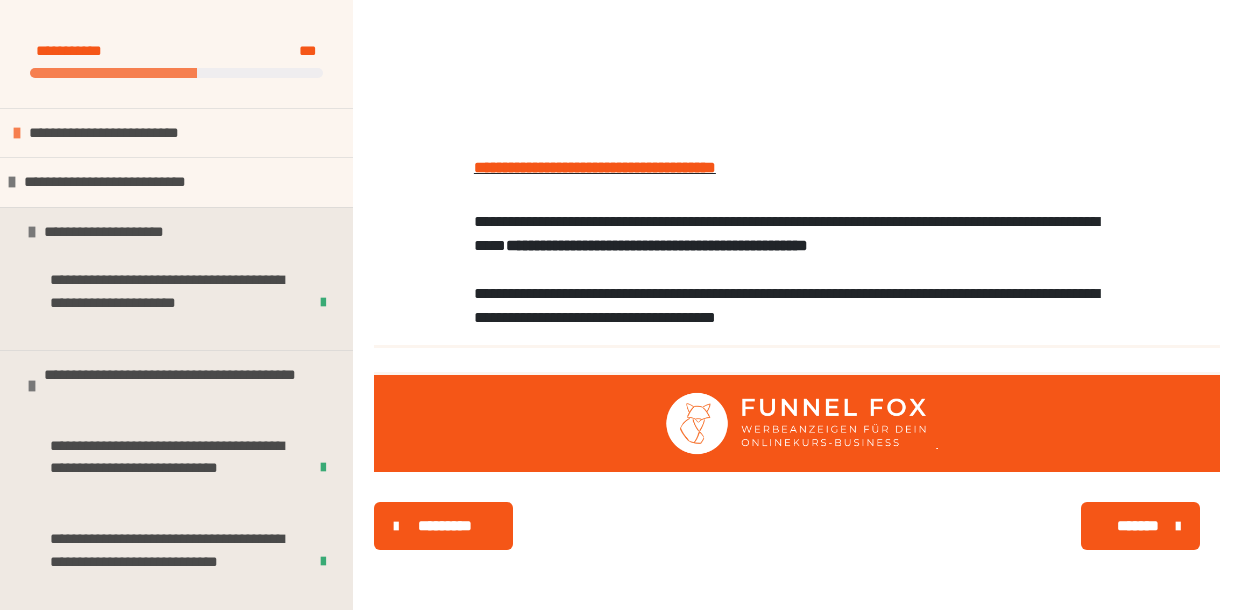 click on "*******" at bounding box center (1138, 526) 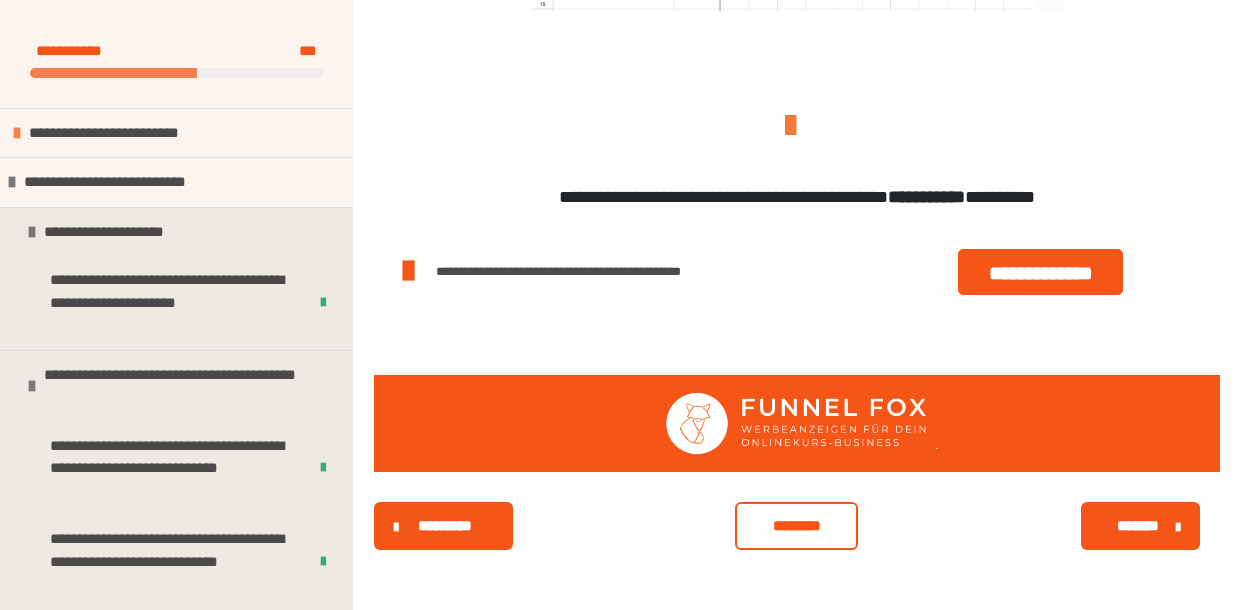 scroll, scrollTop: 704, scrollLeft: 0, axis: vertical 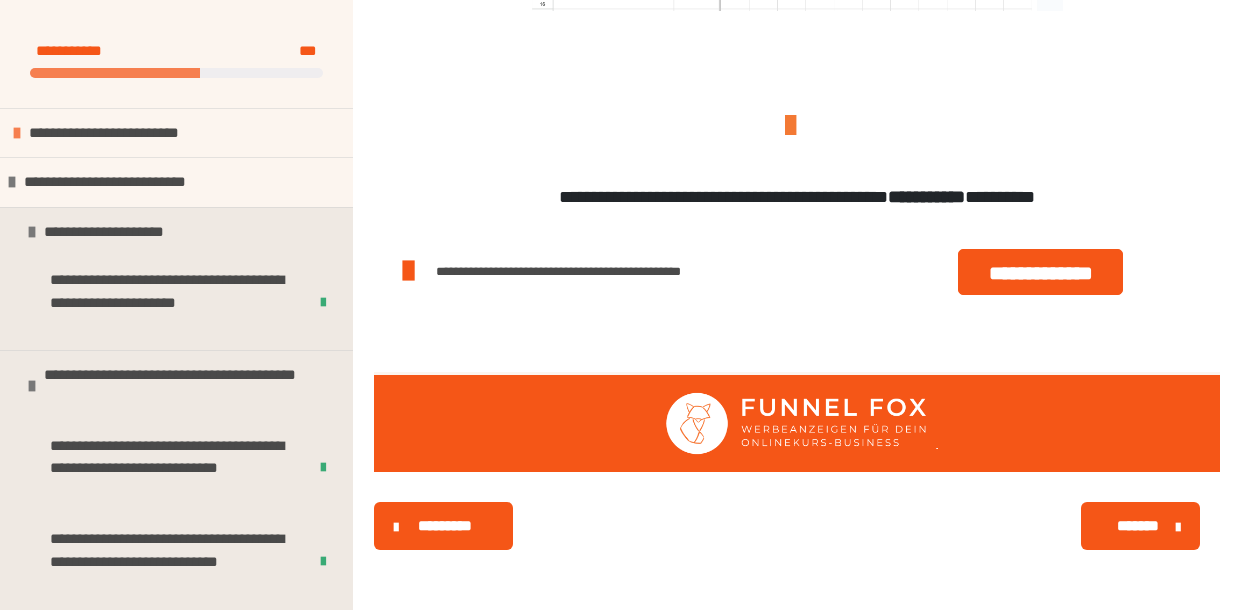 click on "*******" at bounding box center (1138, 526) 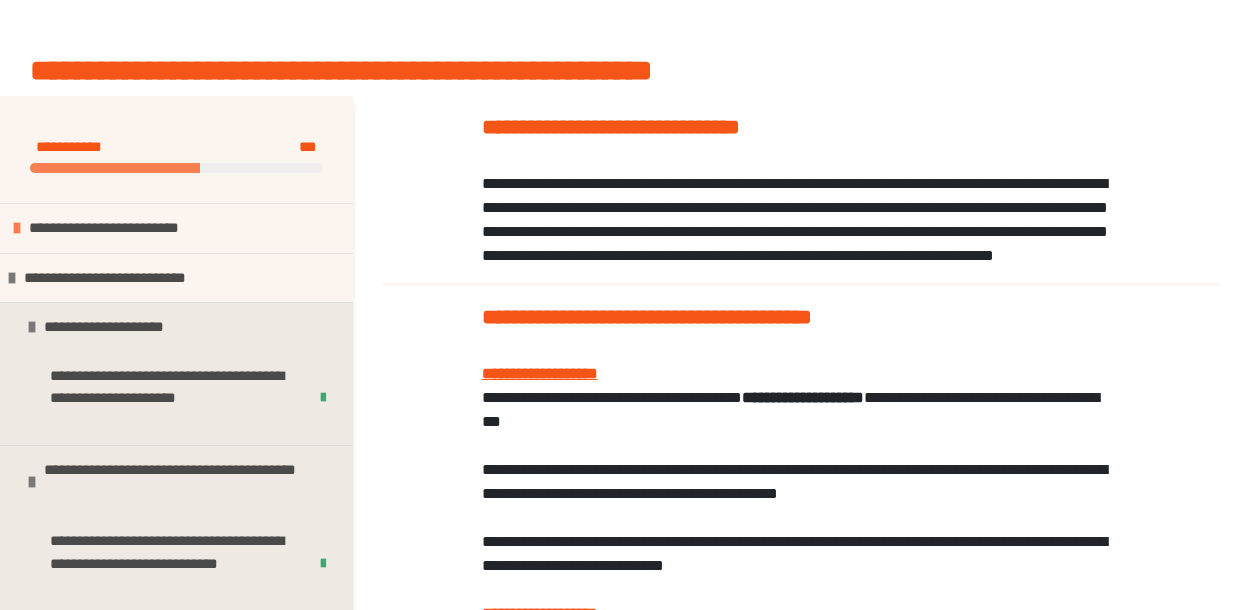 scroll, scrollTop: 194, scrollLeft: 0, axis: vertical 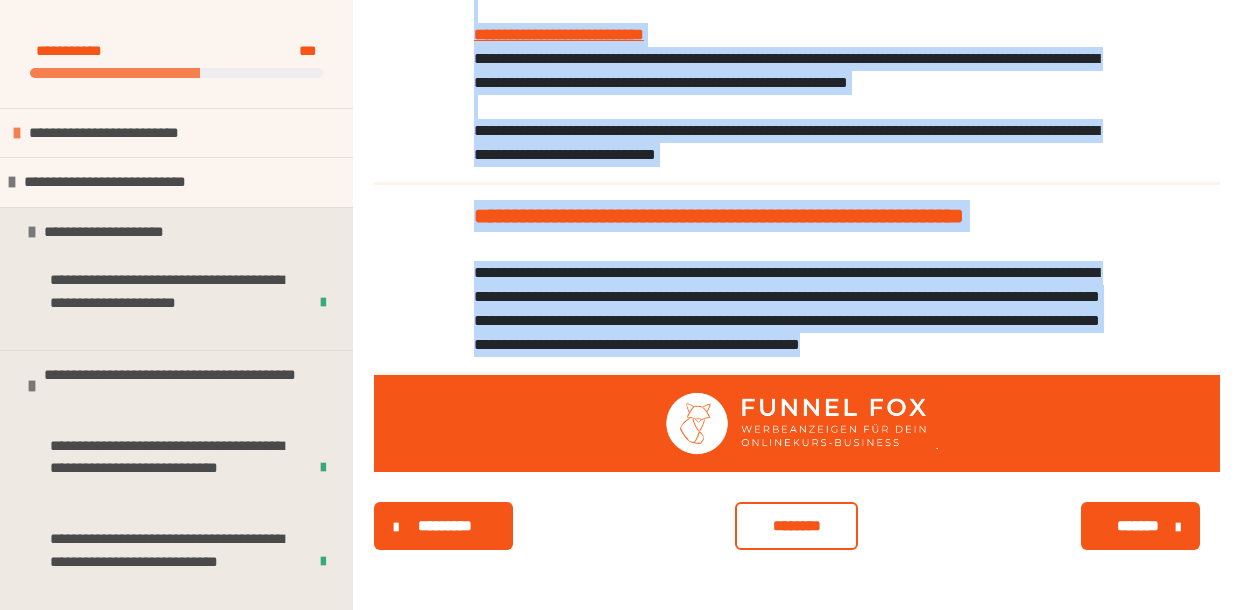drag, startPoint x: 480, startPoint y: 84, endPoint x: 830, endPoint y: 362, distance: 446.97205 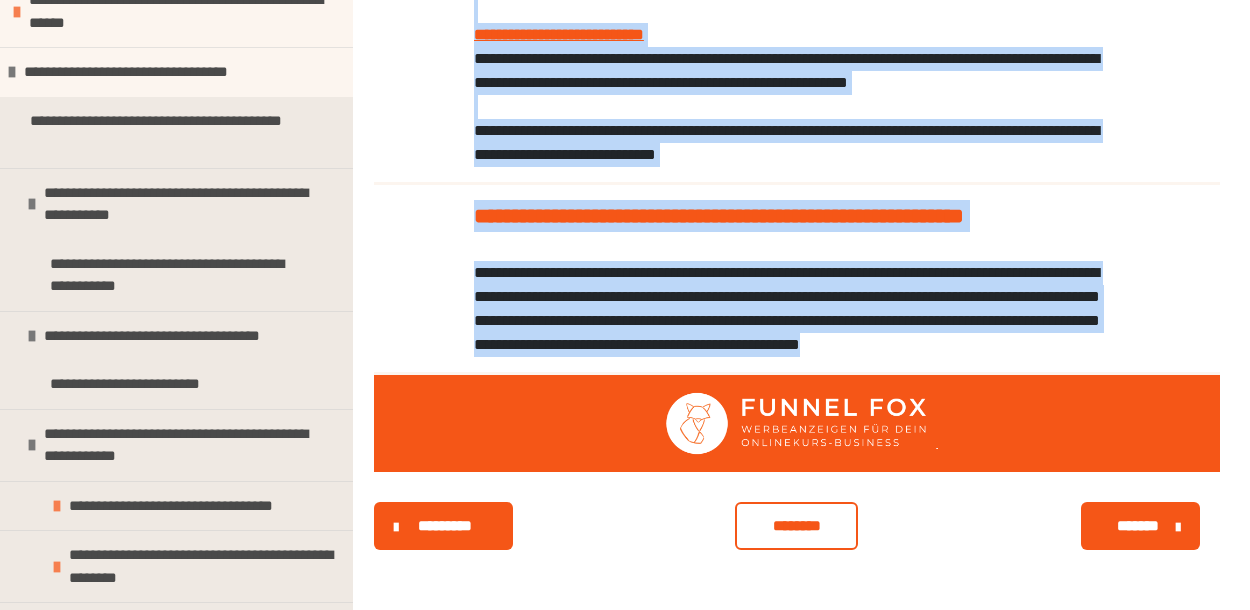 scroll, scrollTop: 903, scrollLeft: 0, axis: vertical 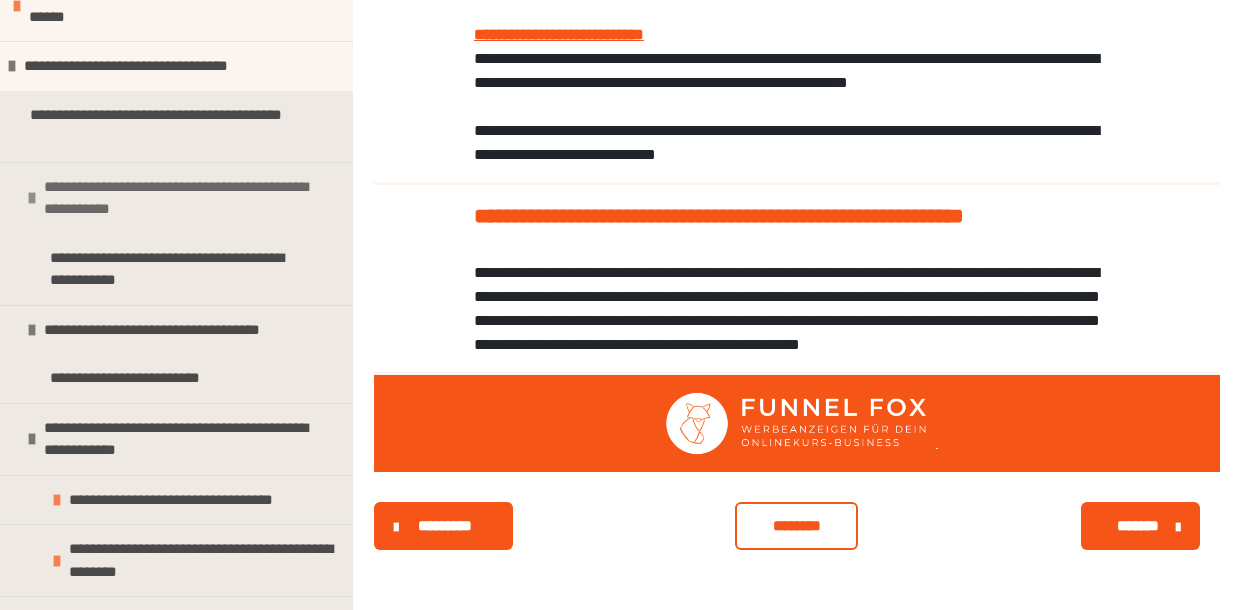 click on "**********" at bounding box center [191, 198] 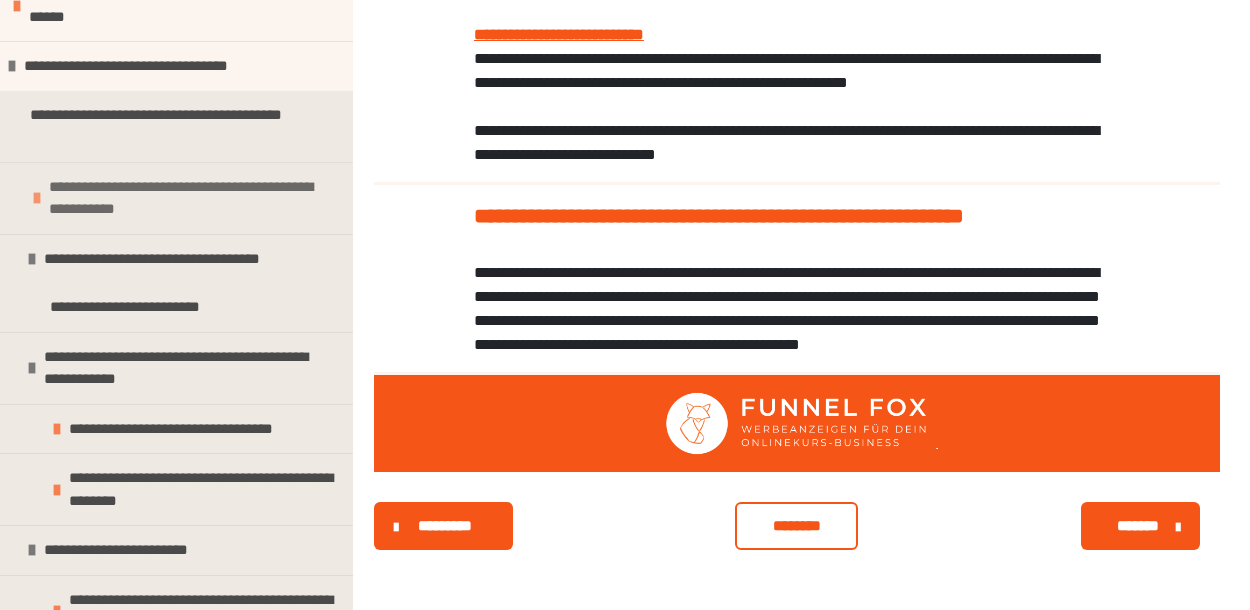click on "**********" at bounding box center (196, 198) 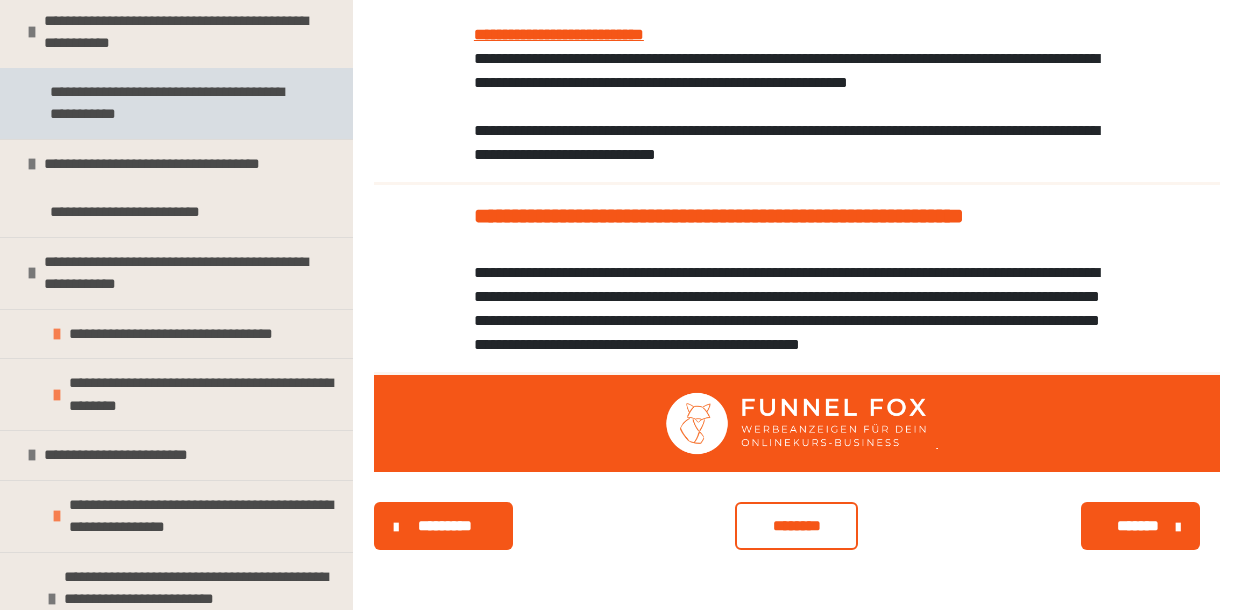 scroll, scrollTop: 1082, scrollLeft: 0, axis: vertical 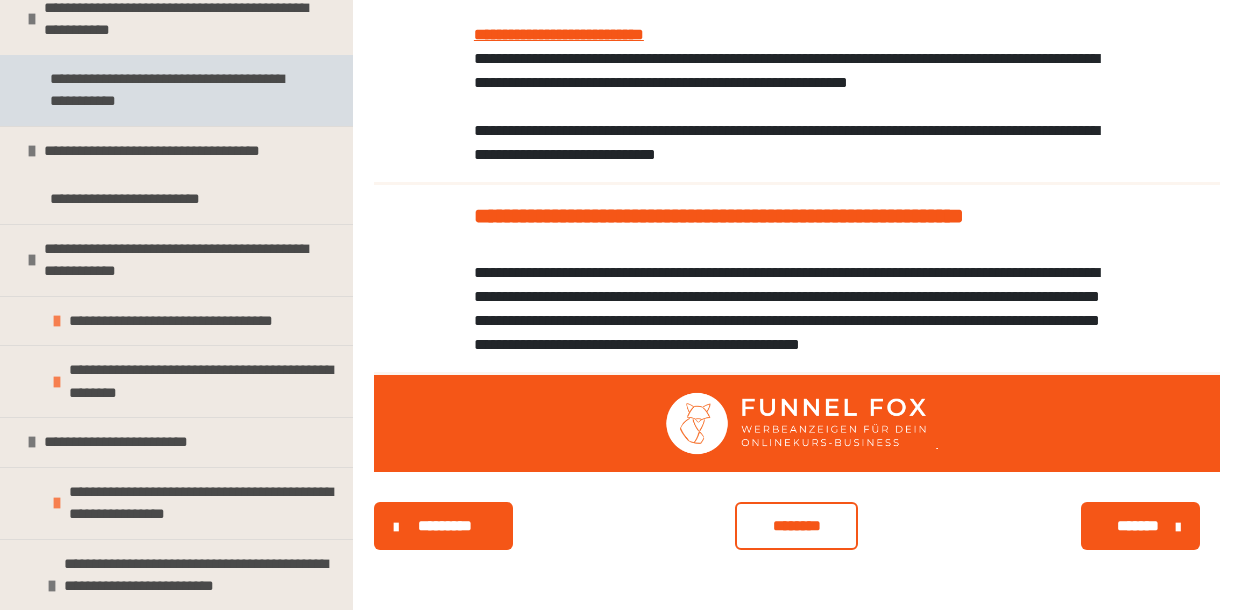 click on "**********" at bounding box center [178, 90] 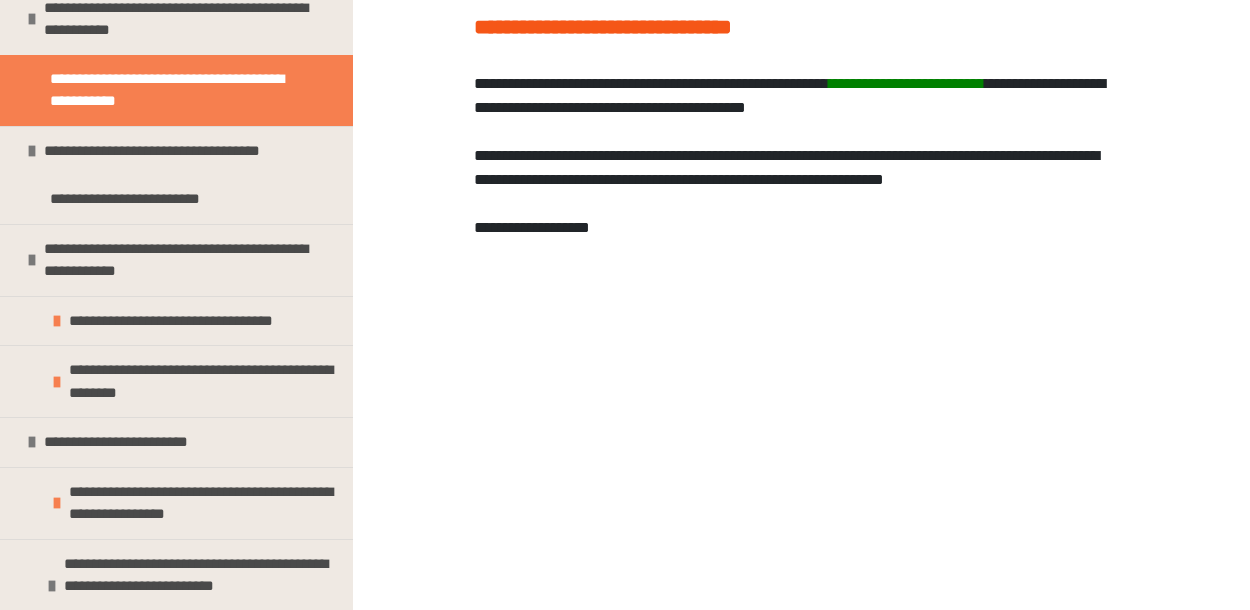 scroll, scrollTop: 142, scrollLeft: 0, axis: vertical 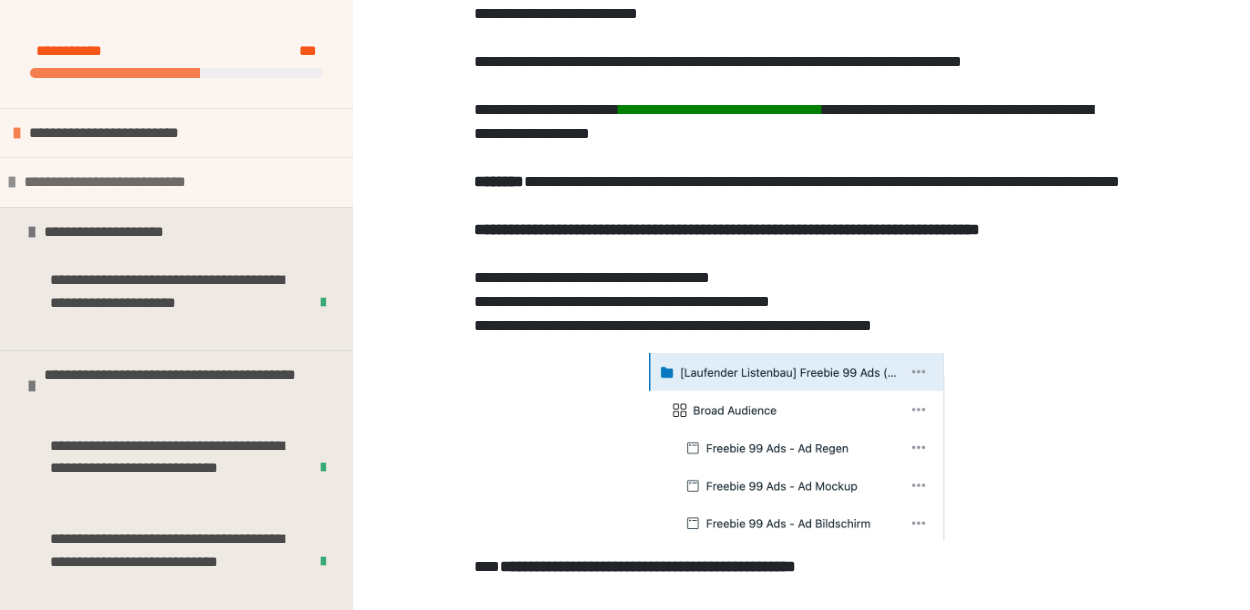 click at bounding box center (12, 182) 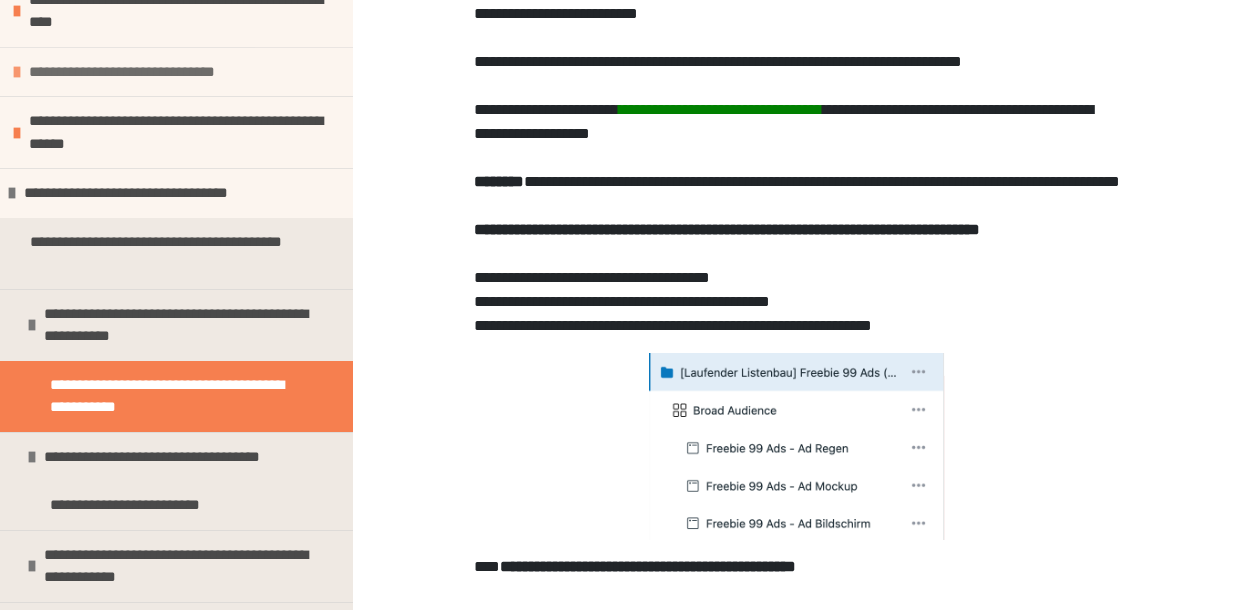 scroll, scrollTop: 270, scrollLeft: 0, axis: vertical 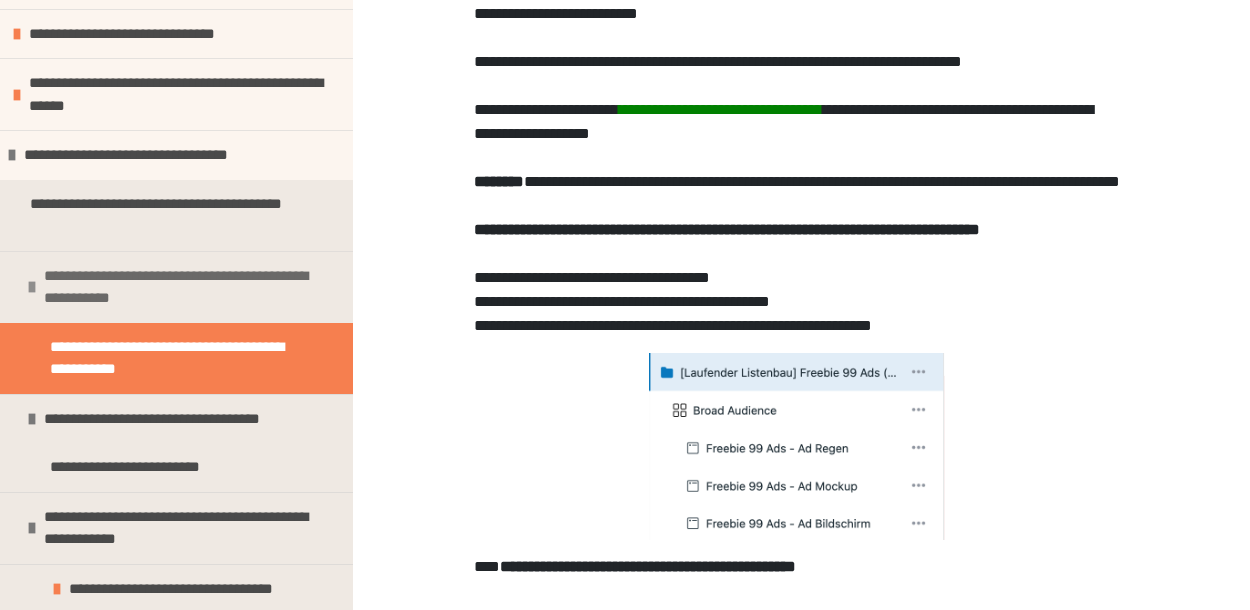 click at bounding box center (32, 287) 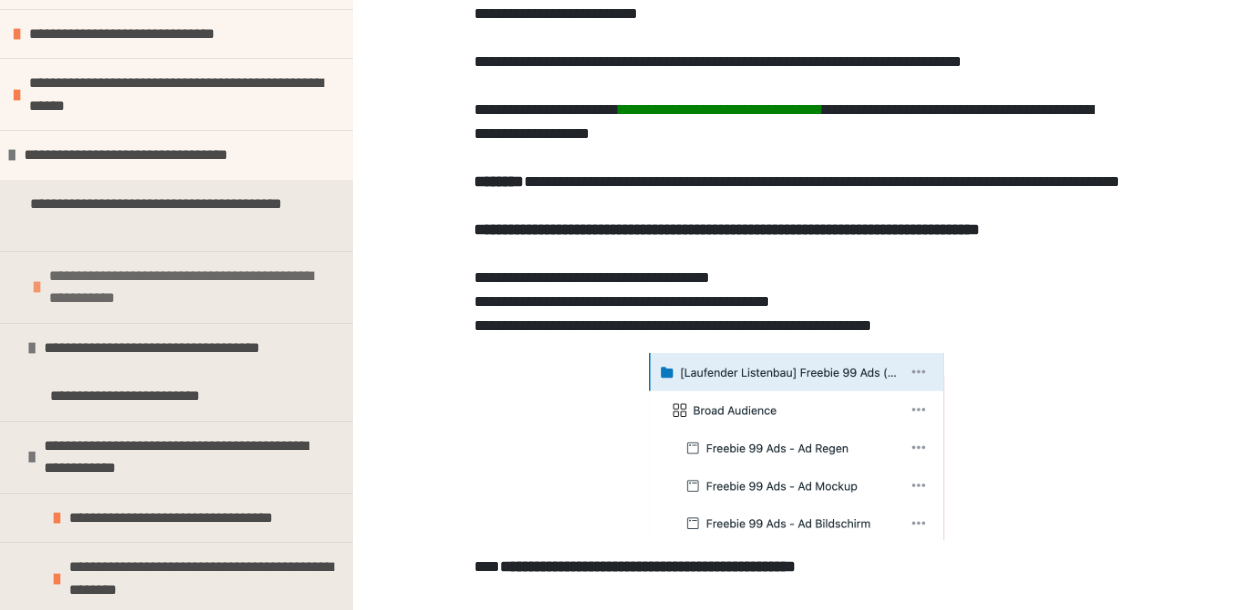 click at bounding box center (37, 287) 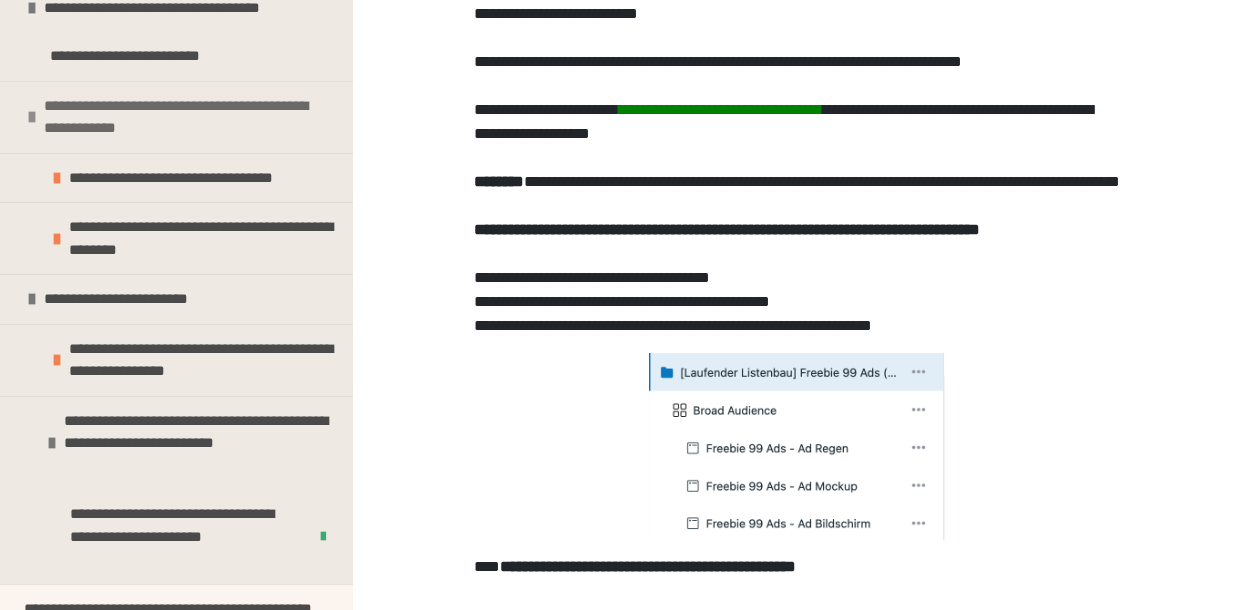 scroll, scrollTop: 704, scrollLeft: 0, axis: vertical 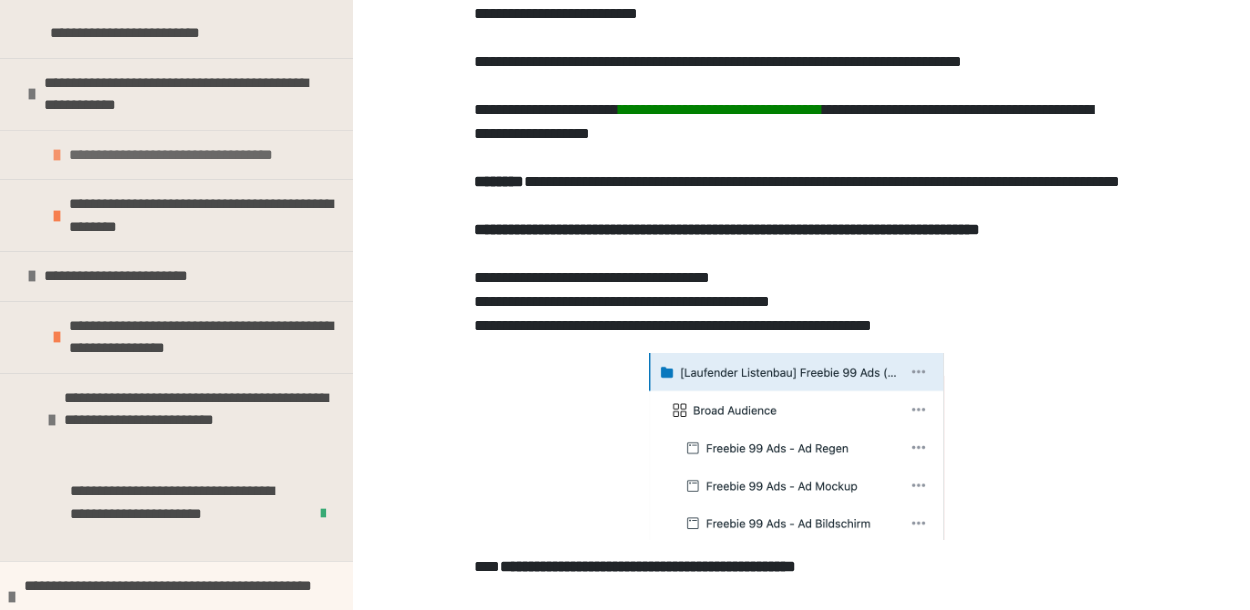 click at bounding box center [57, 155] 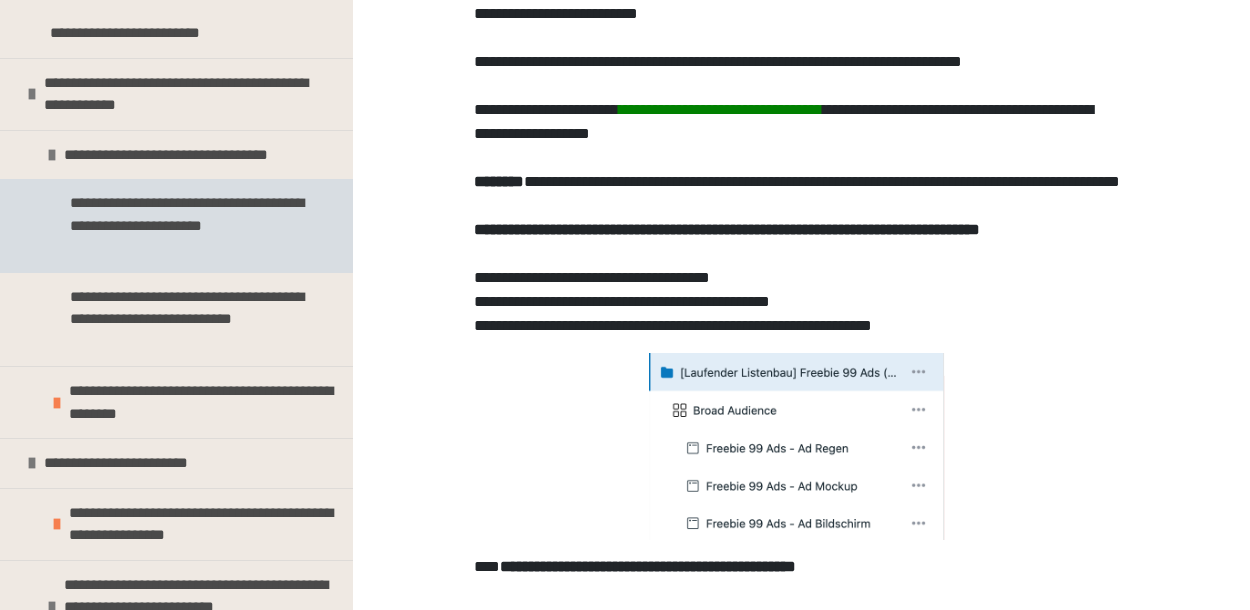 click on "**********" at bounding box center [188, 226] 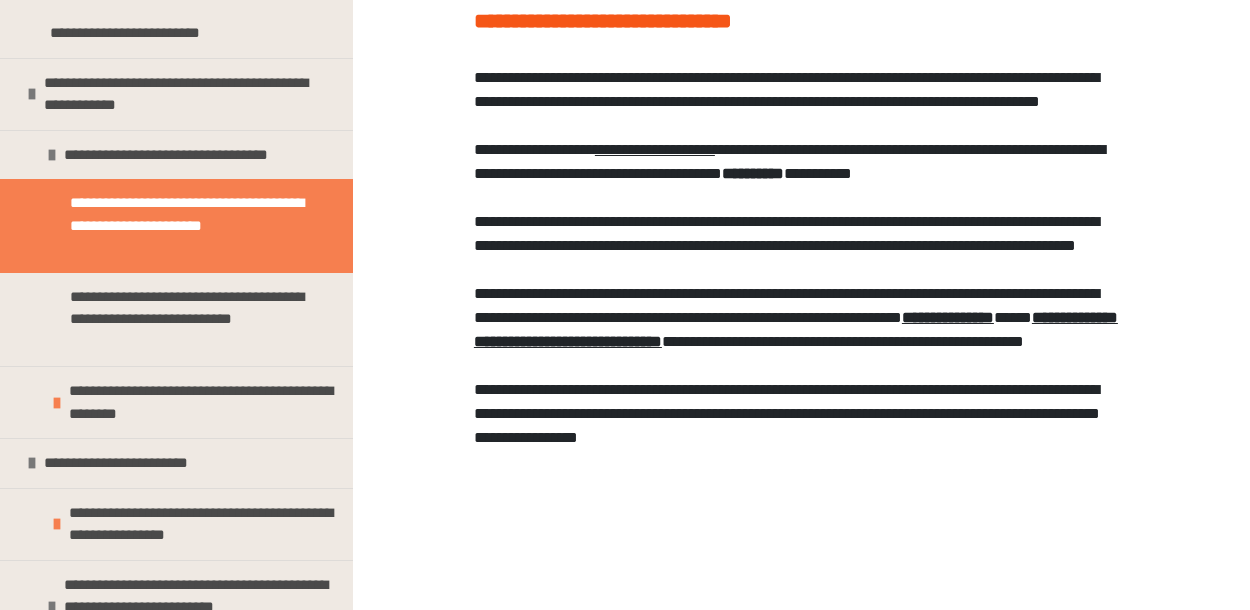 scroll, scrollTop: 80, scrollLeft: 0, axis: vertical 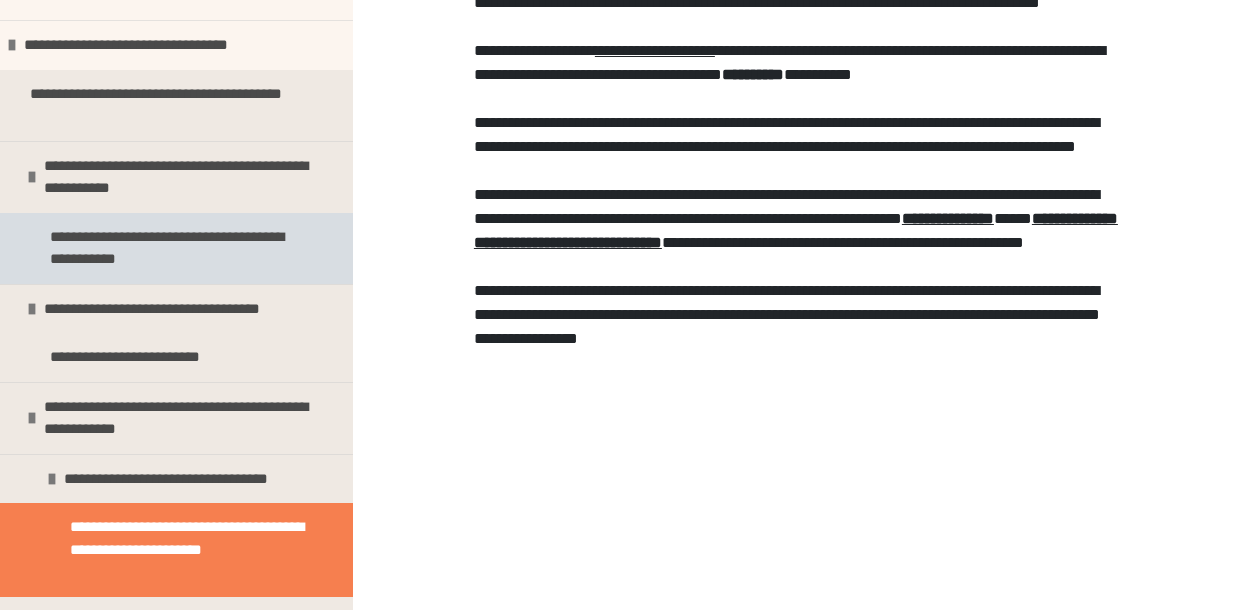 click on "**********" at bounding box center [178, 248] 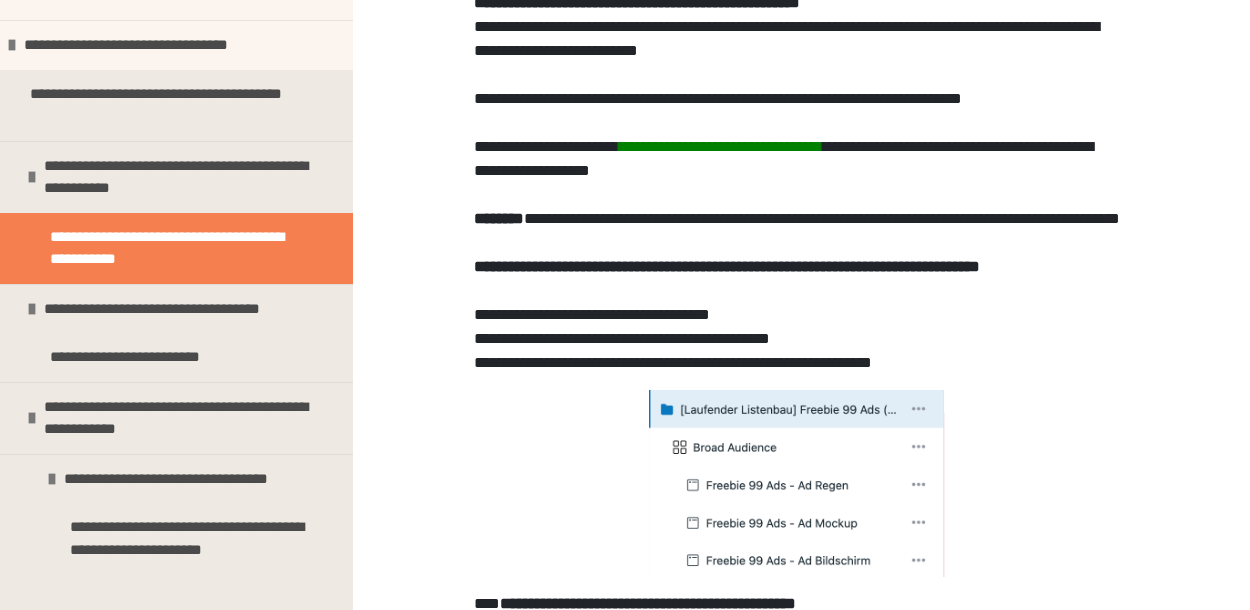 scroll, scrollTop: 1018, scrollLeft: 0, axis: vertical 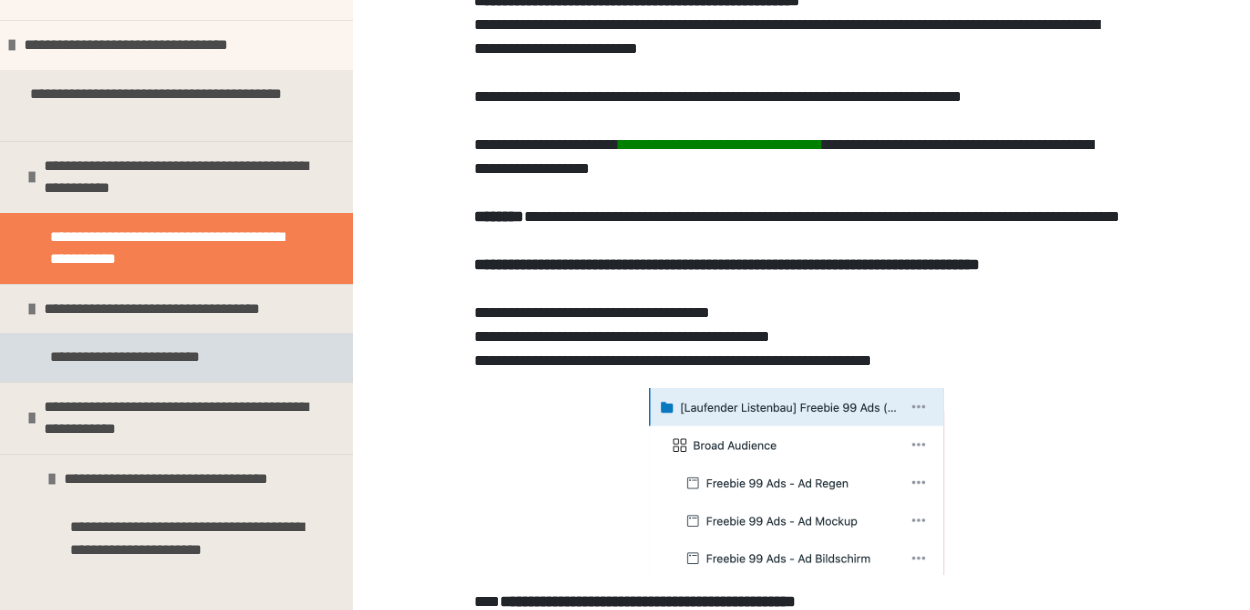 click on "**********" at bounding box center (150, 357) 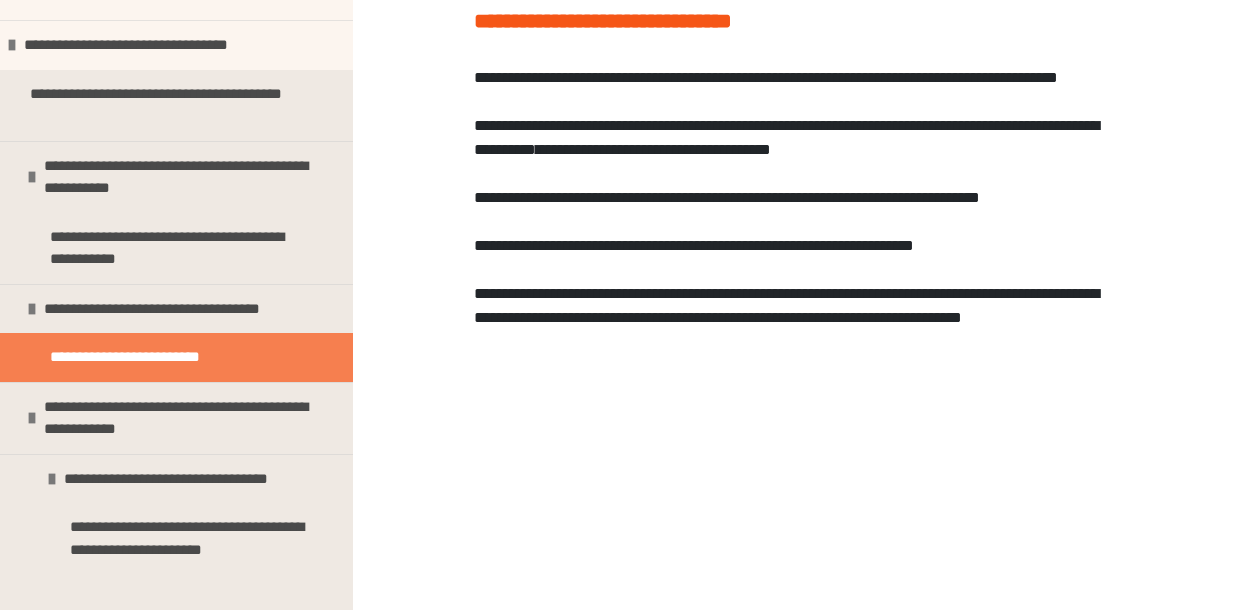 scroll, scrollTop: 191, scrollLeft: 0, axis: vertical 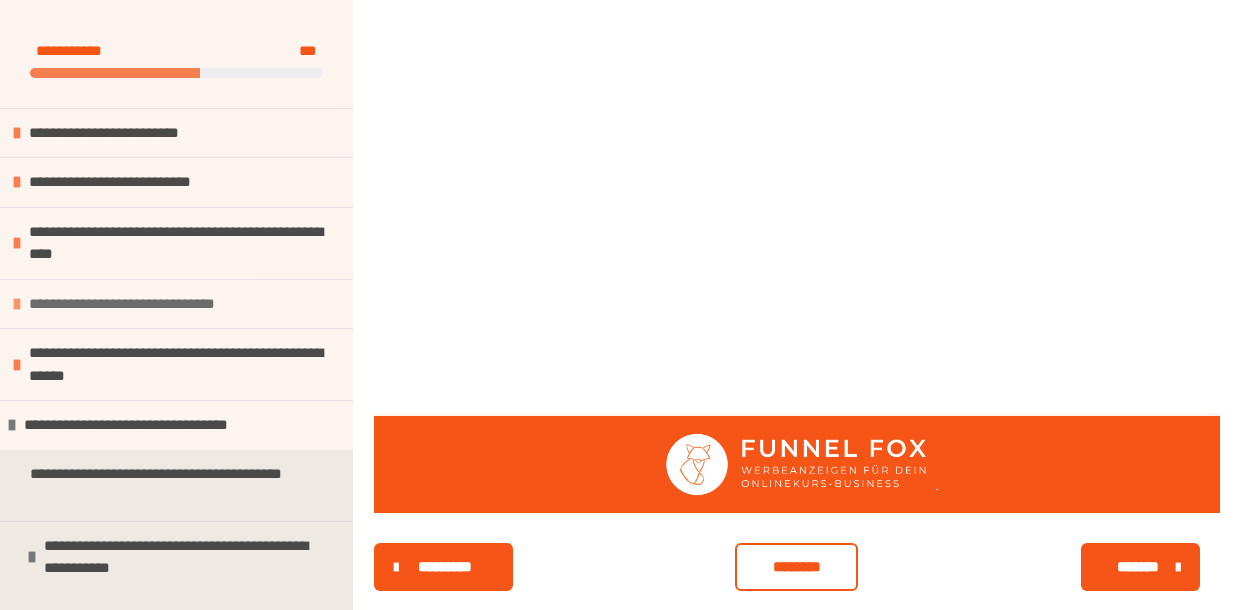 click on "**********" at bounding box center (150, 304) 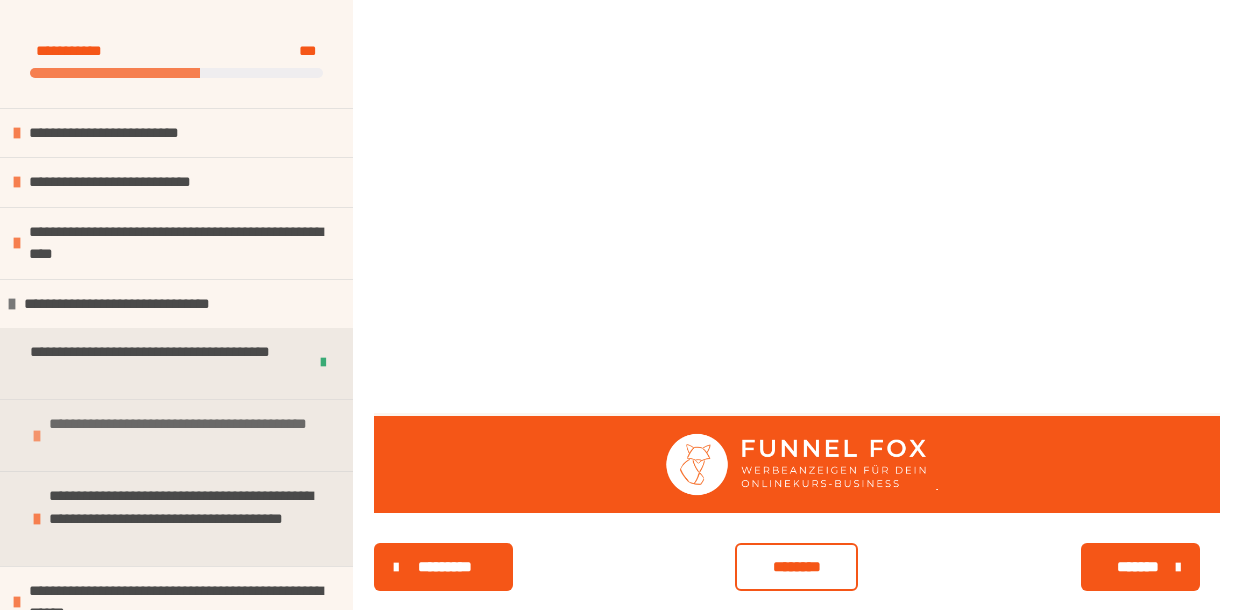 click at bounding box center (37, 436) 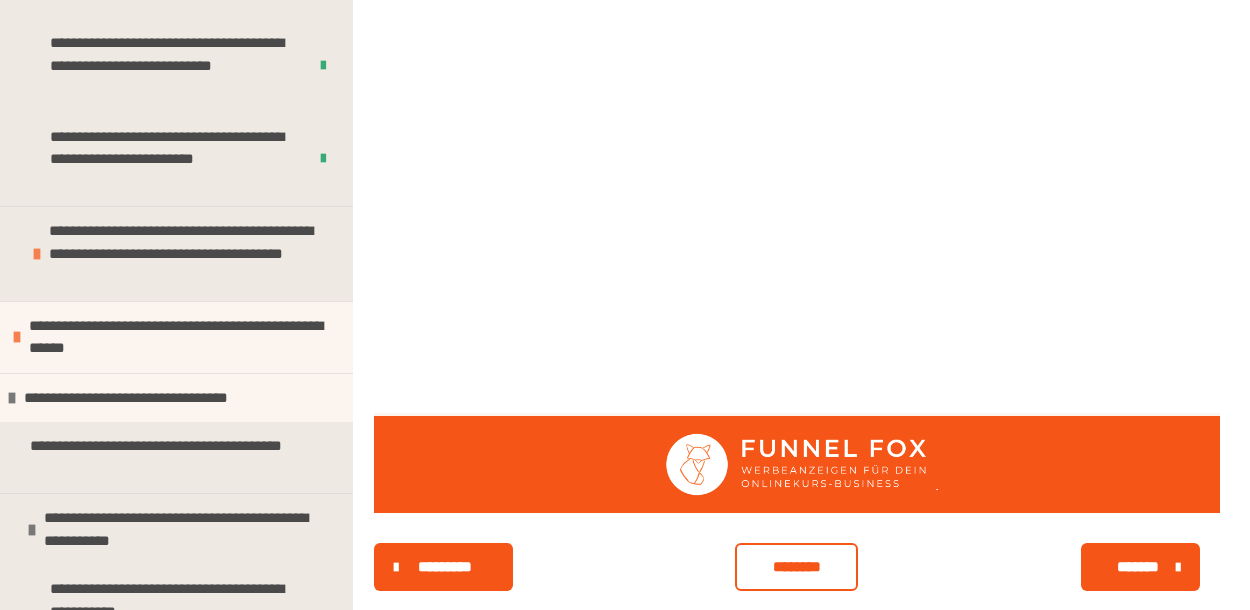 scroll, scrollTop: 855, scrollLeft: 0, axis: vertical 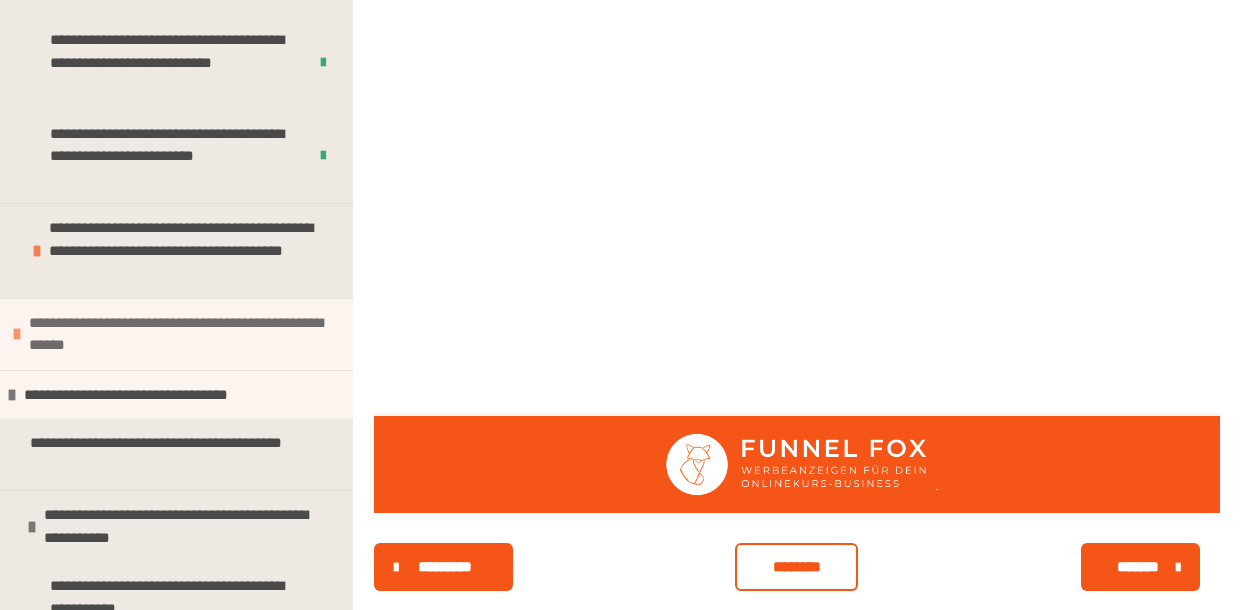 click at bounding box center [17, 334] 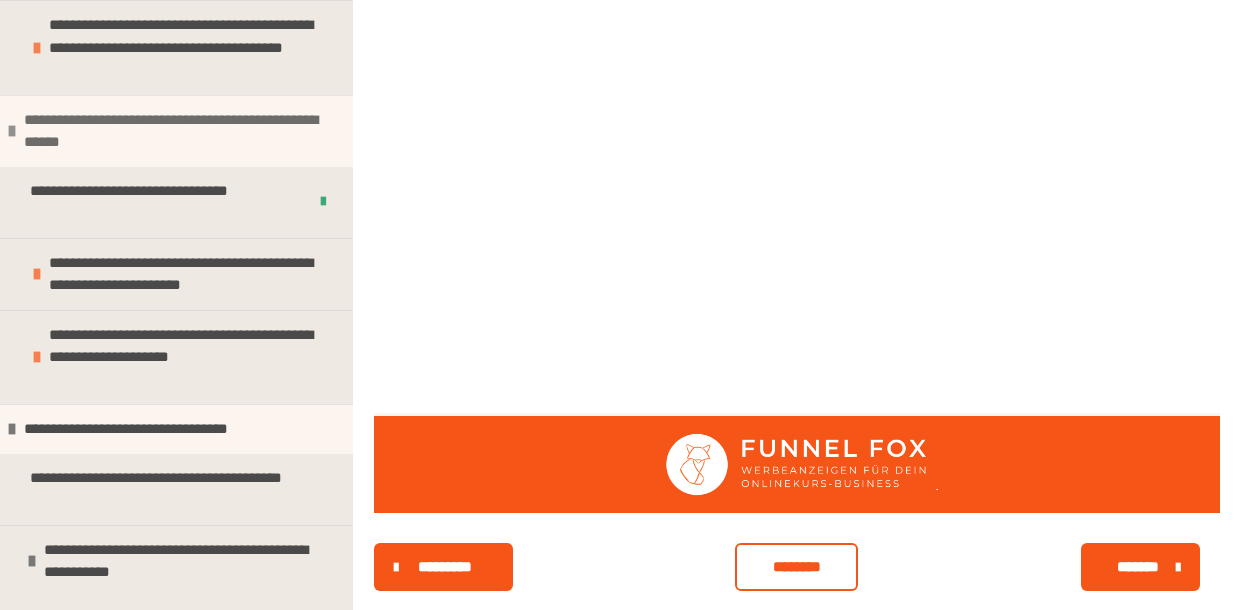 scroll, scrollTop: 1070, scrollLeft: 0, axis: vertical 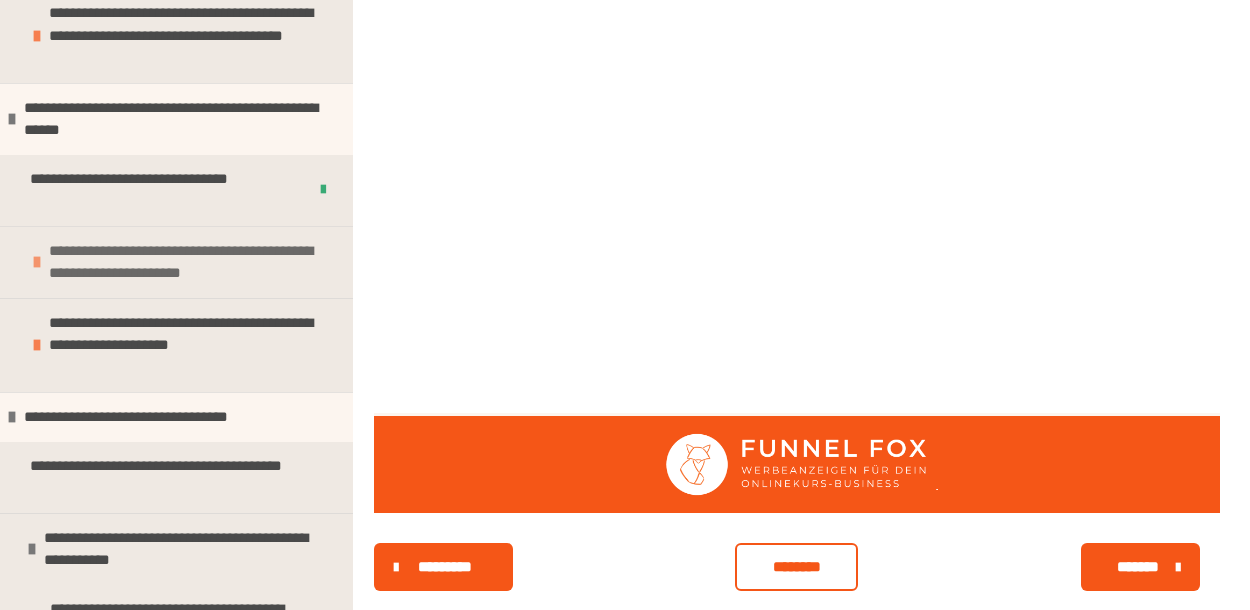 click at bounding box center (37, 262) 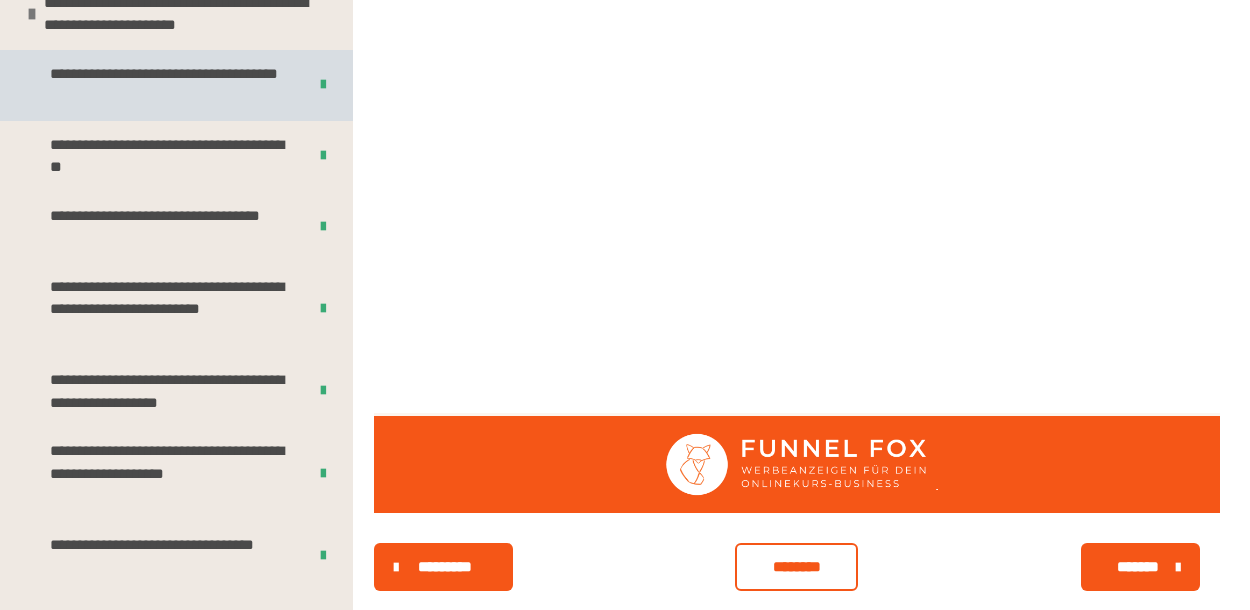 scroll, scrollTop: 1319, scrollLeft: 0, axis: vertical 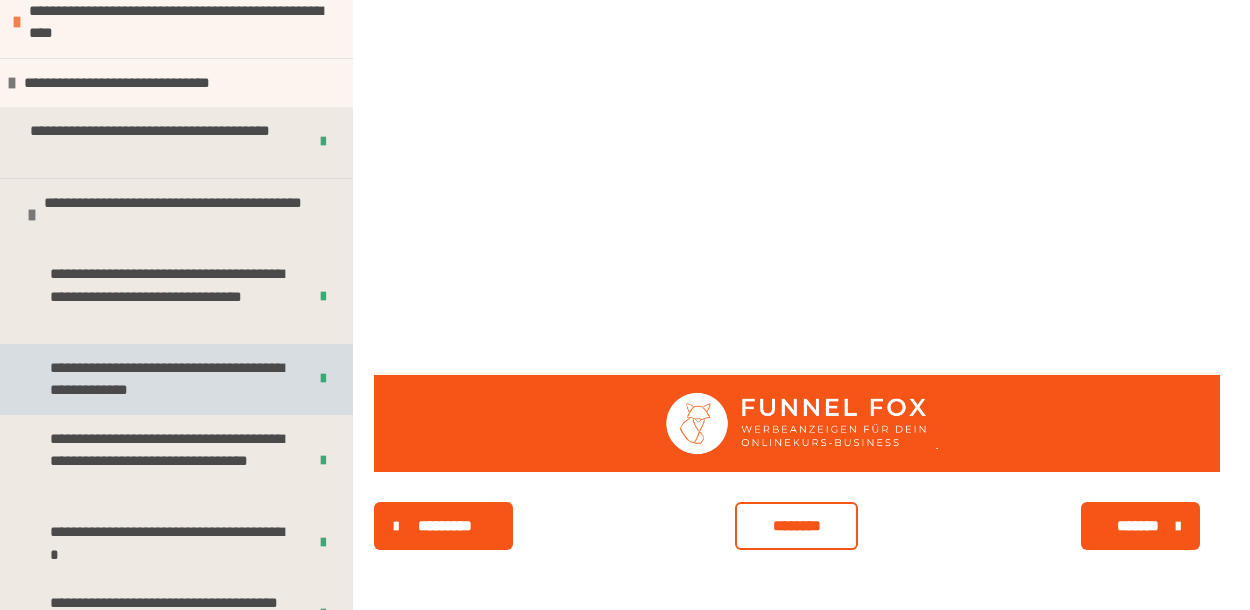 click on "**********" at bounding box center (170, 379) 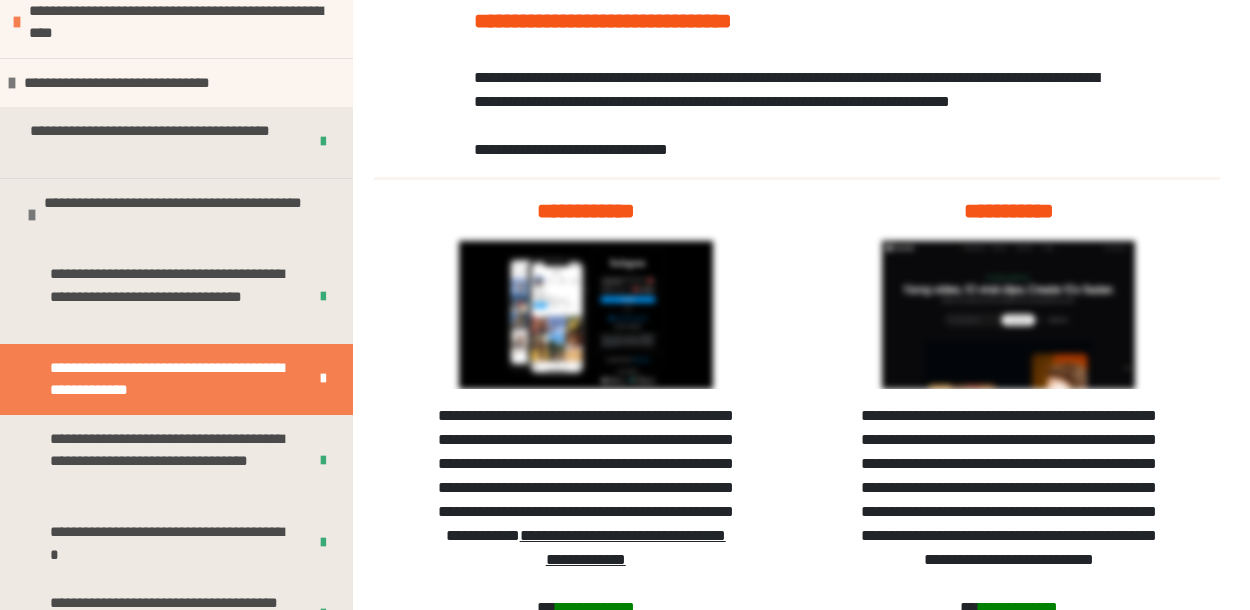 scroll, scrollTop: 0, scrollLeft: 0, axis: both 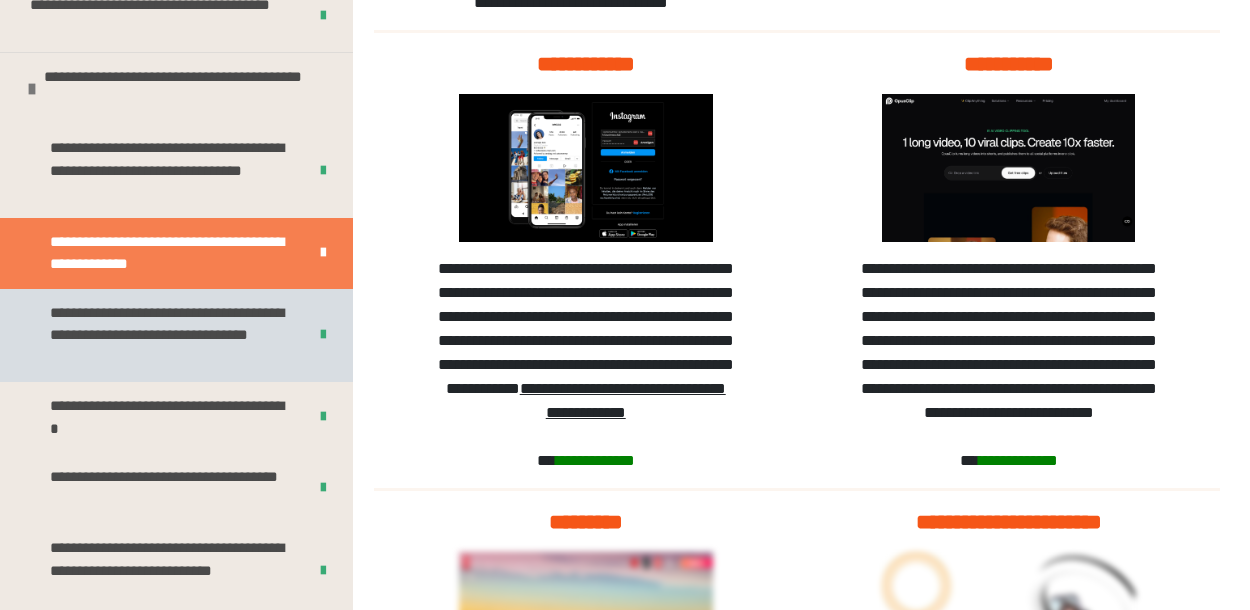 click on "**********" at bounding box center (170, 336) 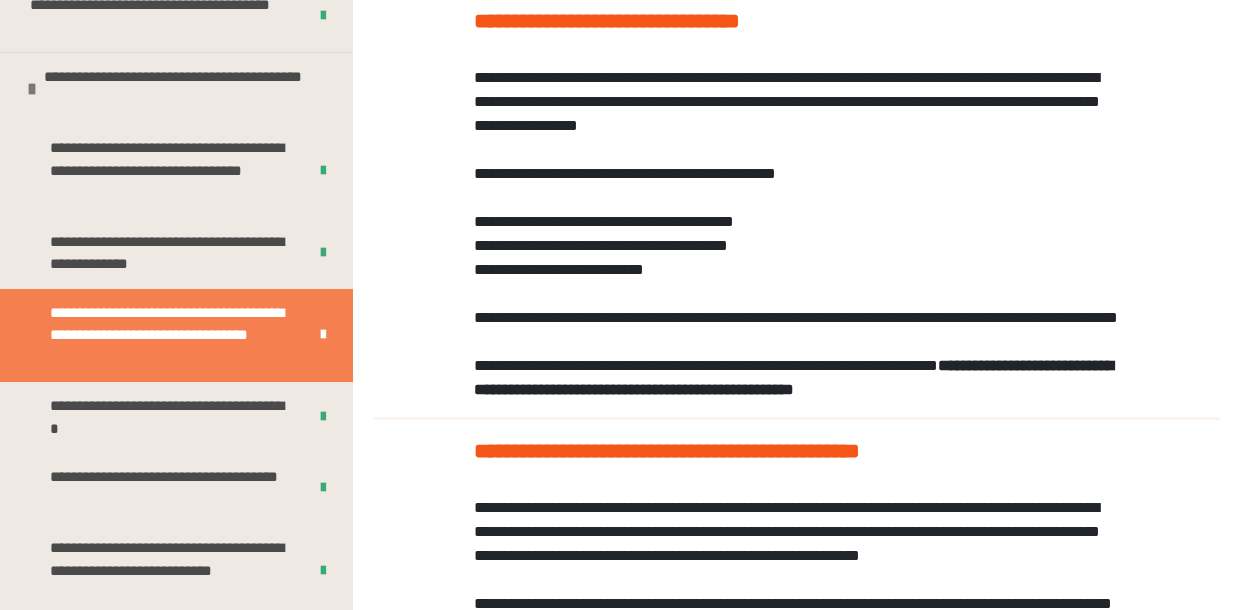 scroll, scrollTop: 193, scrollLeft: 0, axis: vertical 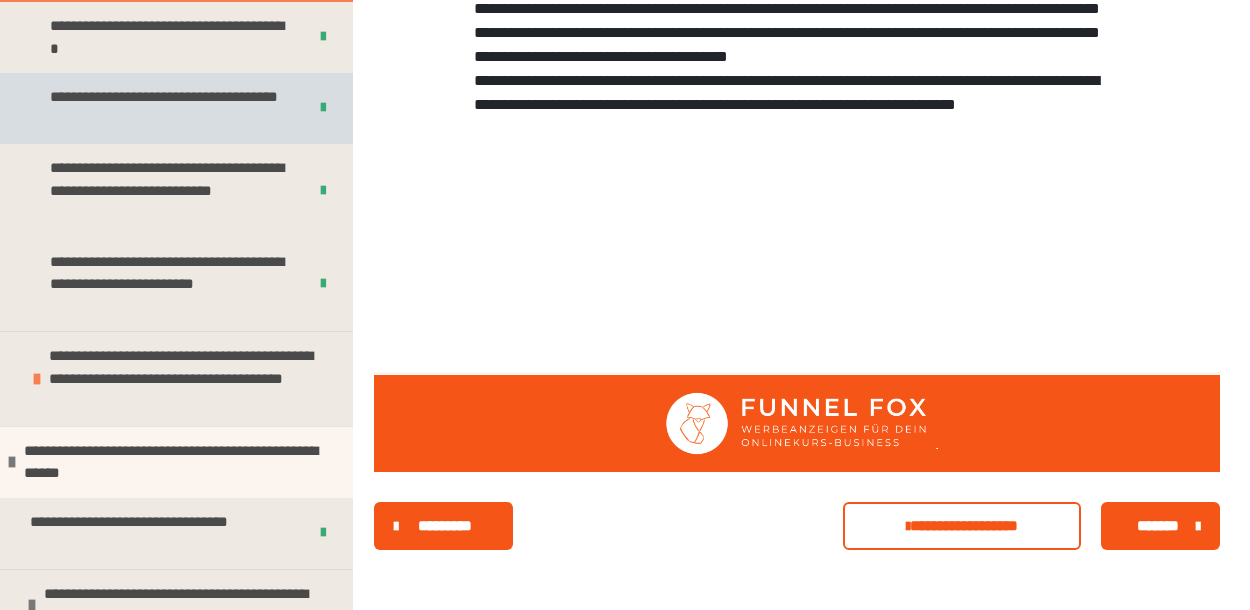 click on "**********" at bounding box center (170, 108) 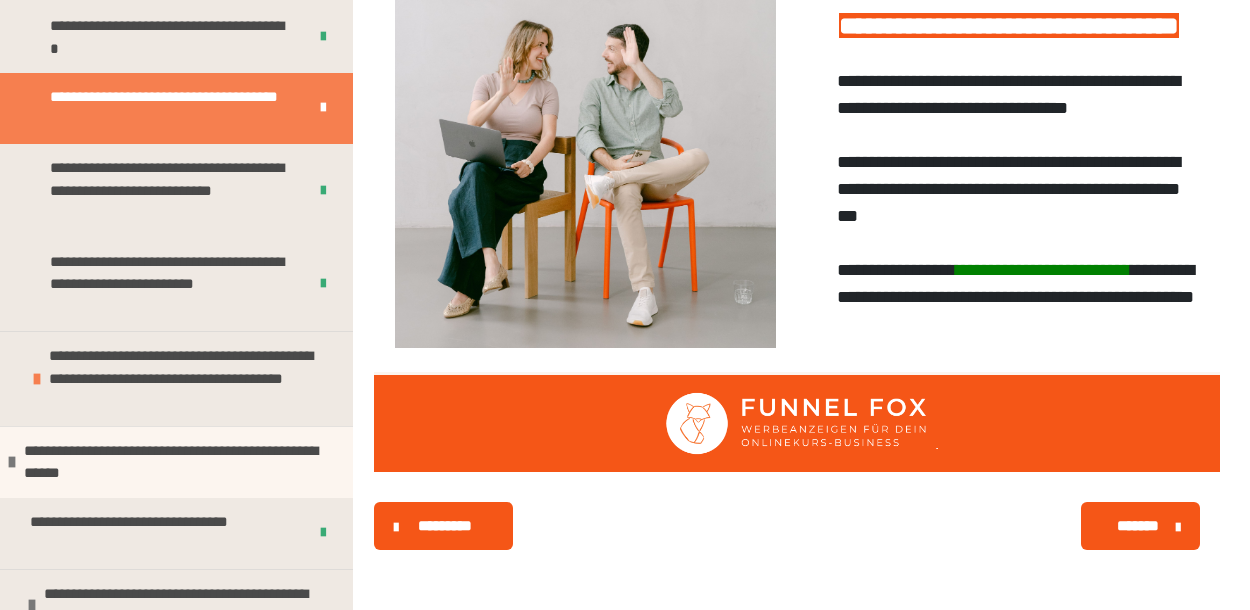 scroll, scrollTop: 1502, scrollLeft: 0, axis: vertical 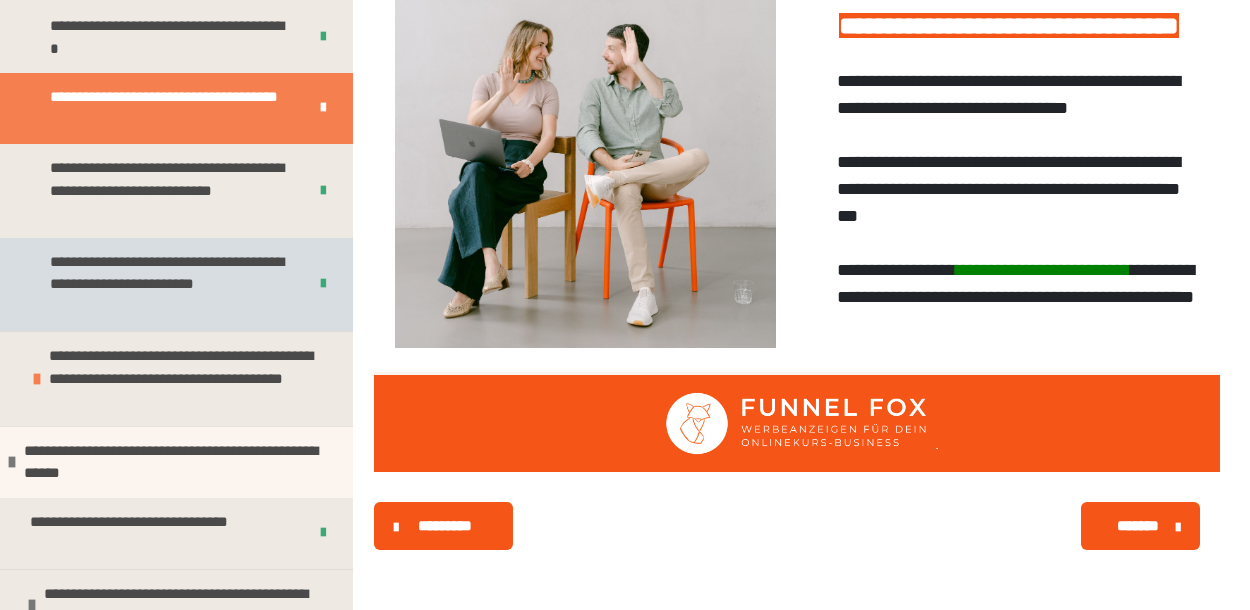 click on "**********" at bounding box center [170, 285] 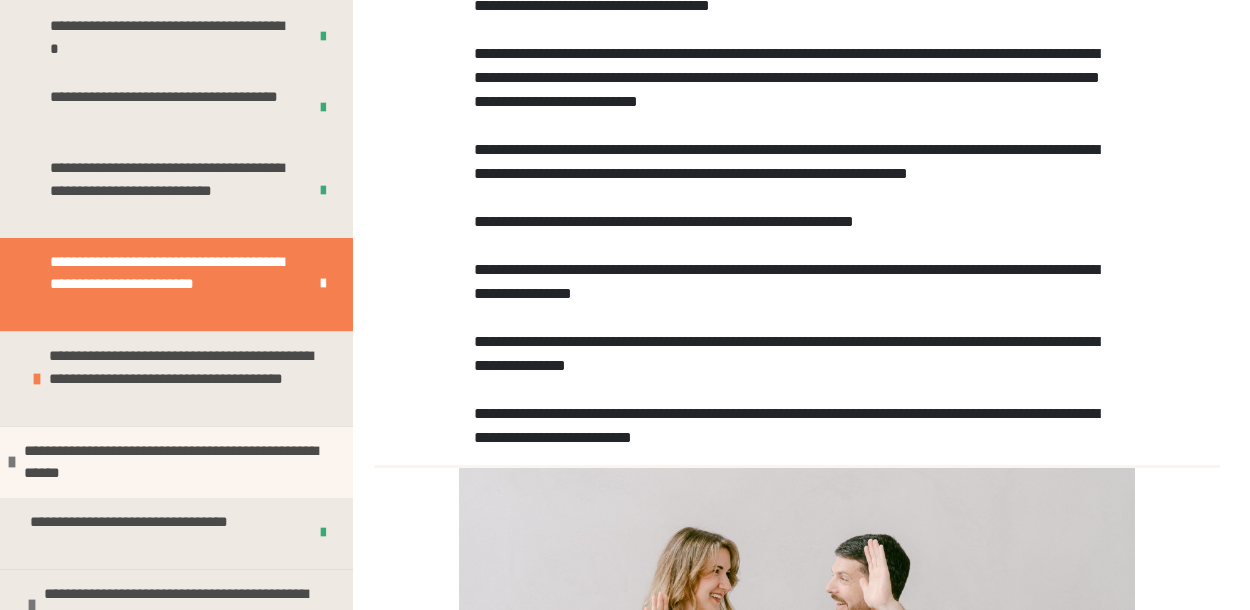 scroll, scrollTop: 0, scrollLeft: 0, axis: both 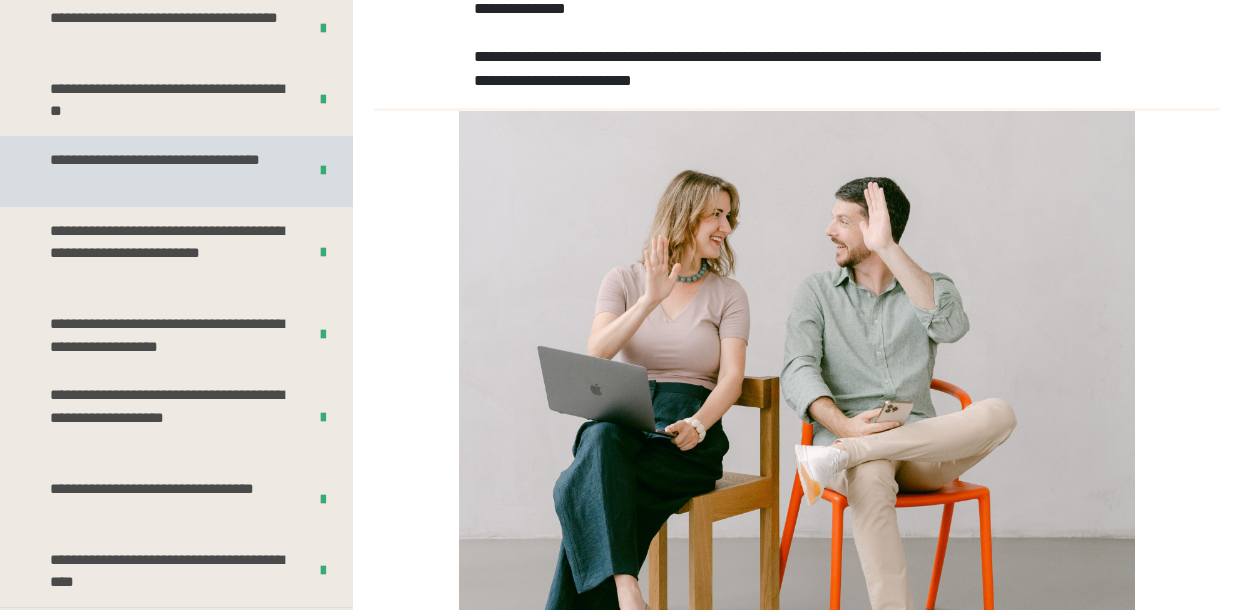 click on "**********" at bounding box center [170, 171] 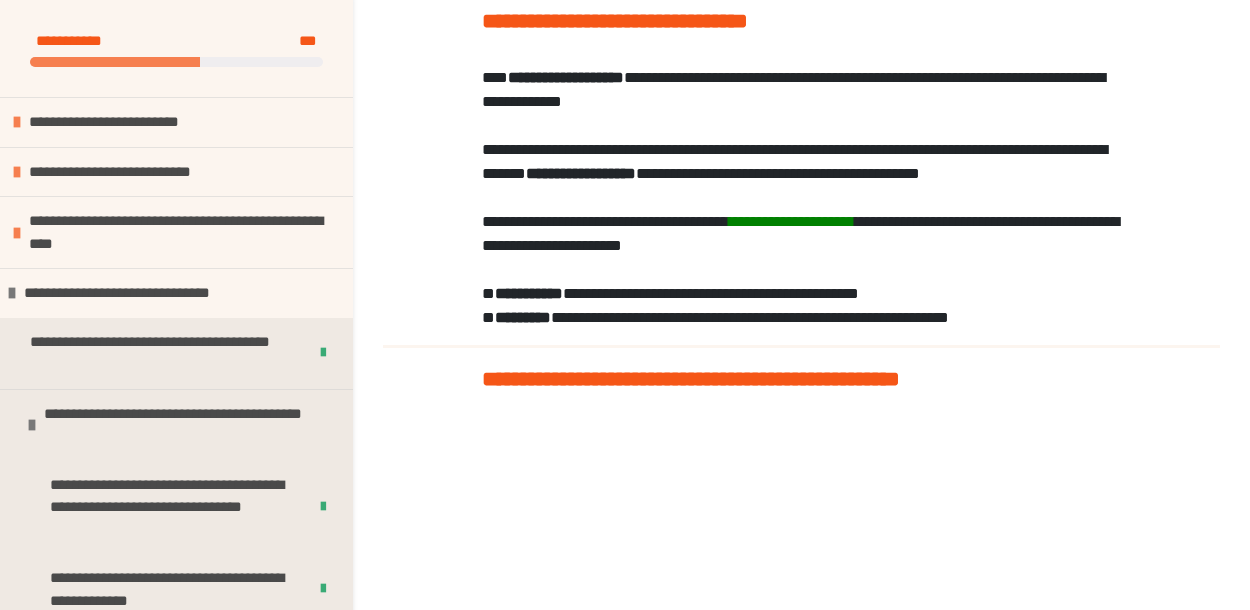 scroll, scrollTop: 43, scrollLeft: 0, axis: vertical 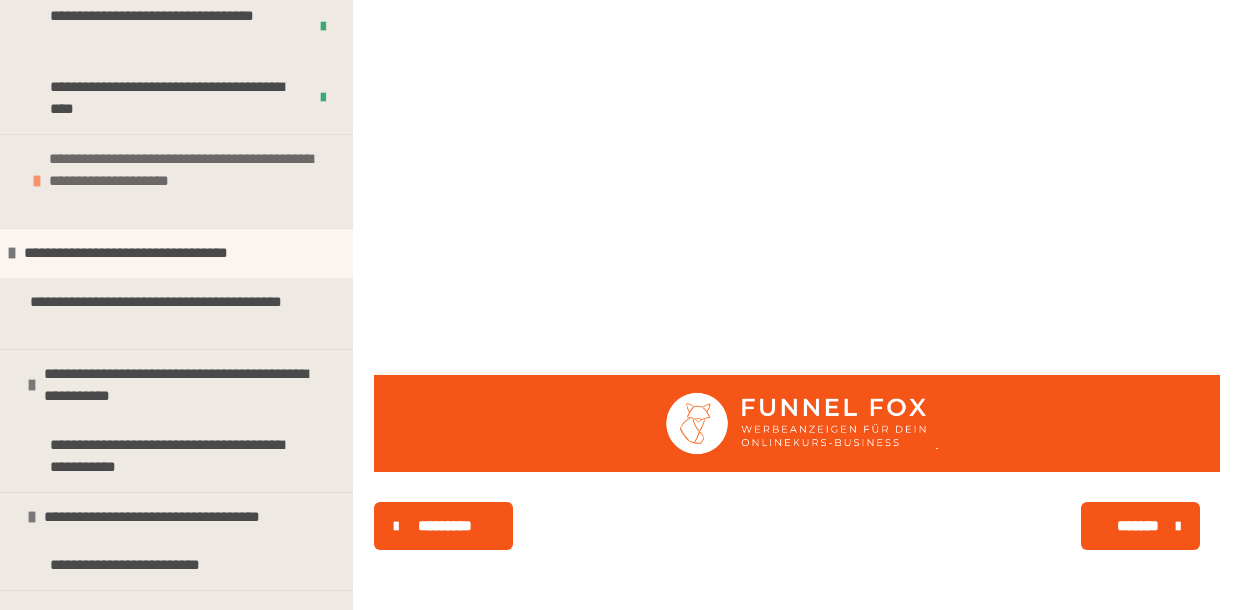 click on "**********" at bounding box center (196, 182) 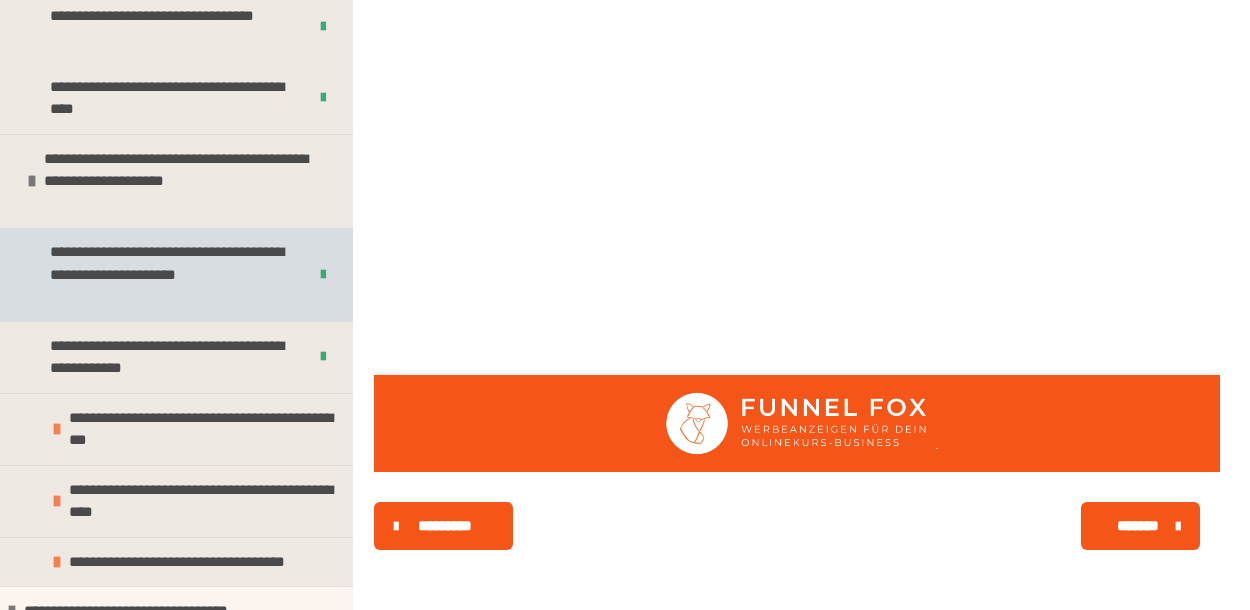 click on "**********" at bounding box center (170, 275) 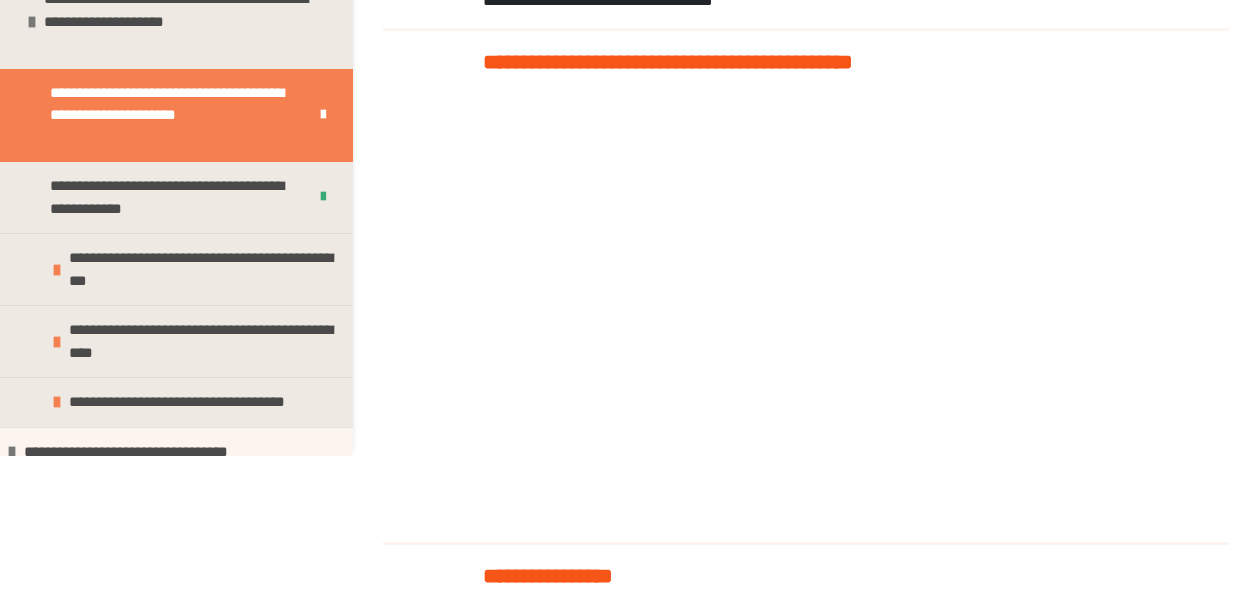 scroll, scrollTop: 128, scrollLeft: 0, axis: vertical 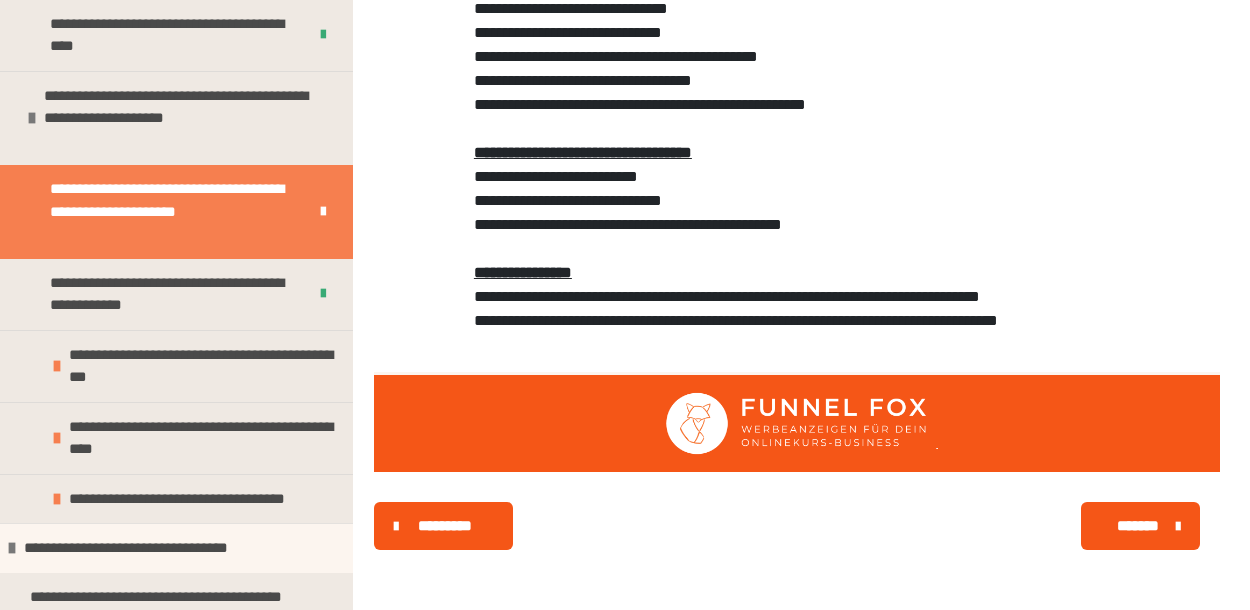 click on "*******" at bounding box center (1138, 526) 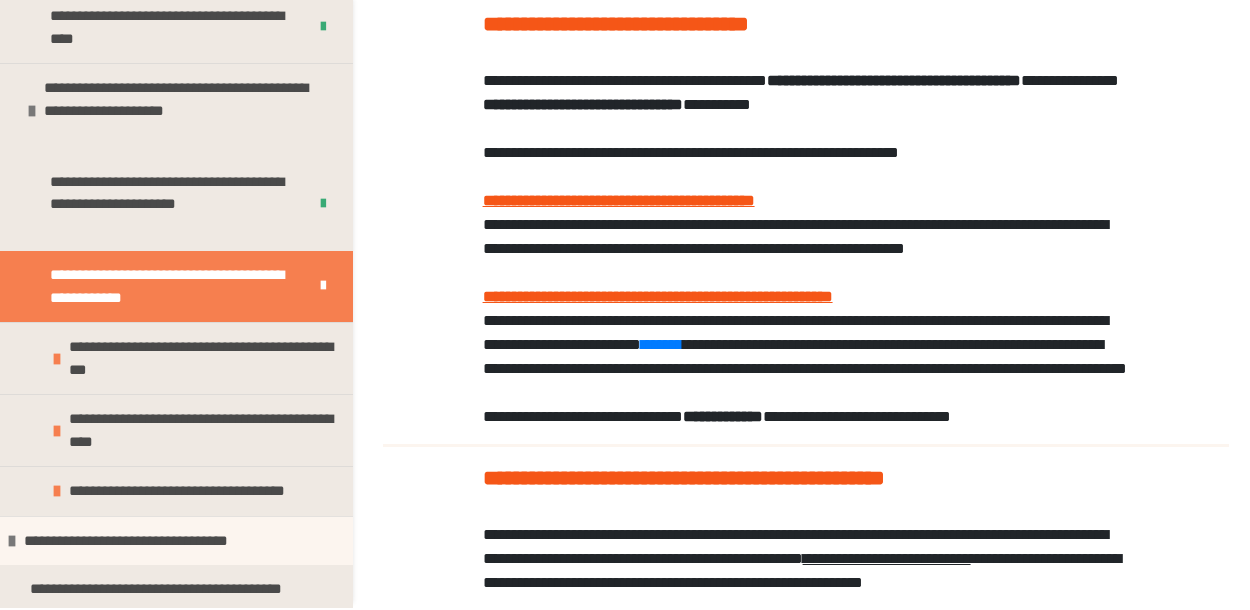 scroll, scrollTop: 199, scrollLeft: 0, axis: vertical 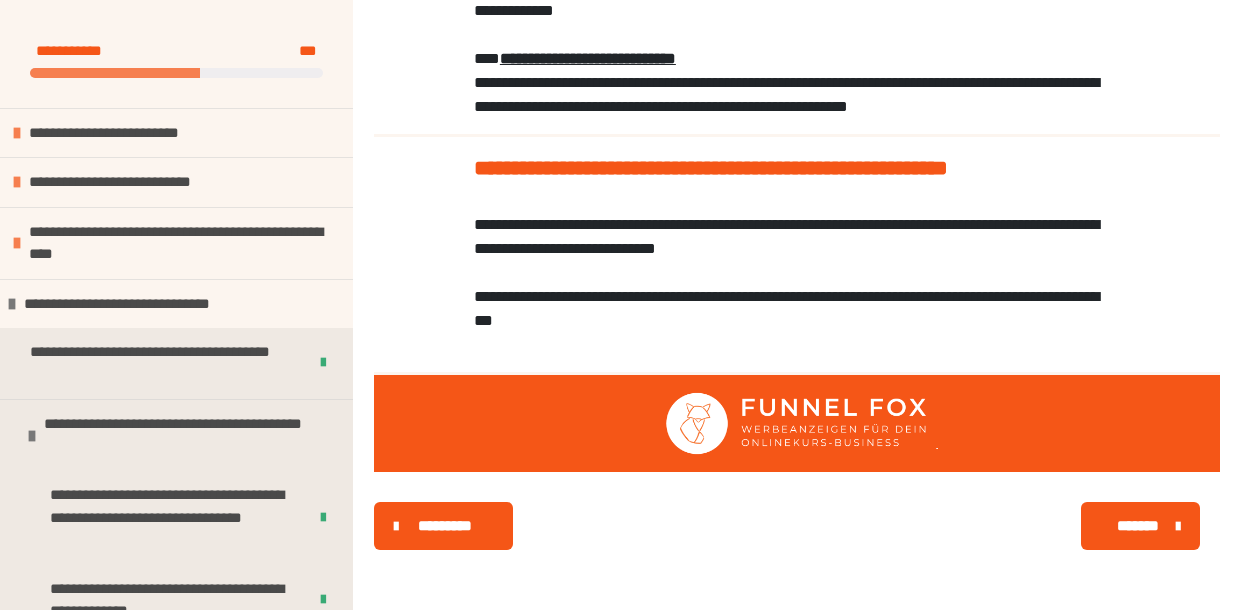 click on "*******" at bounding box center [1138, 526] 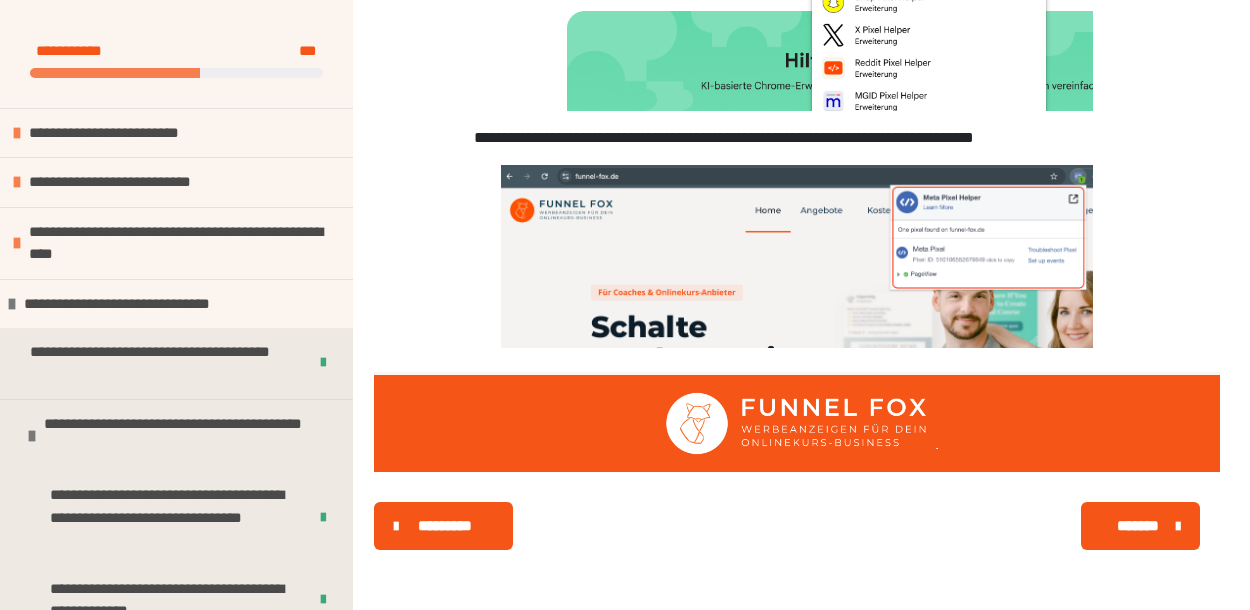 scroll, scrollTop: 1339, scrollLeft: 0, axis: vertical 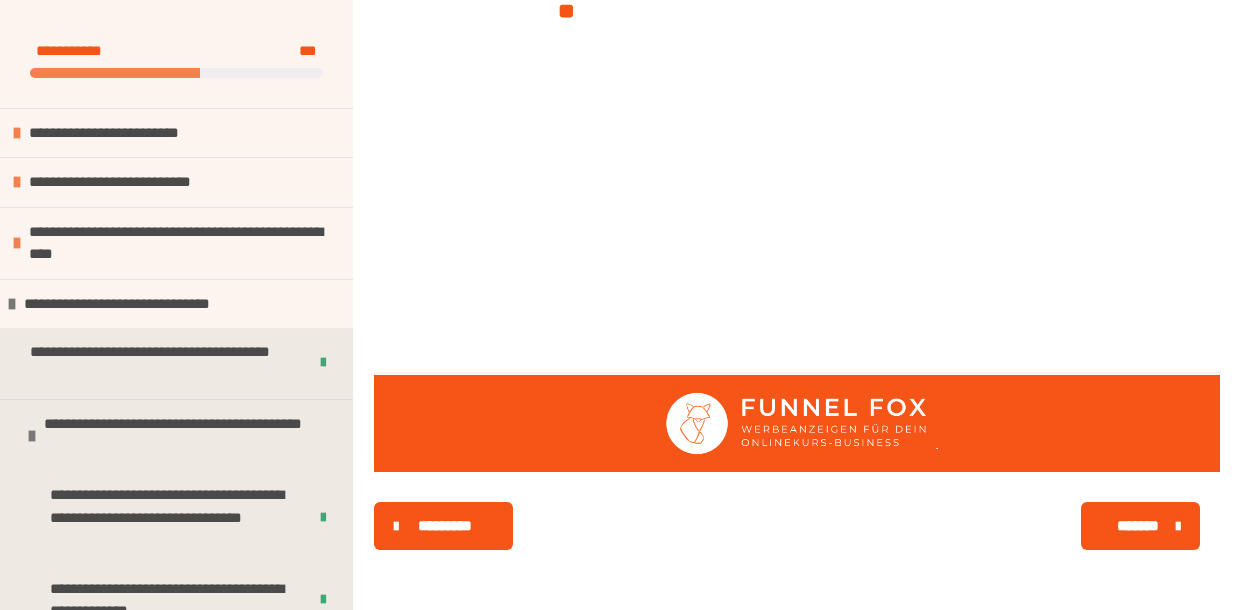 click on "*******" at bounding box center (1140, 526) 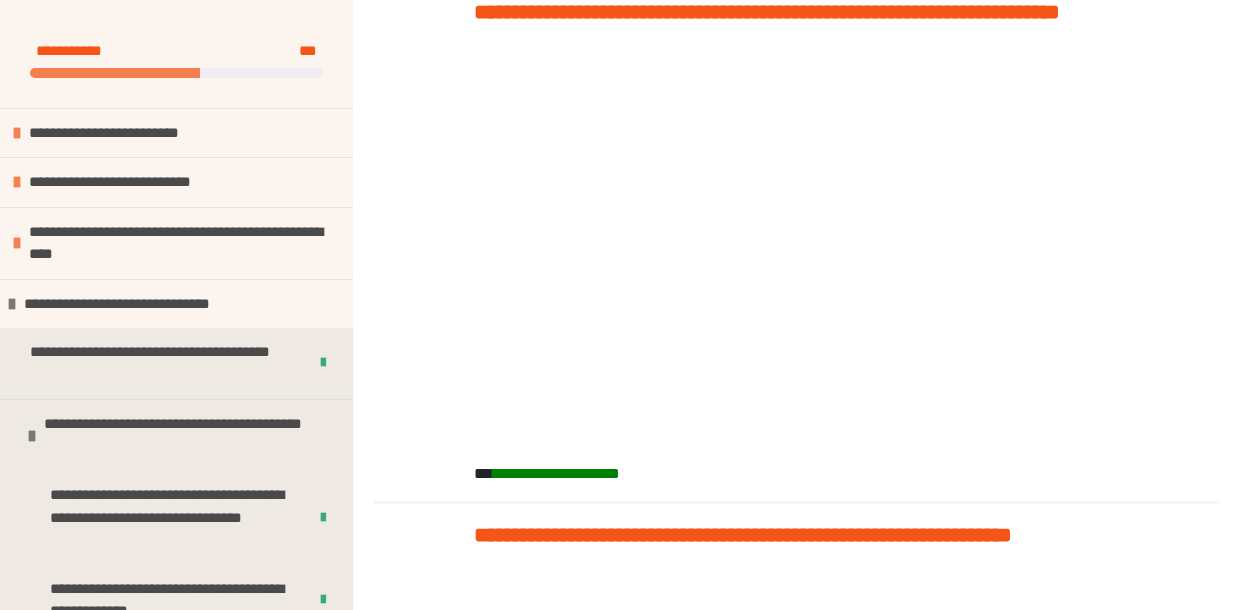 scroll, scrollTop: 442, scrollLeft: 0, axis: vertical 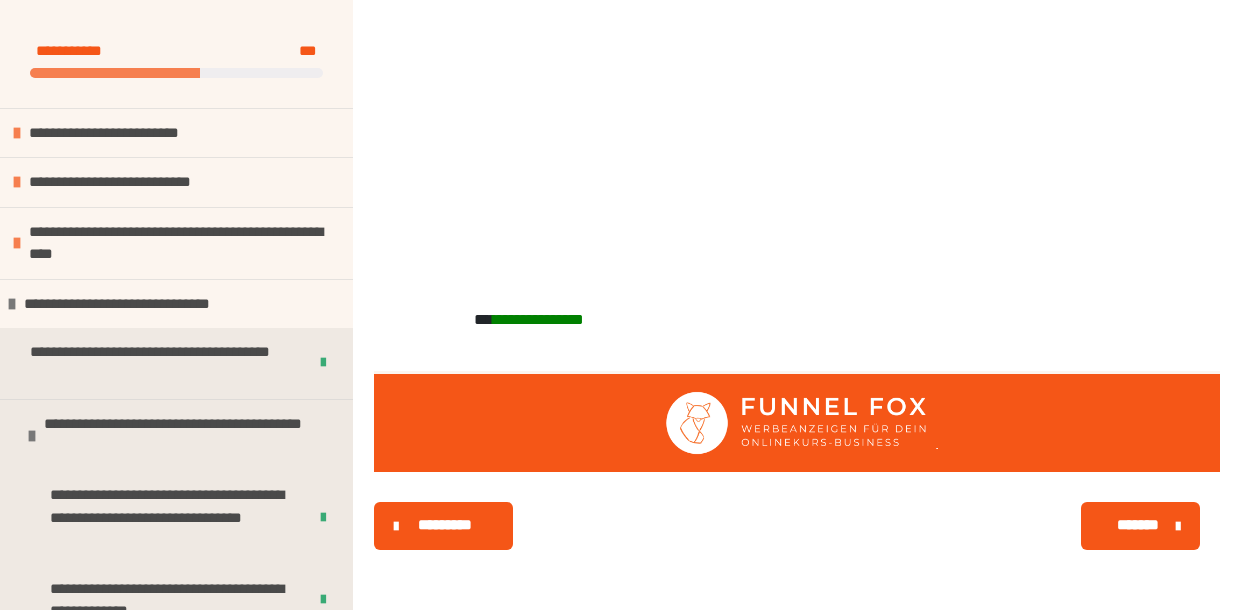 click on "*******" at bounding box center (1138, 525) 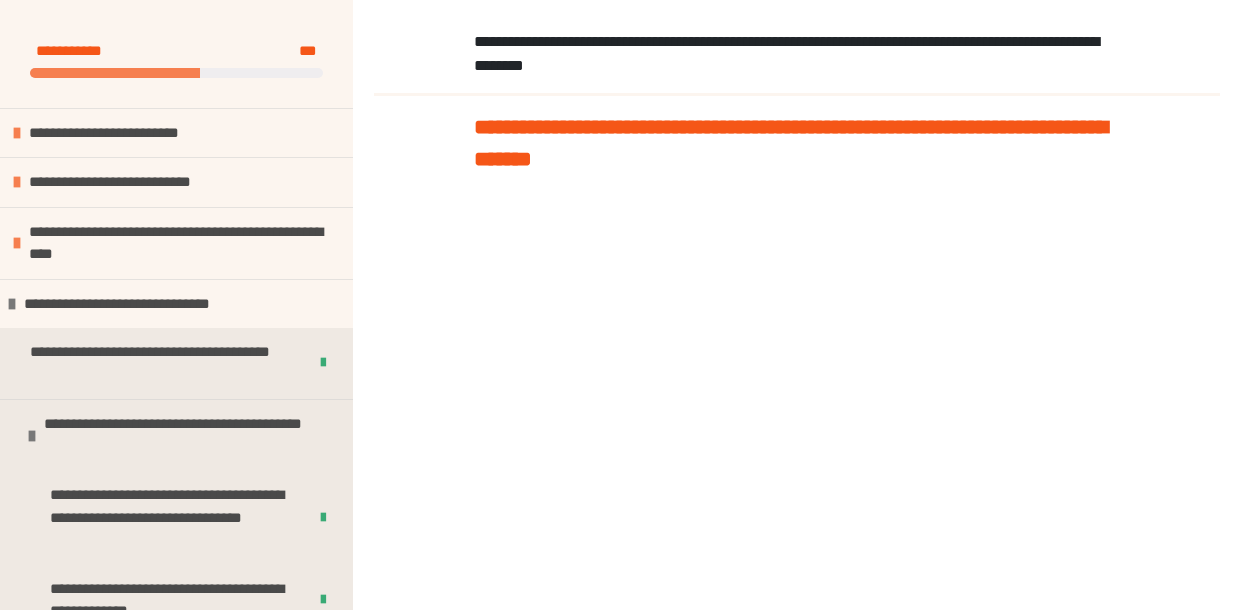 scroll, scrollTop: 547, scrollLeft: 0, axis: vertical 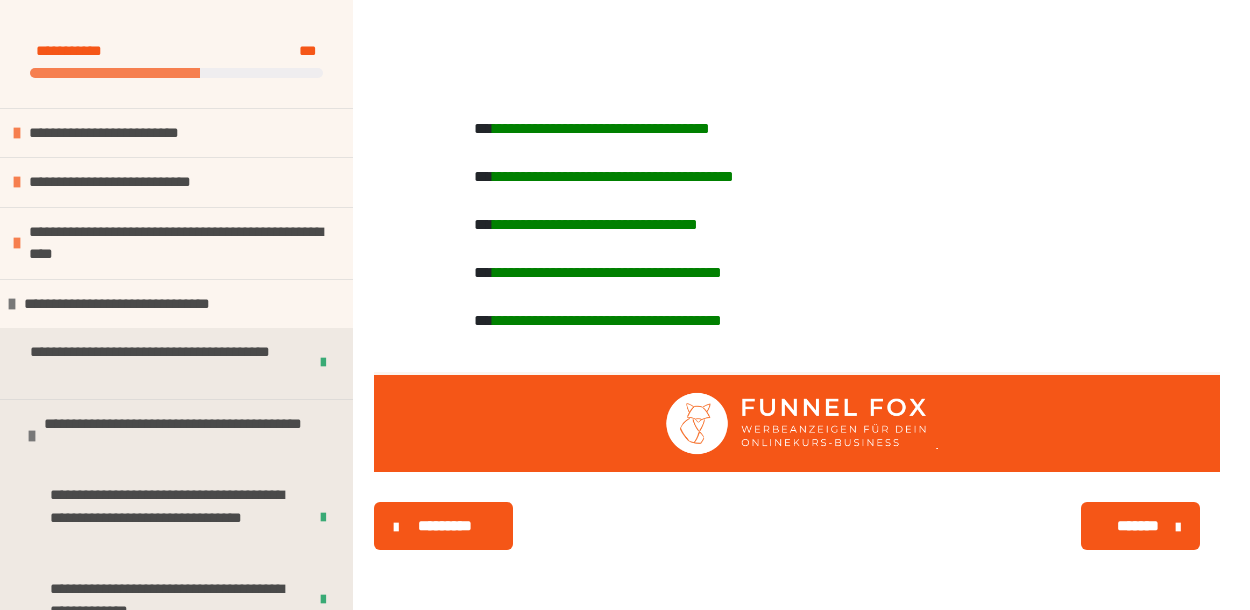 click on "*******" at bounding box center [1138, 526] 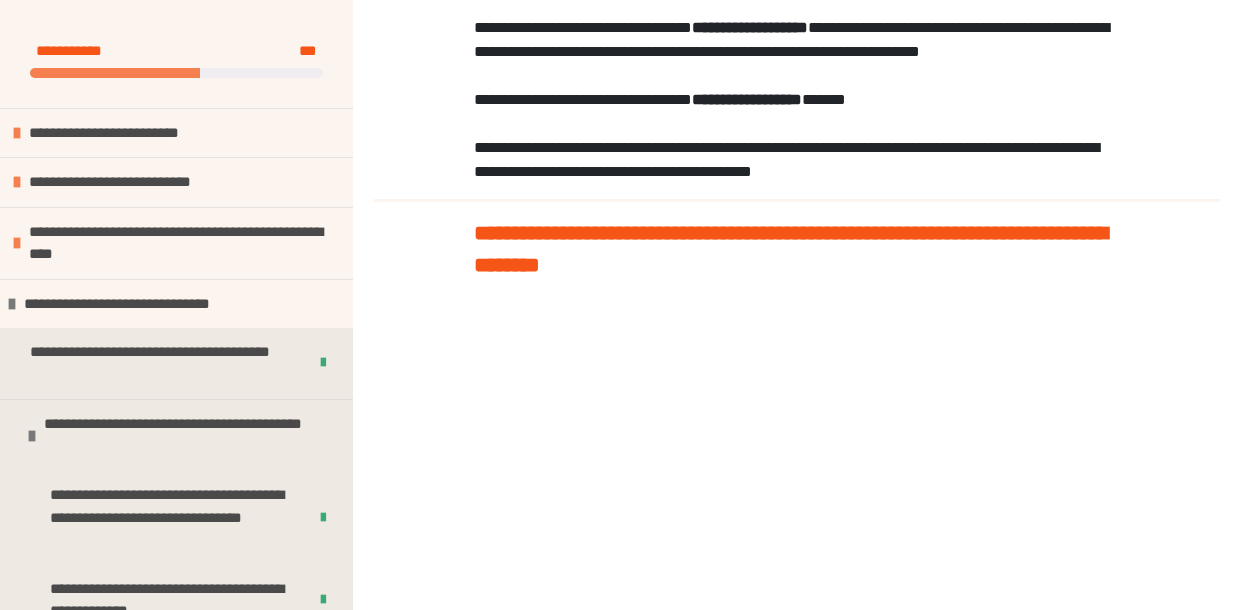scroll, scrollTop: 315, scrollLeft: 0, axis: vertical 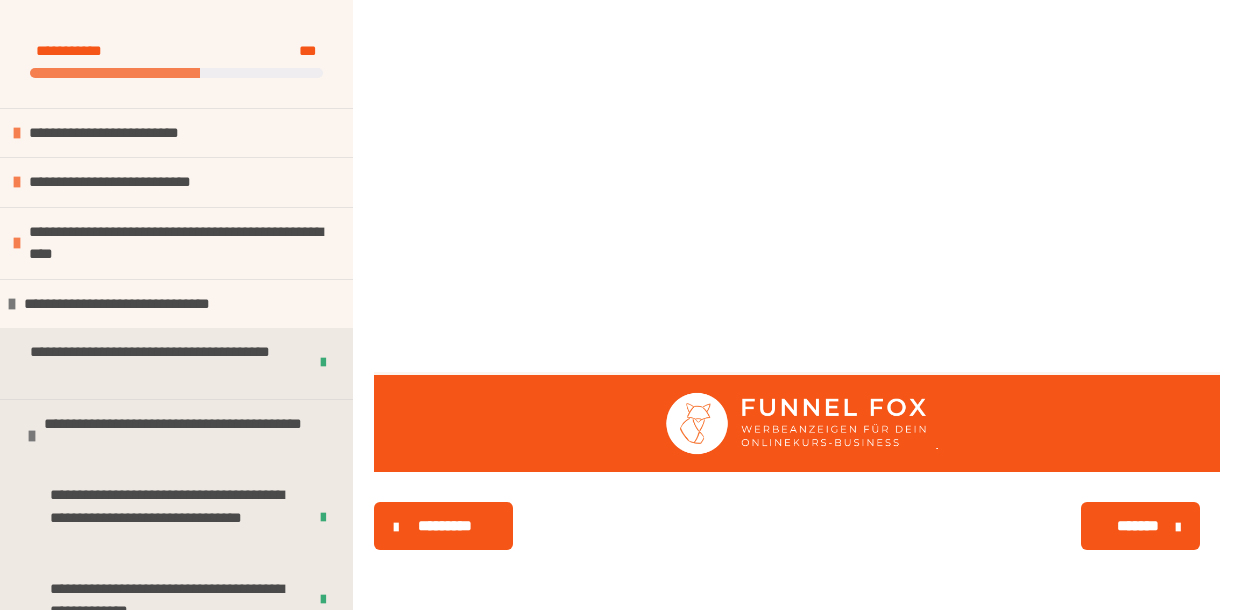 click on "*******" at bounding box center [1138, 526] 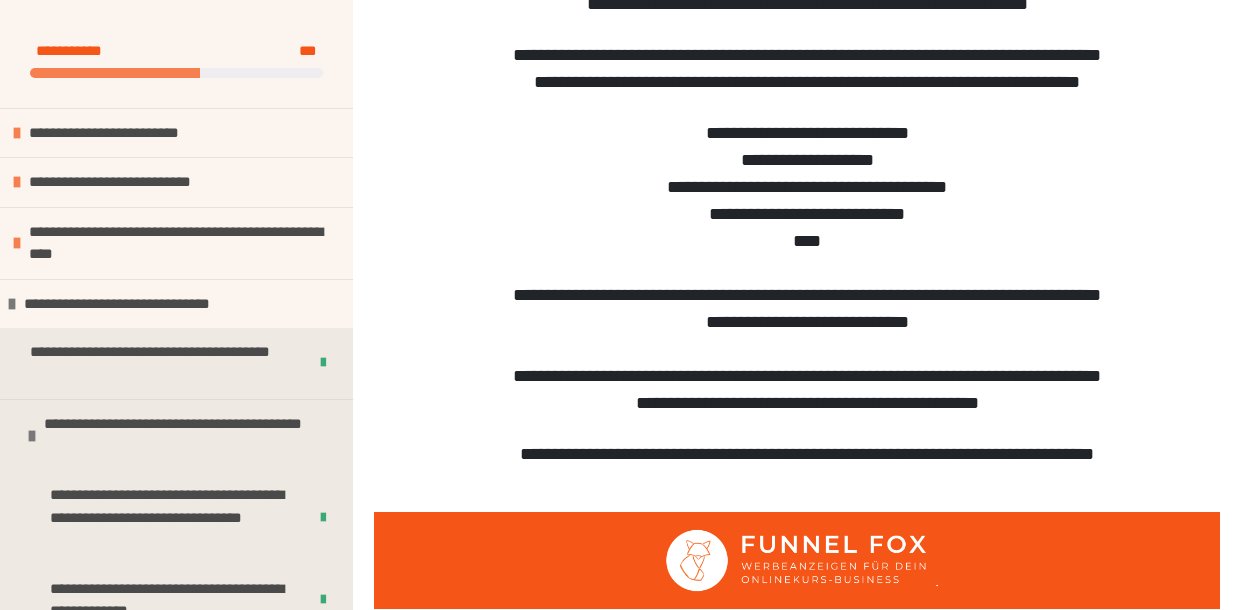 scroll, scrollTop: 810, scrollLeft: 0, axis: vertical 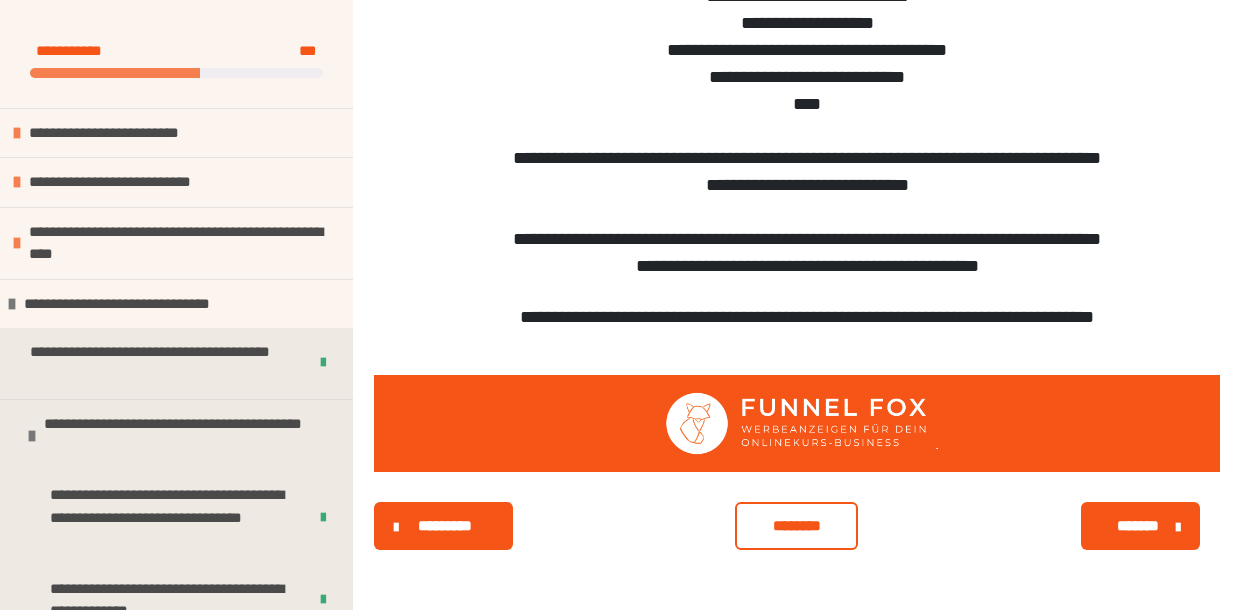 click on "*******" at bounding box center [1140, 526] 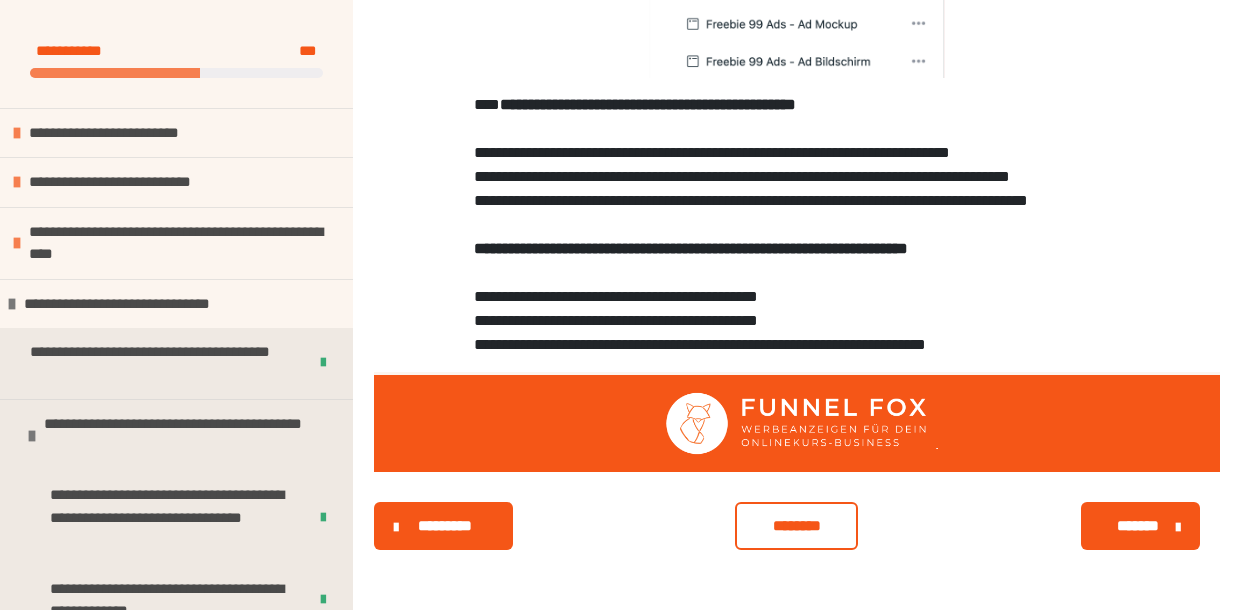 scroll, scrollTop: 1708, scrollLeft: 0, axis: vertical 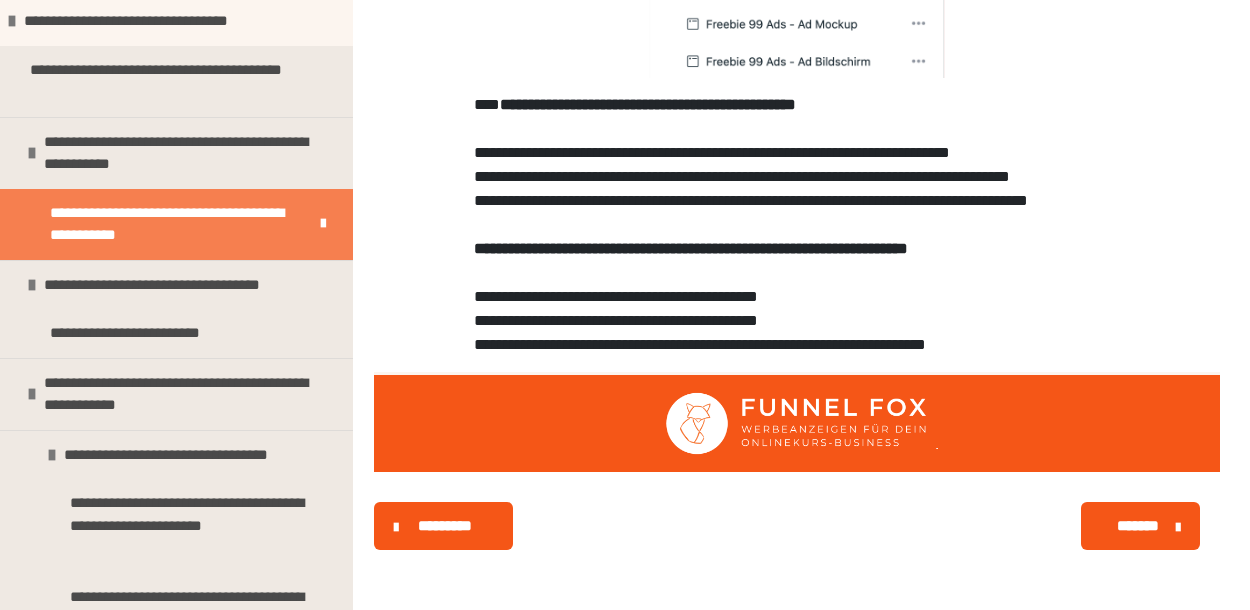 click on "*********" at bounding box center (445, 526) 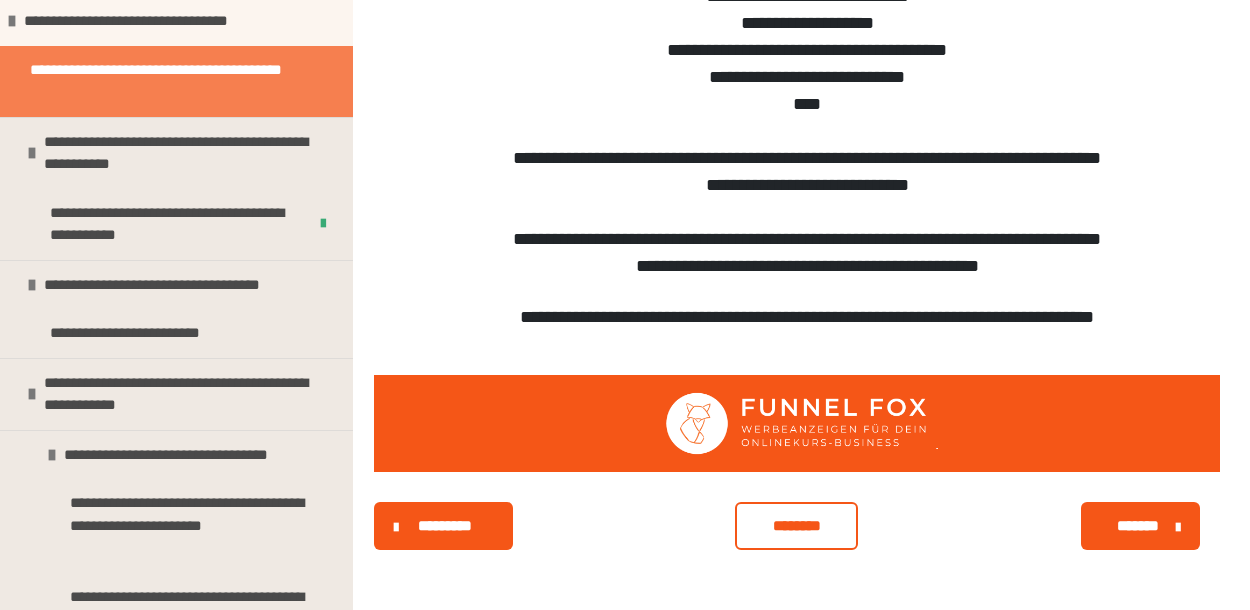 scroll, scrollTop: 1225, scrollLeft: 0, axis: vertical 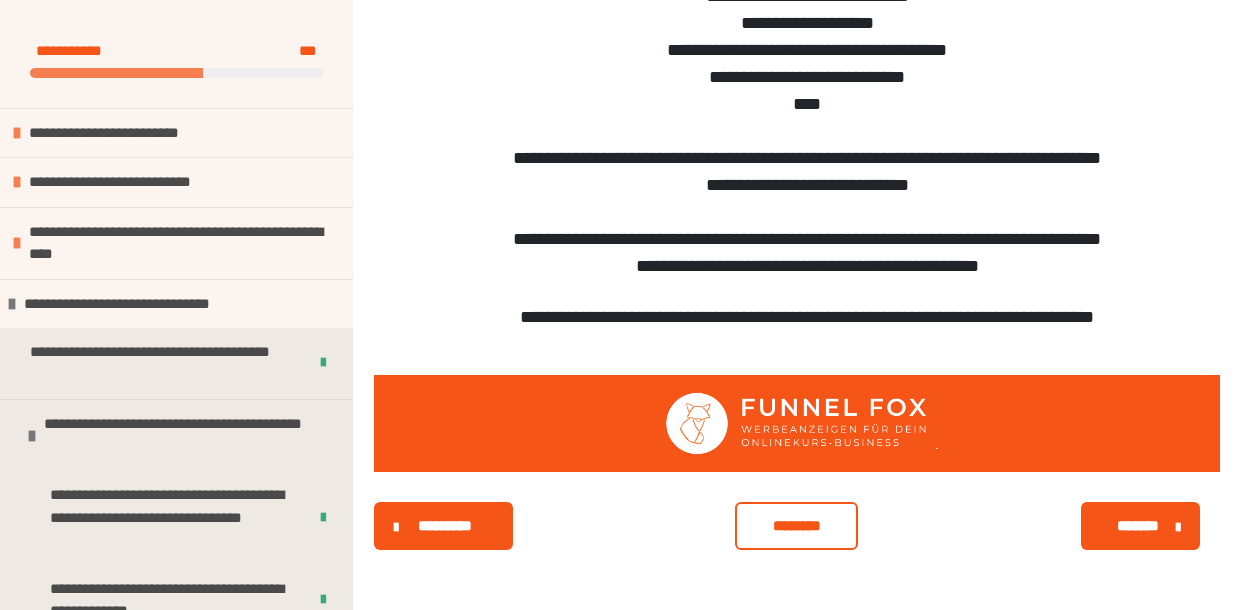 click on "*******" at bounding box center (1138, 526) 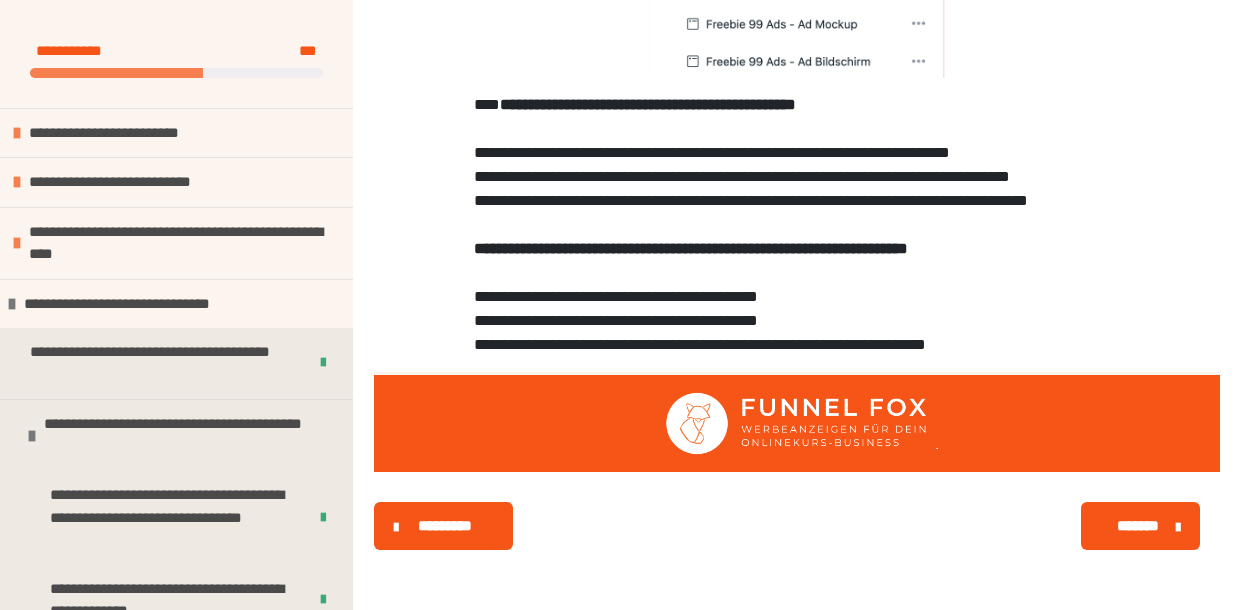 scroll, scrollTop: 1708, scrollLeft: 0, axis: vertical 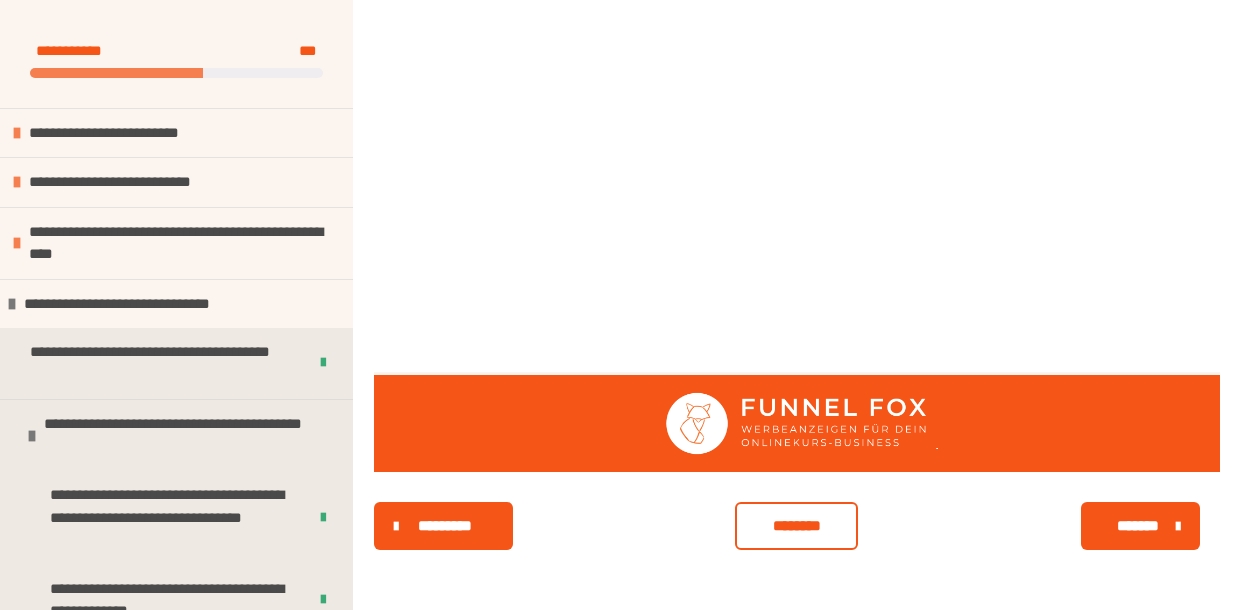 click on "*******" at bounding box center [1138, 526] 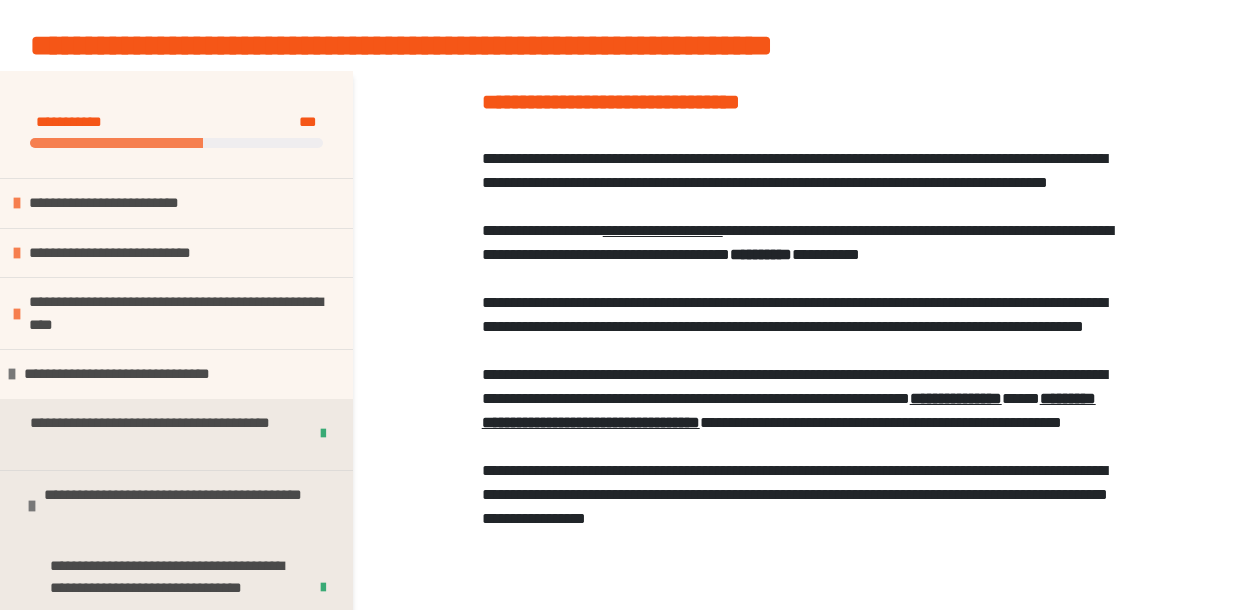 scroll, scrollTop: 181, scrollLeft: 0, axis: vertical 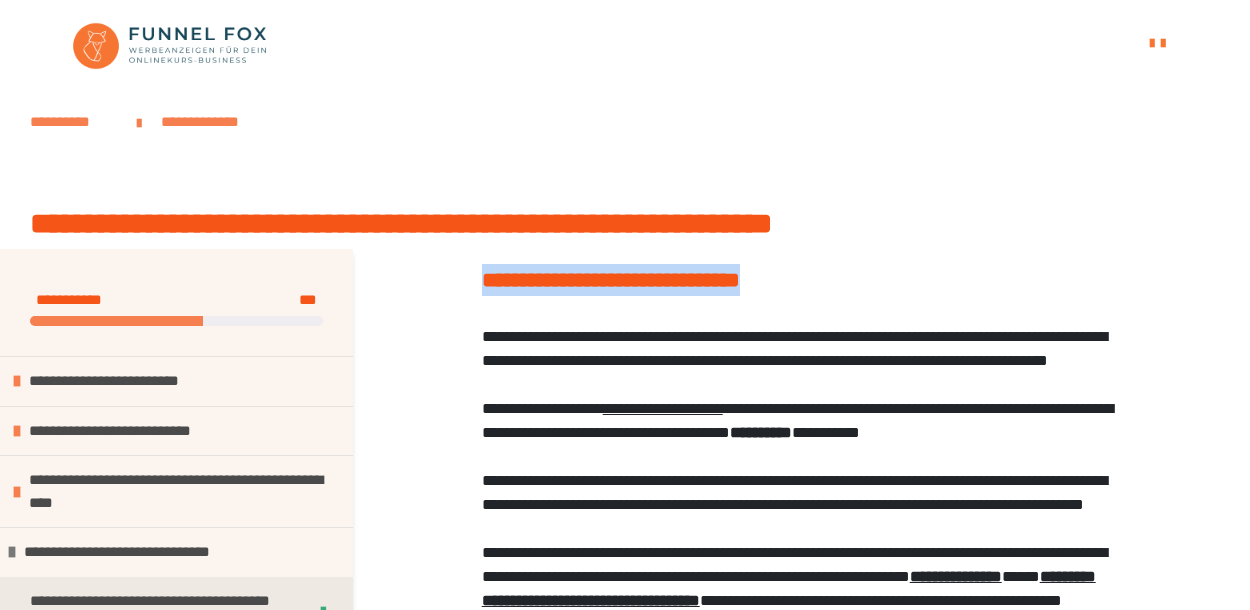 drag, startPoint x: 483, startPoint y: 98, endPoint x: 1049, endPoint y: 267, distance: 590.69196 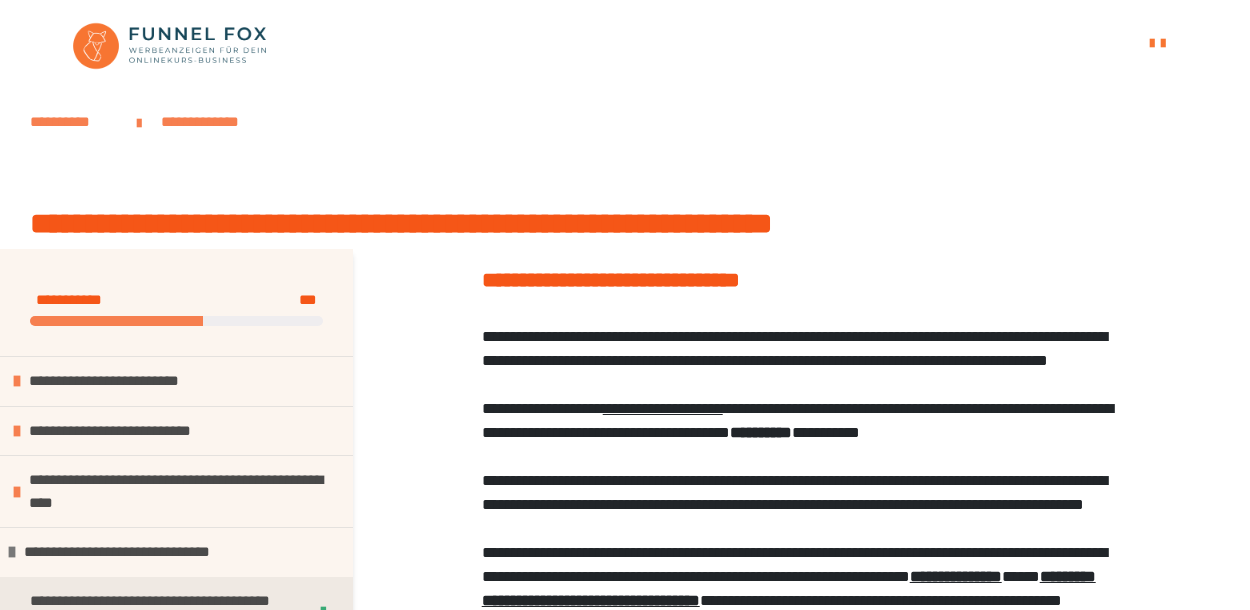 click on "**********" at bounding box center (802, 517) 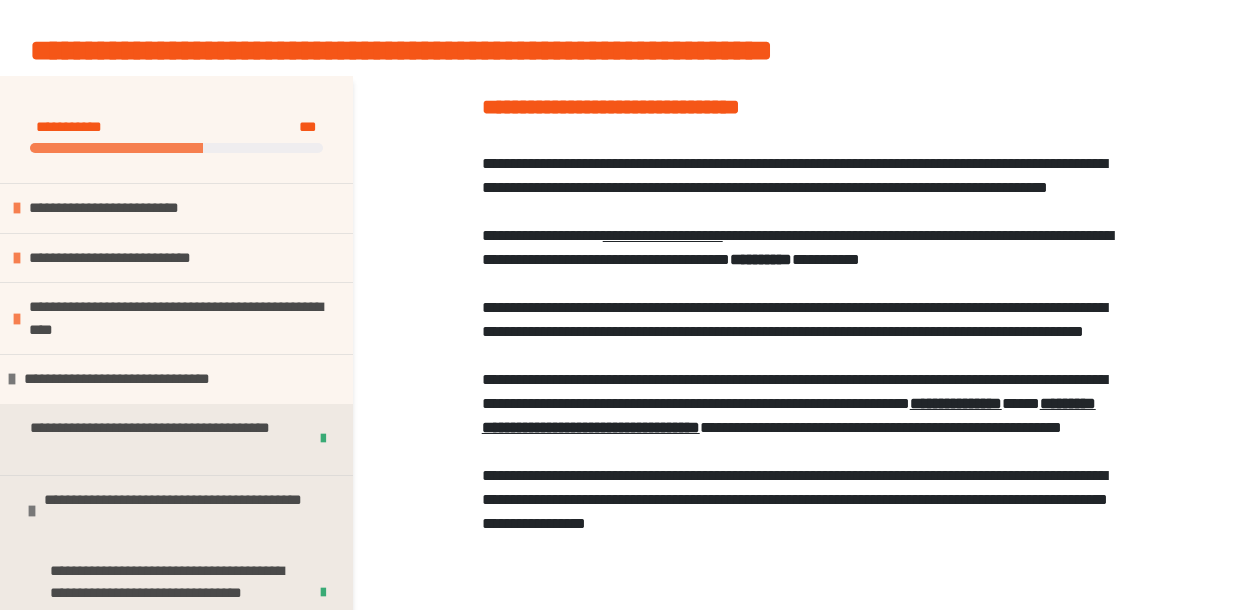scroll, scrollTop: 176, scrollLeft: 0, axis: vertical 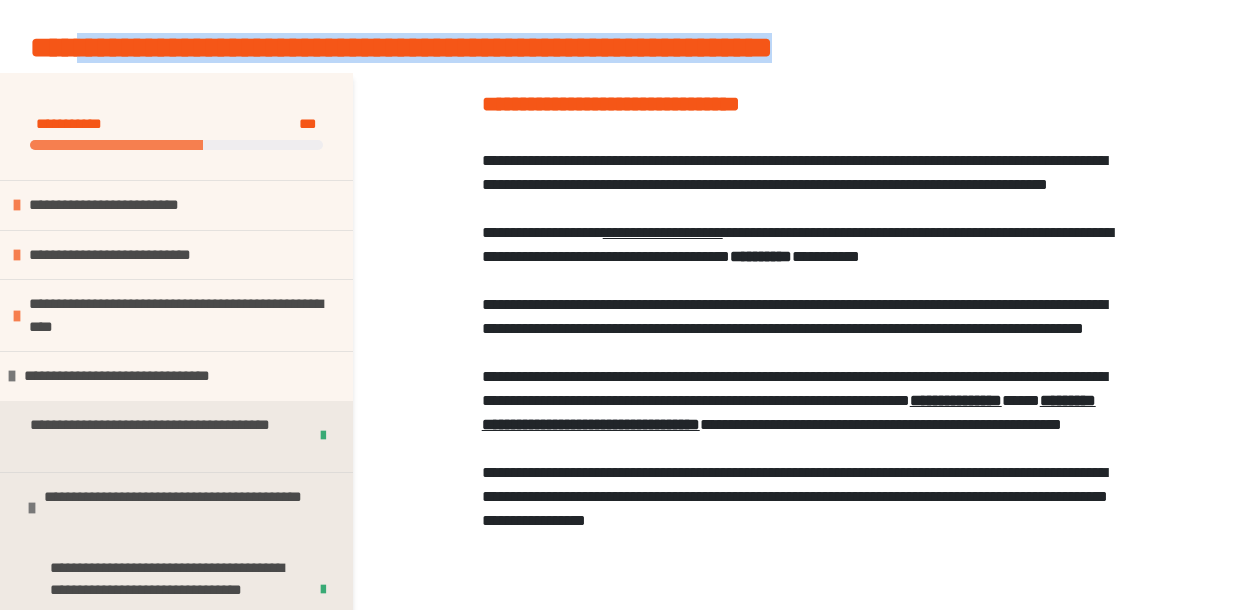 drag, startPoint x: 73, startPoint y: 44, endPoint x: 1031, endPoint y: 57, distance: 958.0882 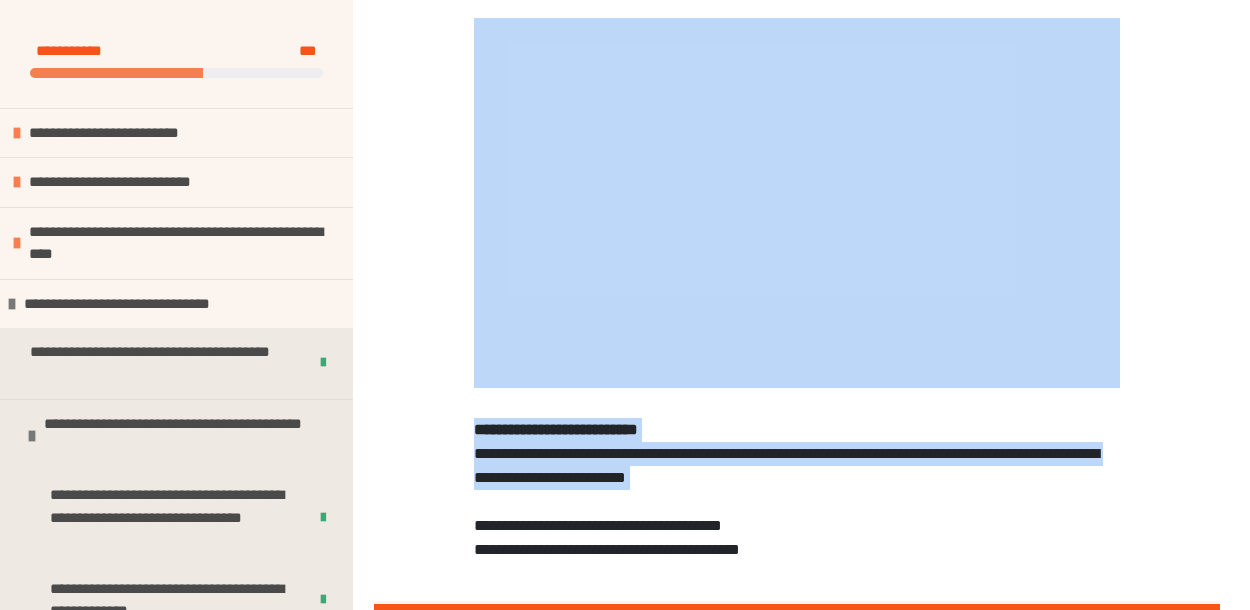 scroll, scrollTop: 1046, scrollLeft: 0, axis: vertical 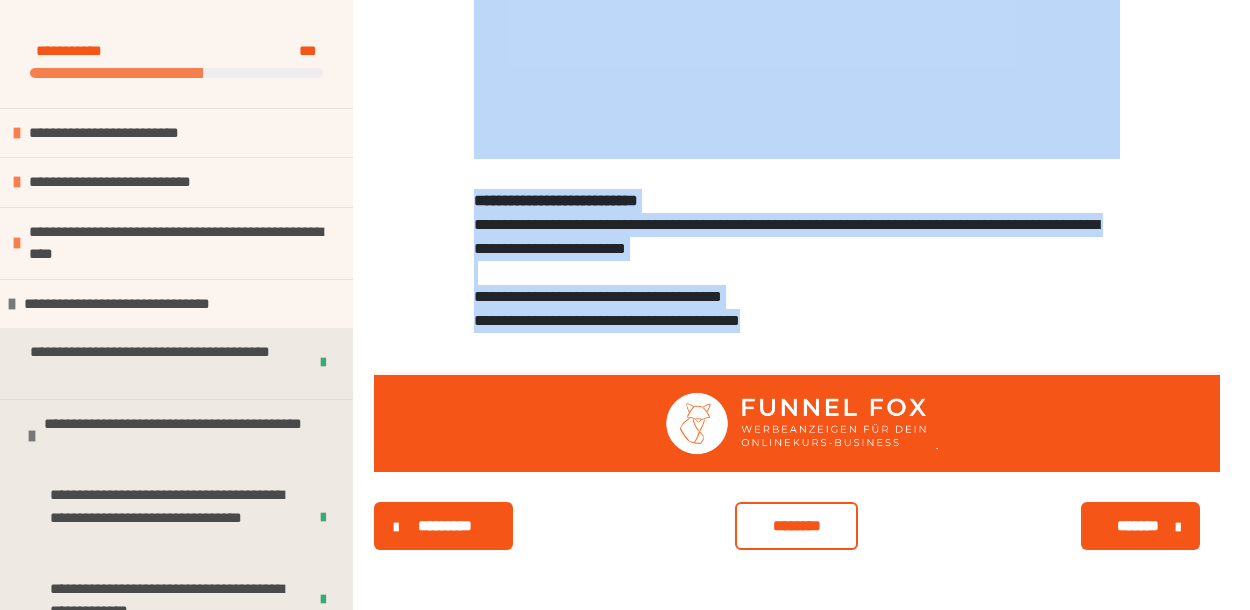 drag, startPoint x: 484, startPoint y: 104, endPoint x: 927, endPoint y: 312, distance: 489.40067 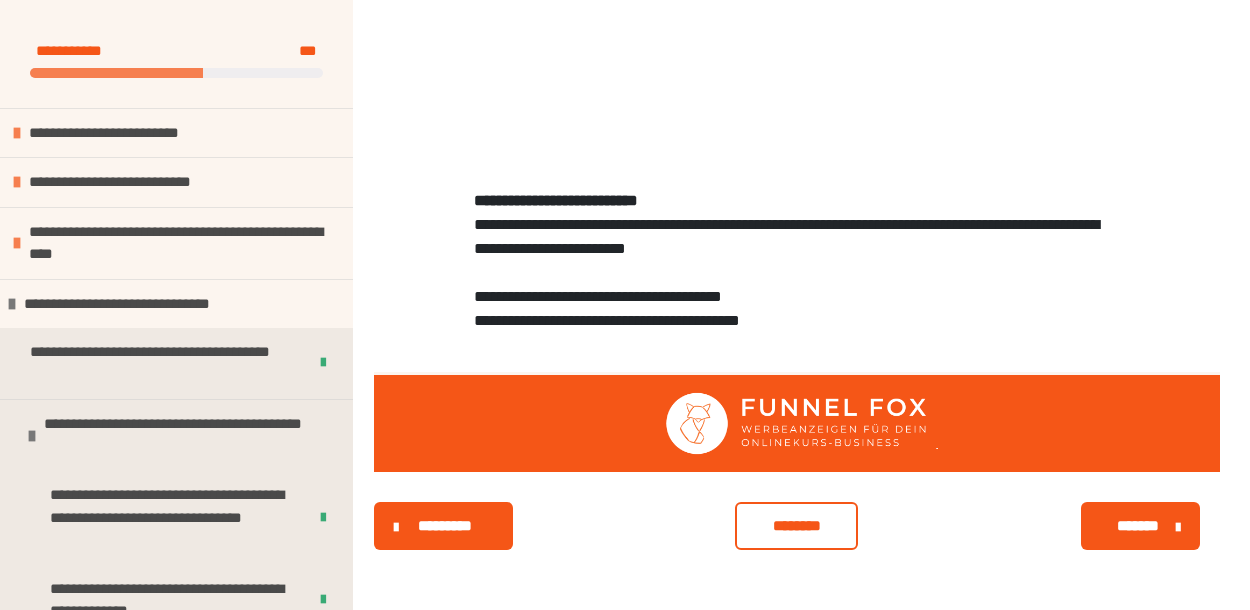 click on "**********" at bounding box center [797, 261] 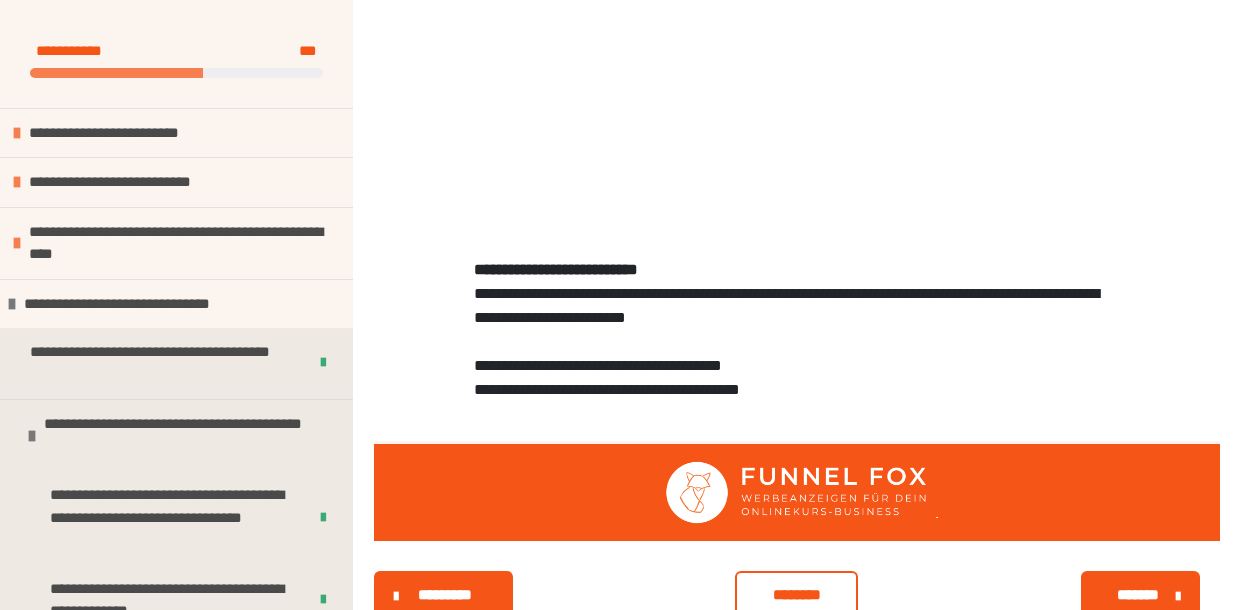 scroll, scrollTop: 1046, scrollLeft: 0, axis: vertical 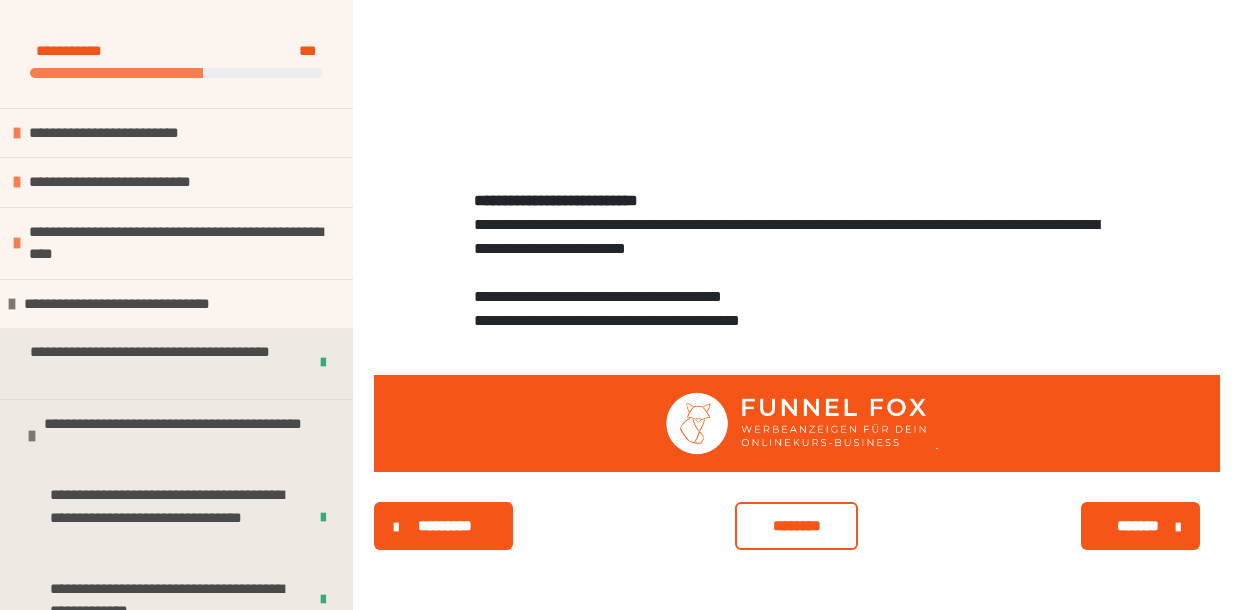 click on "********" at bounding box center (796, 526) 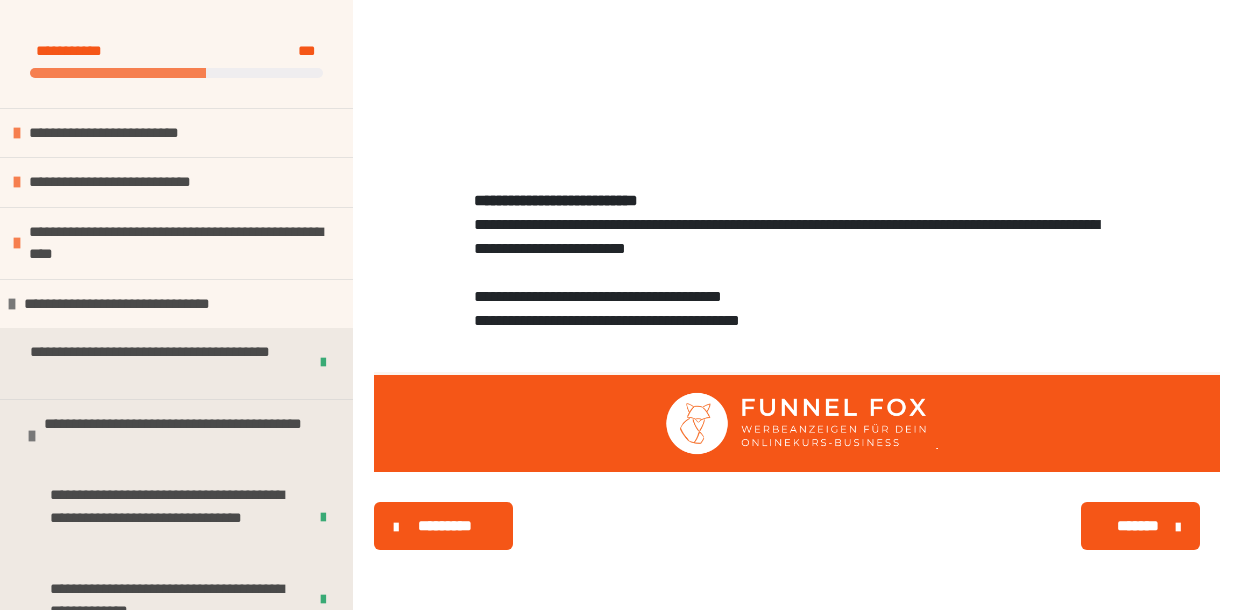 click on "*******" at bounding box center (1138, 526) 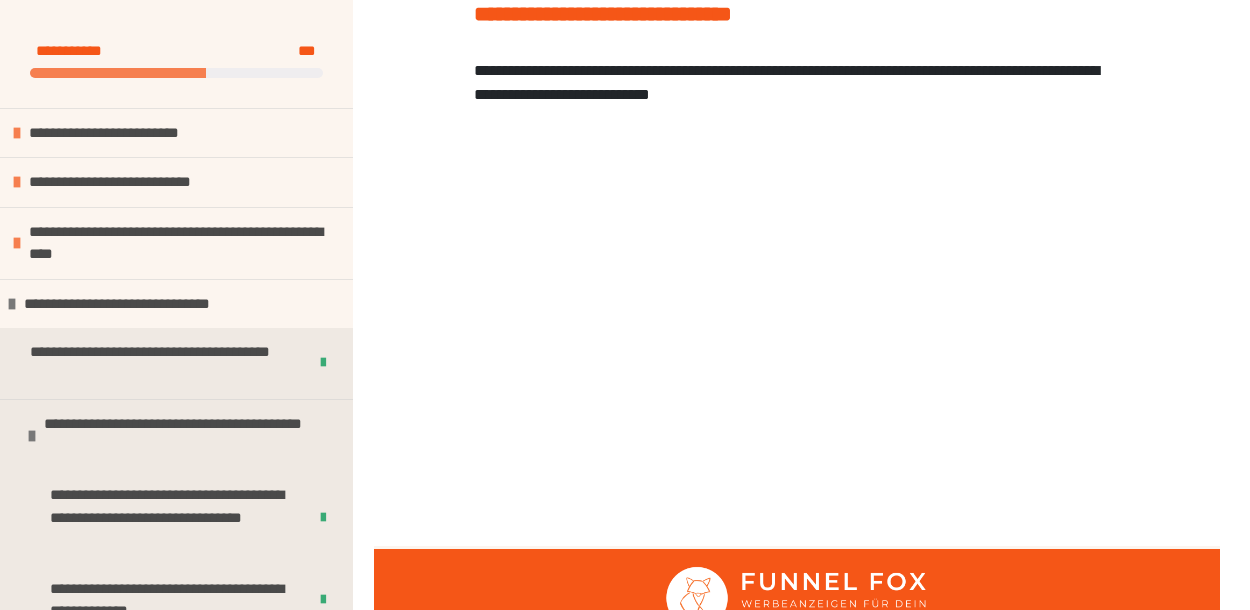 scroll, scrollTop: 264, scrollLeft: 0, axis: vertical 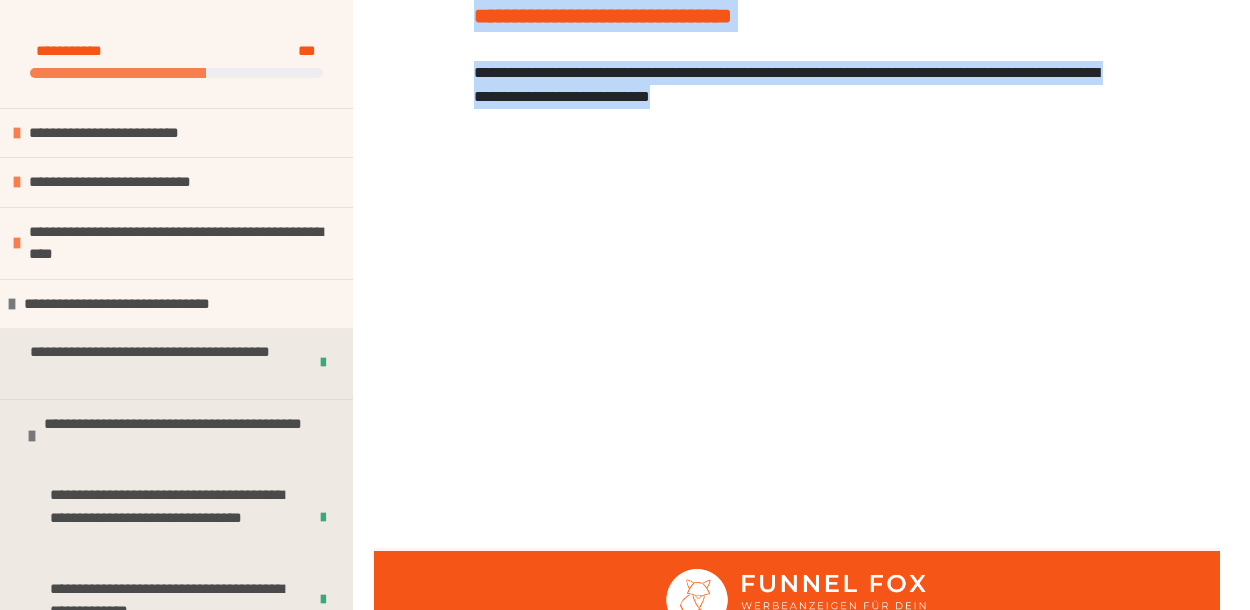 drag, startPoint x: 475, startPoint y: 15, endPoint x: 915, endPoint y: 98, distance: 447.75998 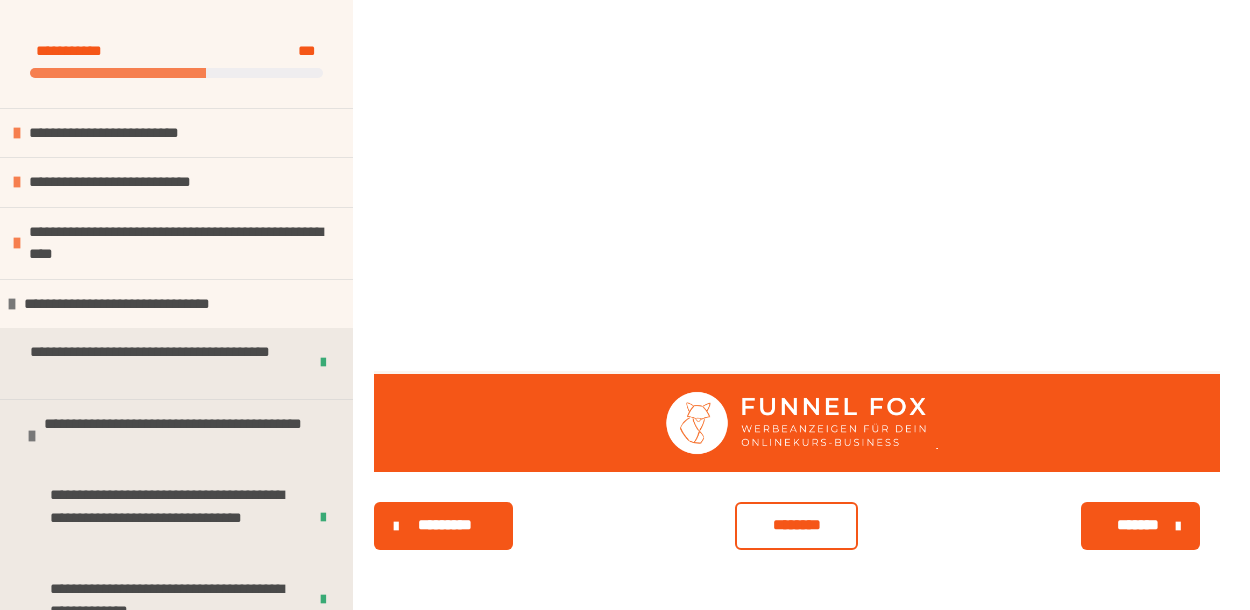 click on "********" at bounding box center (796, 525) 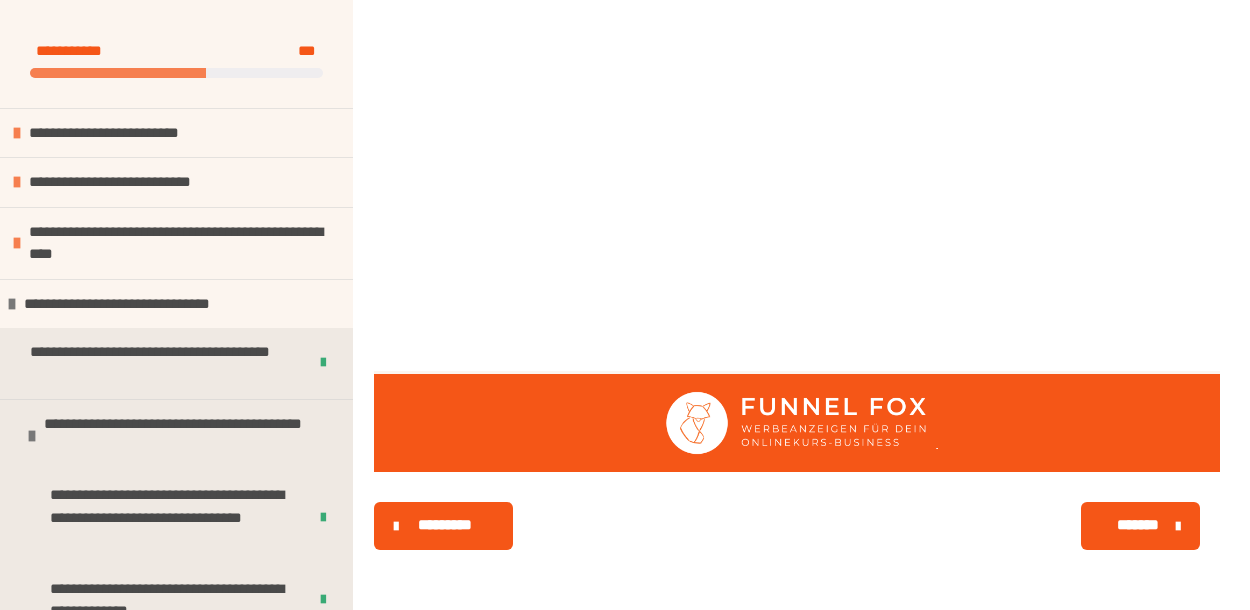 click on "*******" at bounding box center (1138, 525) 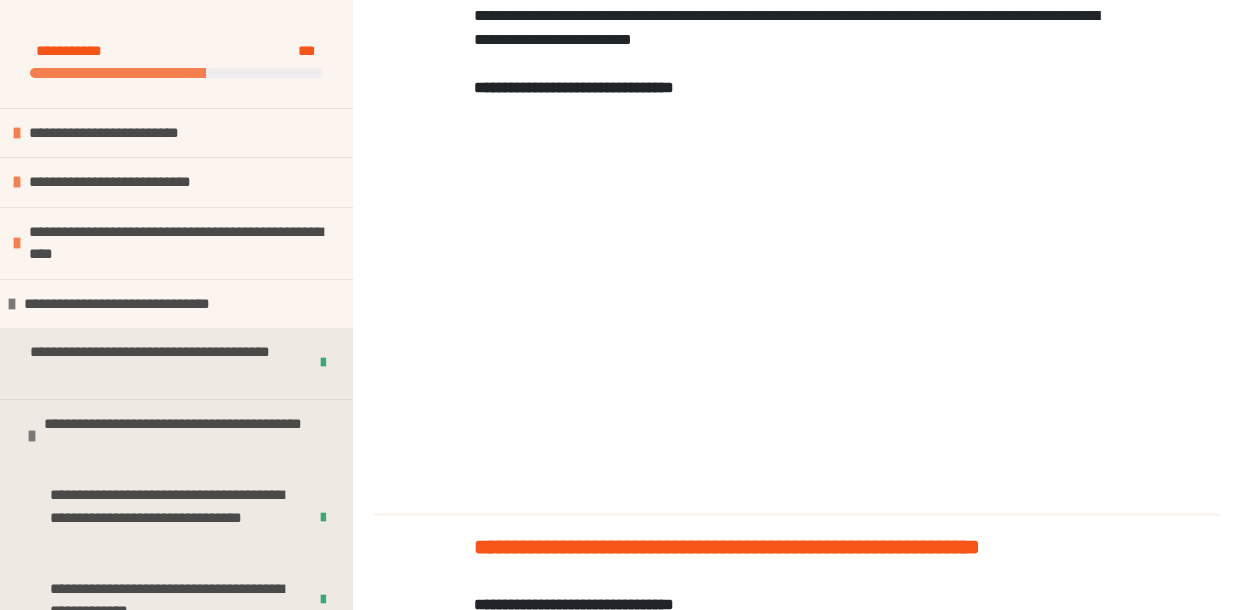 scroll, scrollTop: 699, scrollLeft: 0, axis: vertical 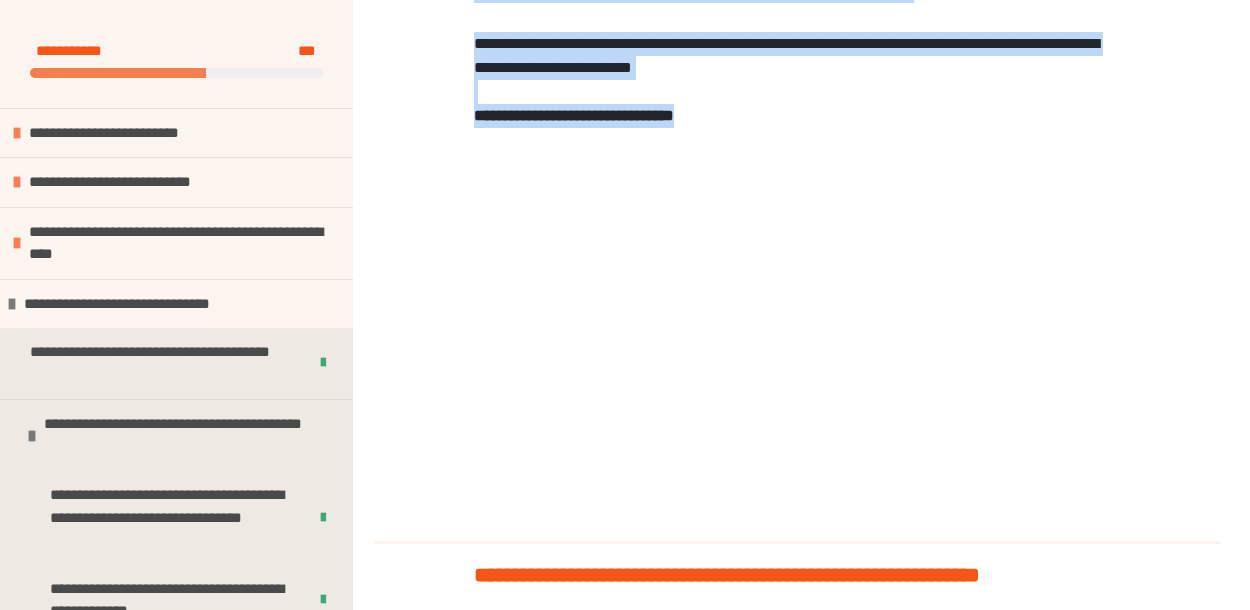 drag, startPoint x: 472, startPoint y: 59, endPoint x: 795, endPoint y: 211, distance: 356.9776 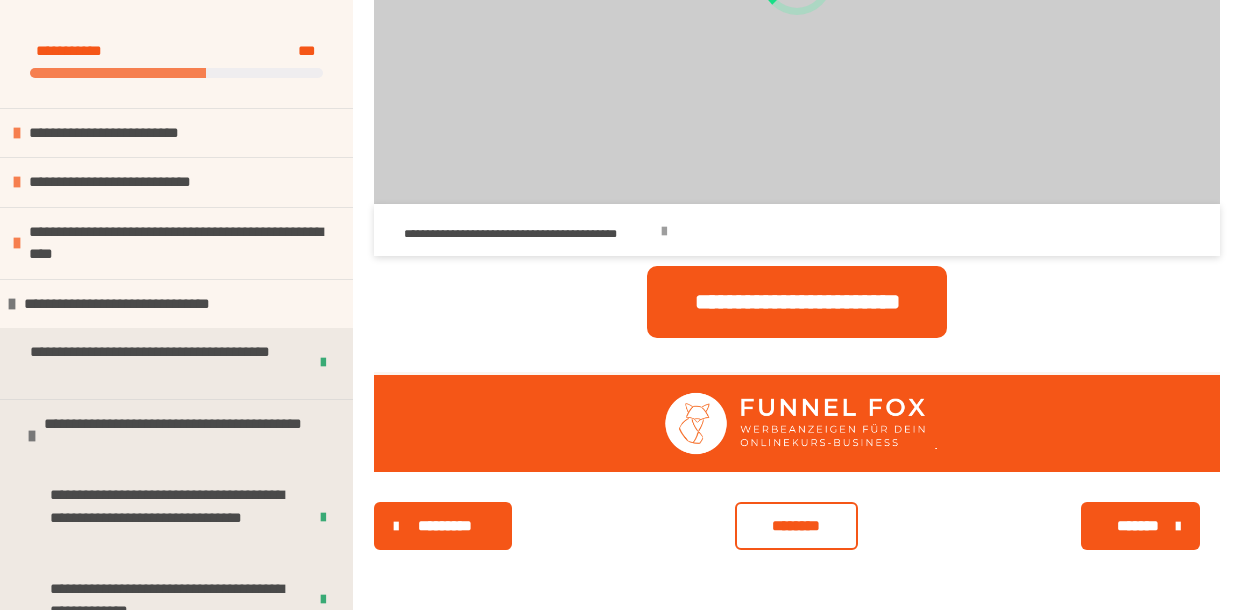 scroll, scrollTop: 1649, scrollLeft: 0, axis: vertical 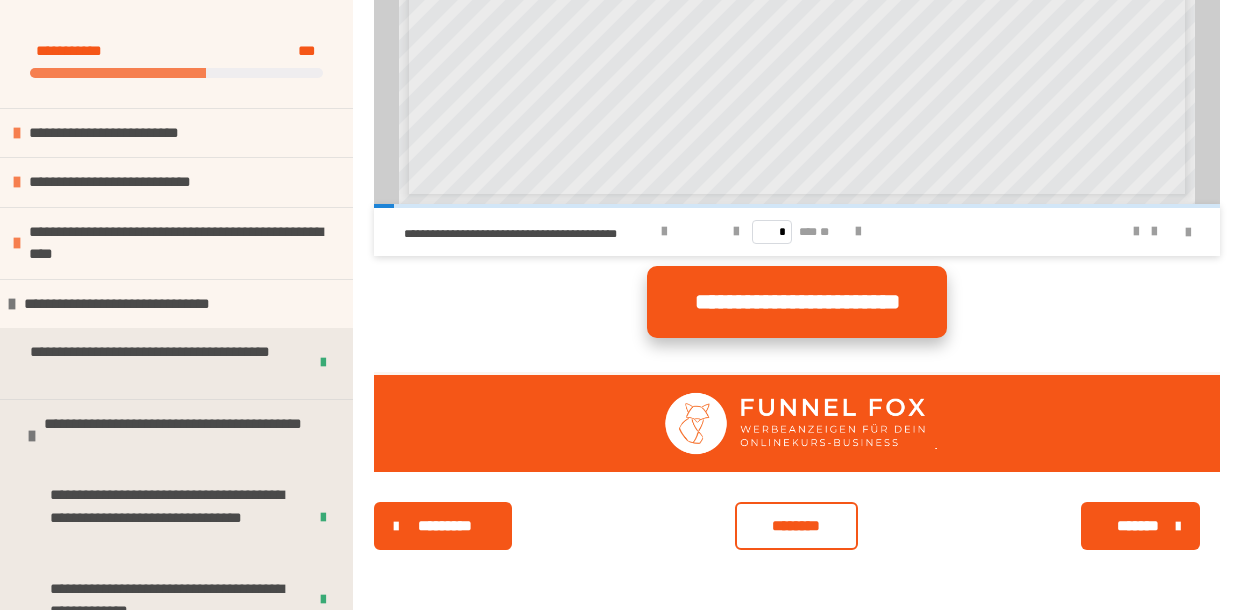 click on "**********" at bounding box center (797, 302) 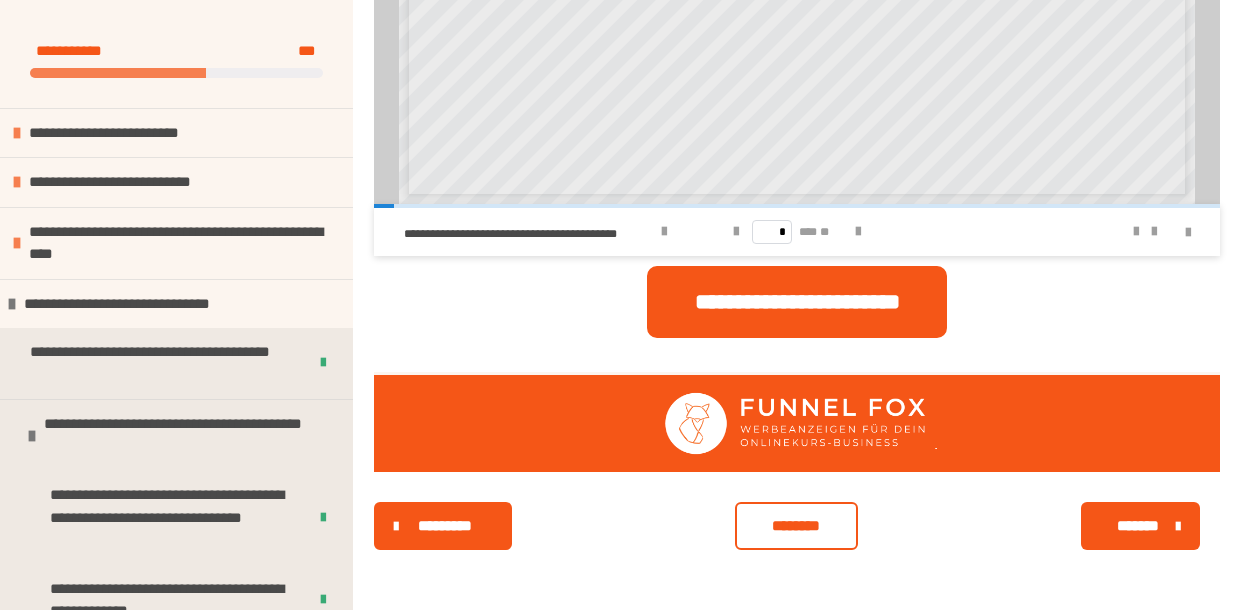 scroll, scrollTop: 1741, scrollLeft: 0, axis: vertical 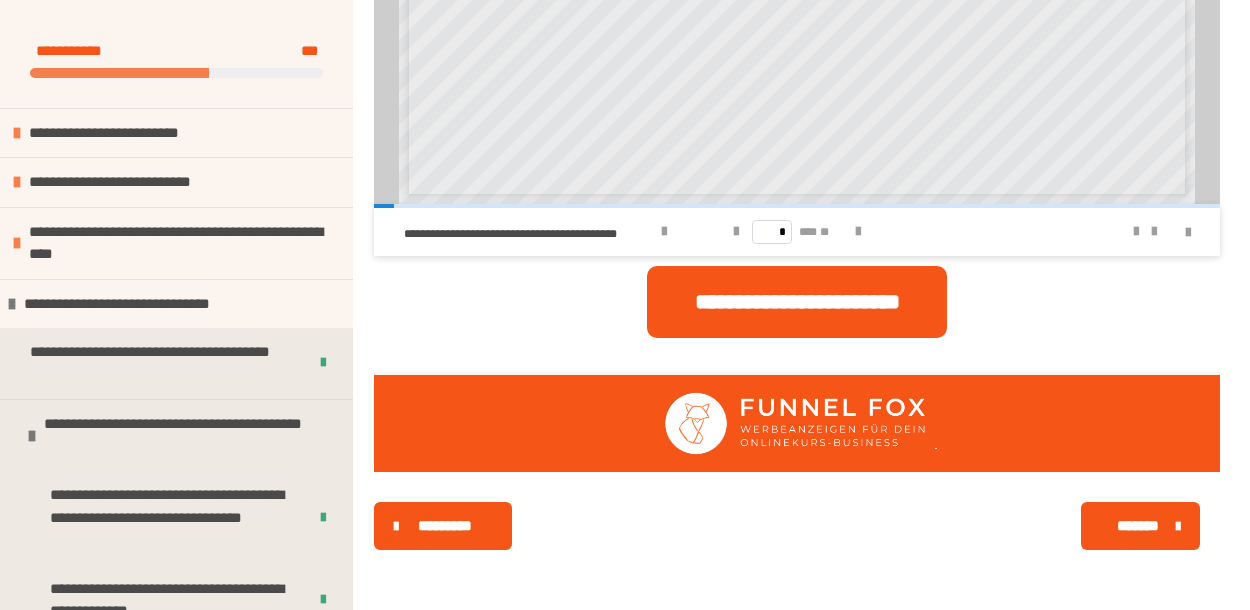 click on "*******" at bounding box center [1138, 526] 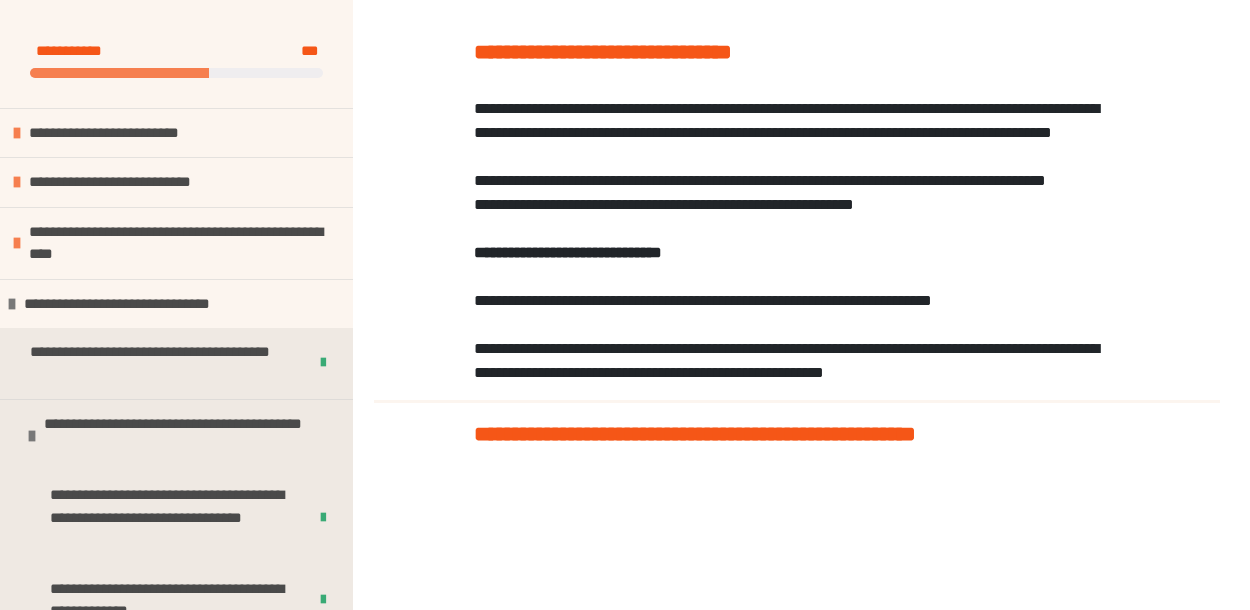 scroll, scrollTop: 255, scrollLeft: 0, axis: vertical 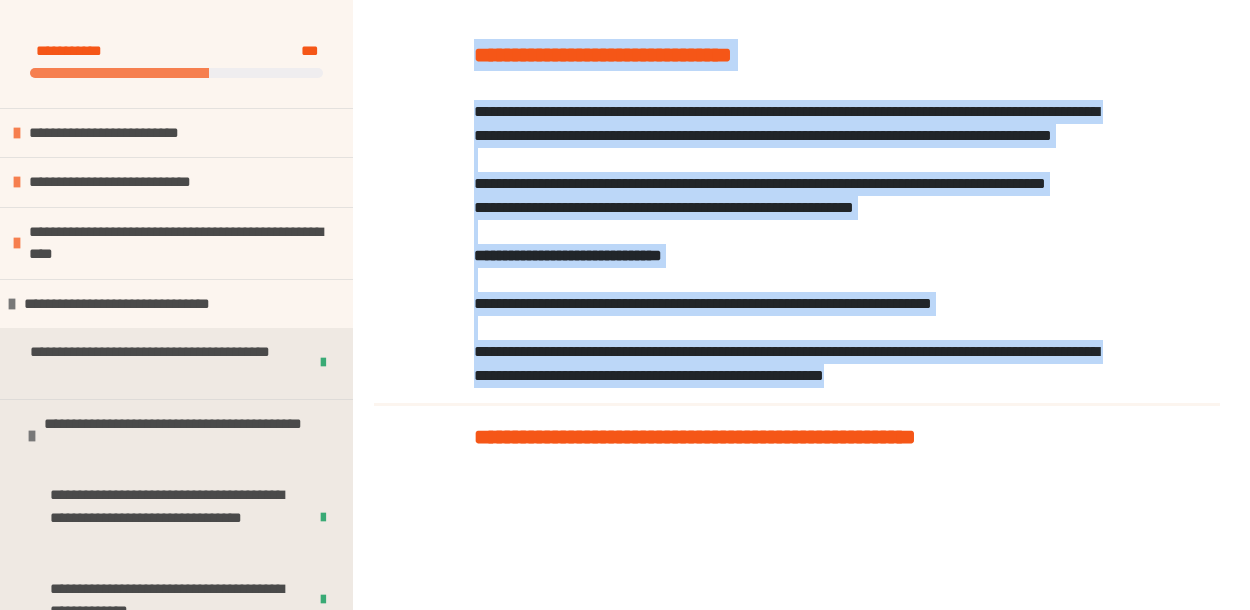 drag, startPoint x: 474, startPoint y: 50, endPoint x: 711, endPoint y: 467, distance: 479.64362 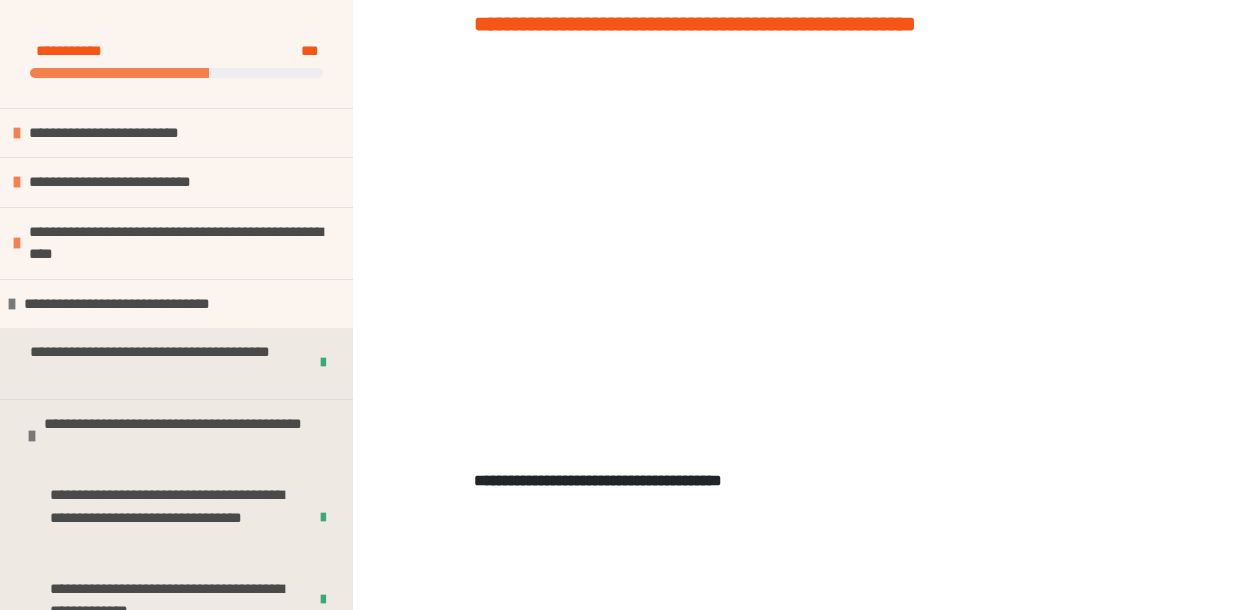 scroll, scrollTop: 727, scrollLeft: 0, axis: vertical 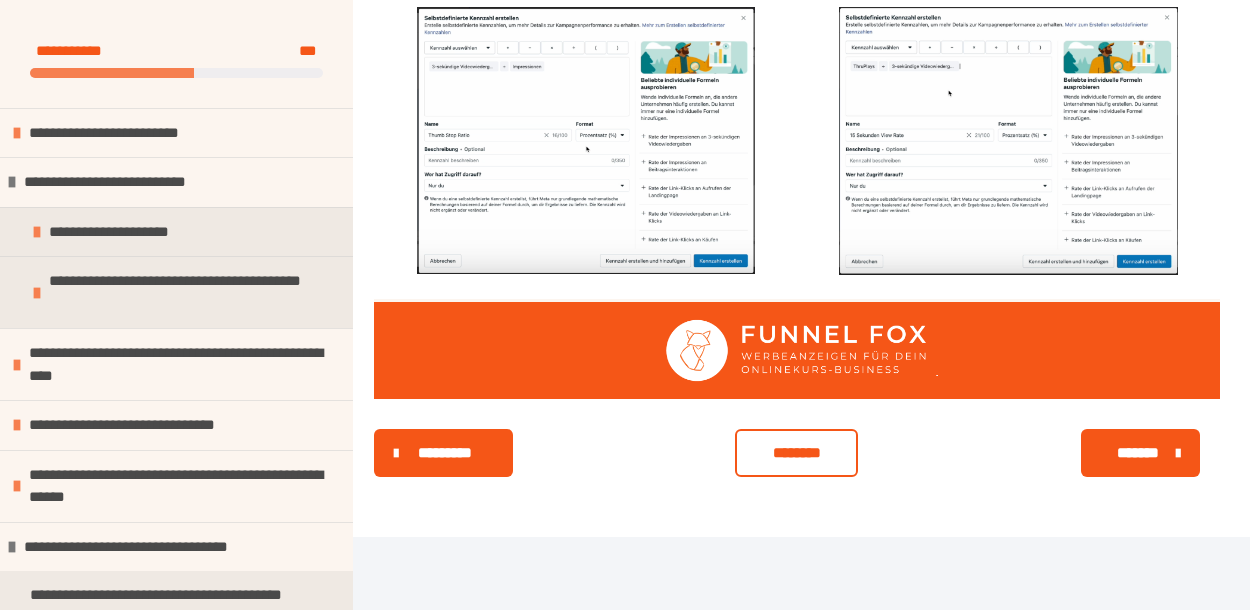 click on "*********" at bounding box center [443, 453] 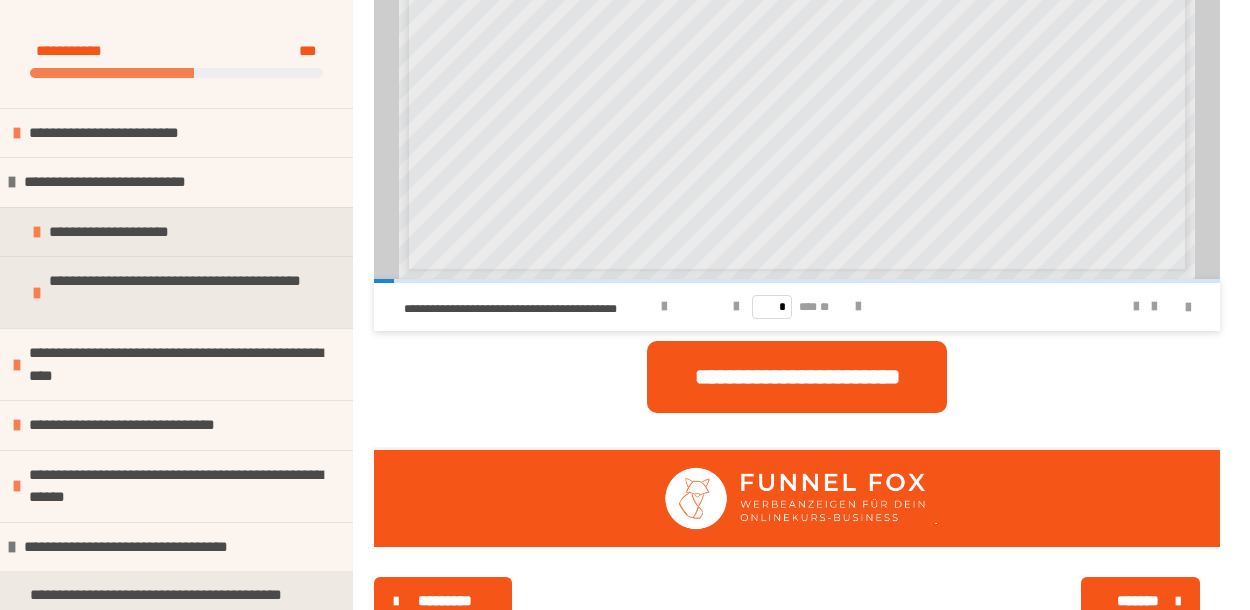 scroll, scrollTop: 1741, scrollLeft: 0, axis: vertical 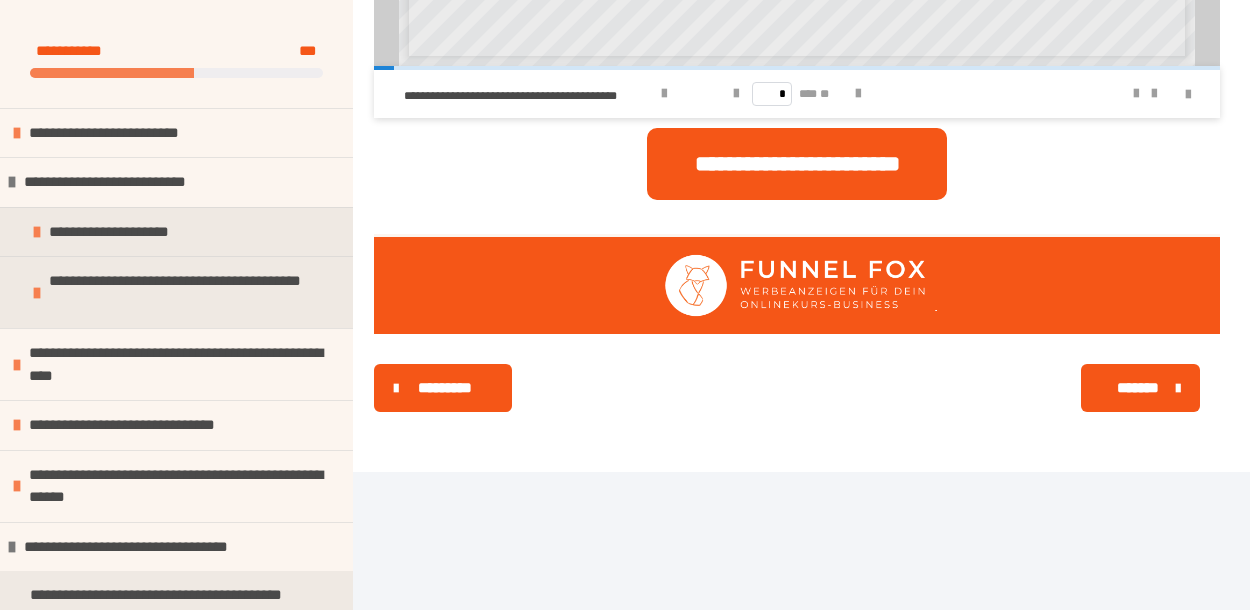click on "*******" at bounding box center (1138, 388) 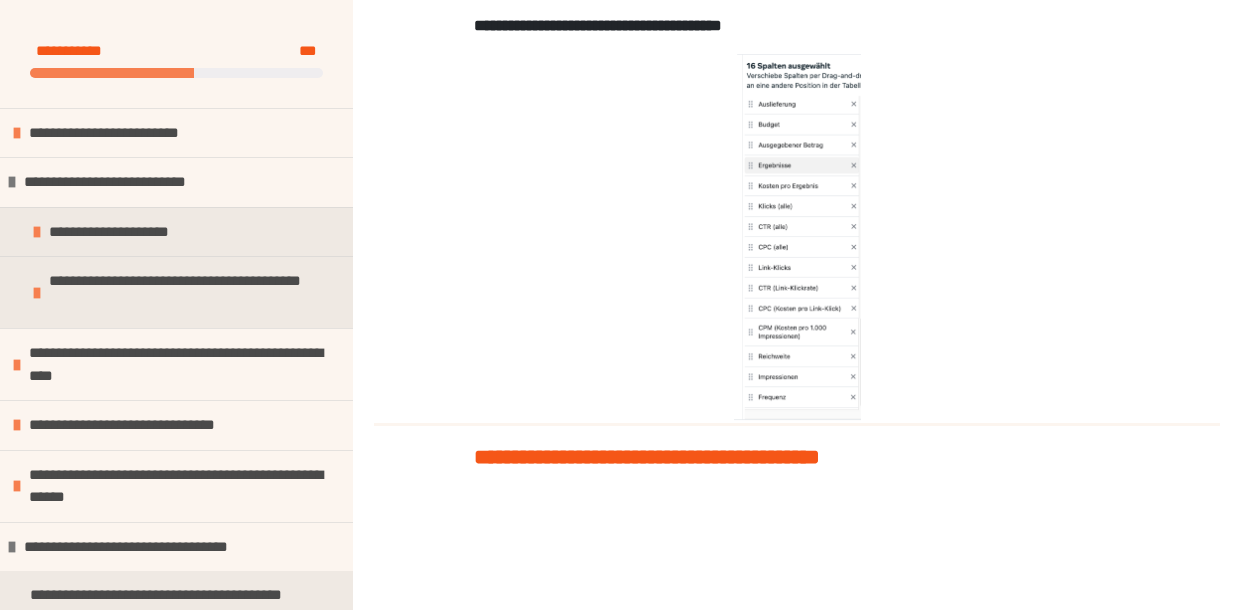 scroll, scrollTop: 1121, scrollLeft: 0, axis: vertical 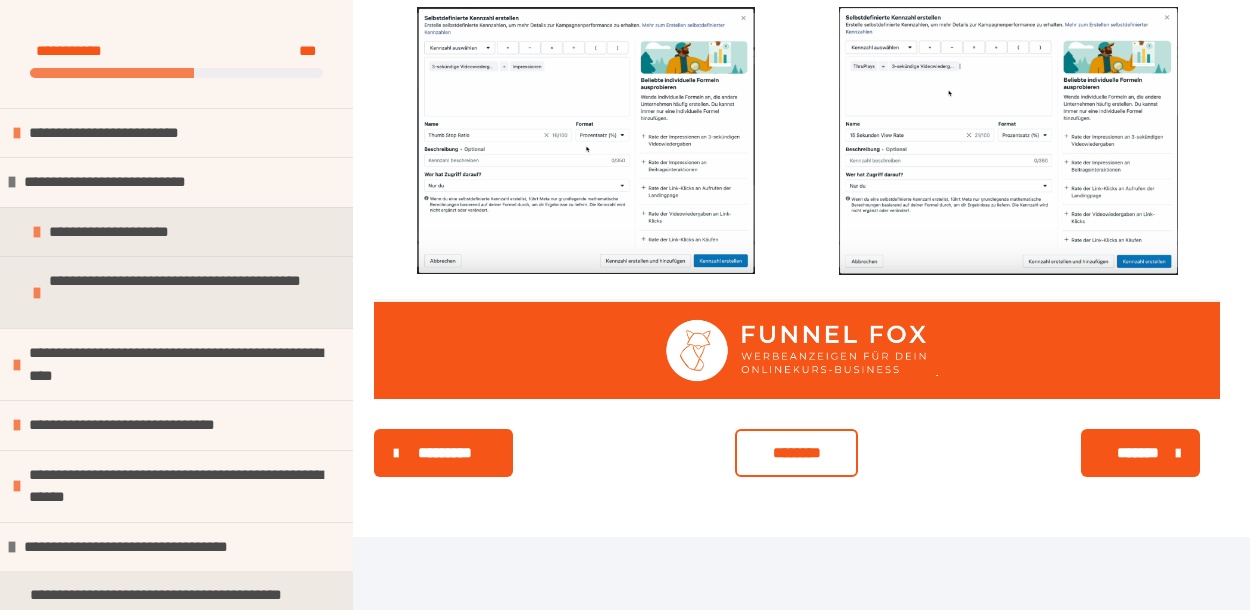click on "*******" at bounding box center [1138, 453] 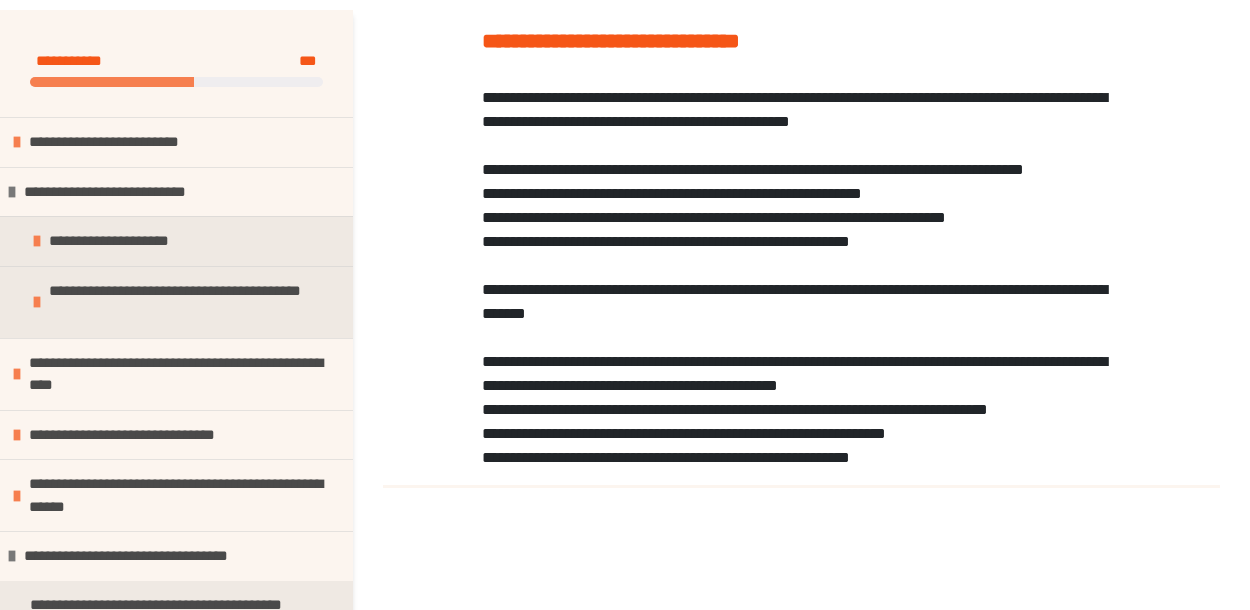 scroll, scrollTop: 225, scrollLeft: 0, axis: vertical 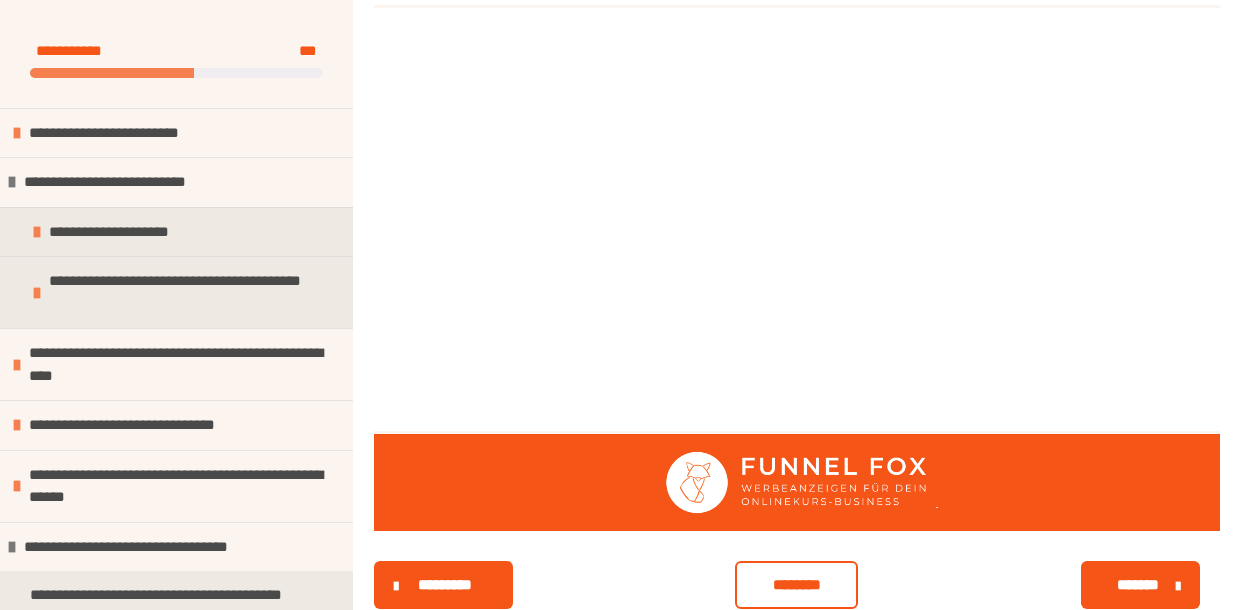 drag, startPoint x: 482, startPoint y: 48, endPoint x: 1067, endPoint y: 95, distance: 586.885 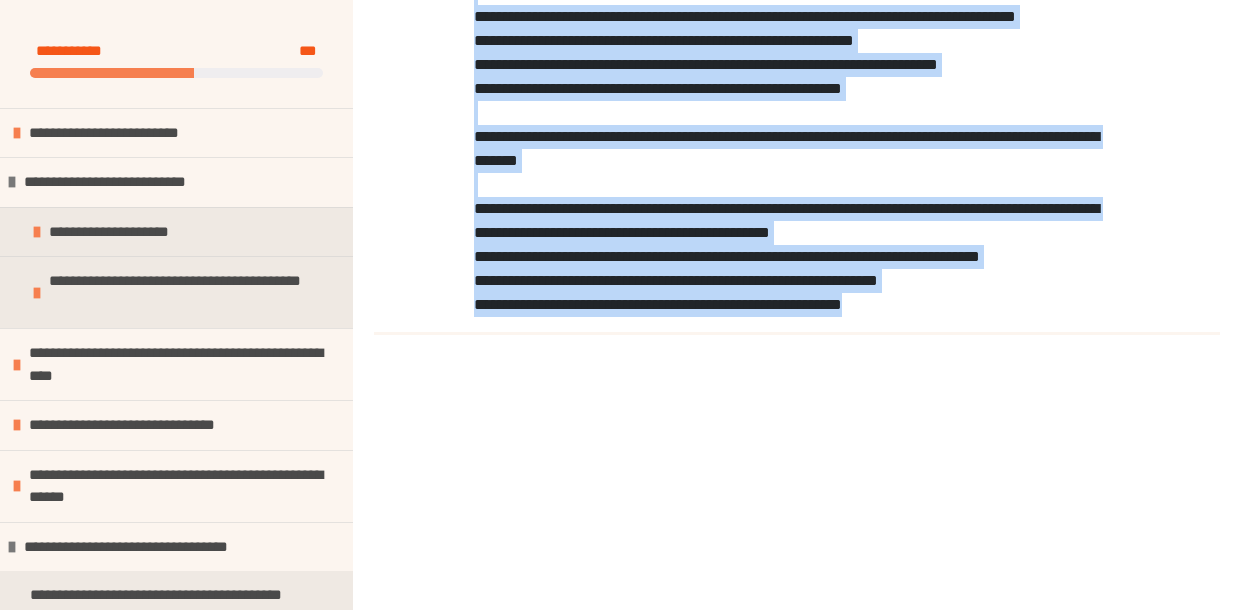 scroll, scrollTop: 0, scrollLeft: 0, axis: both 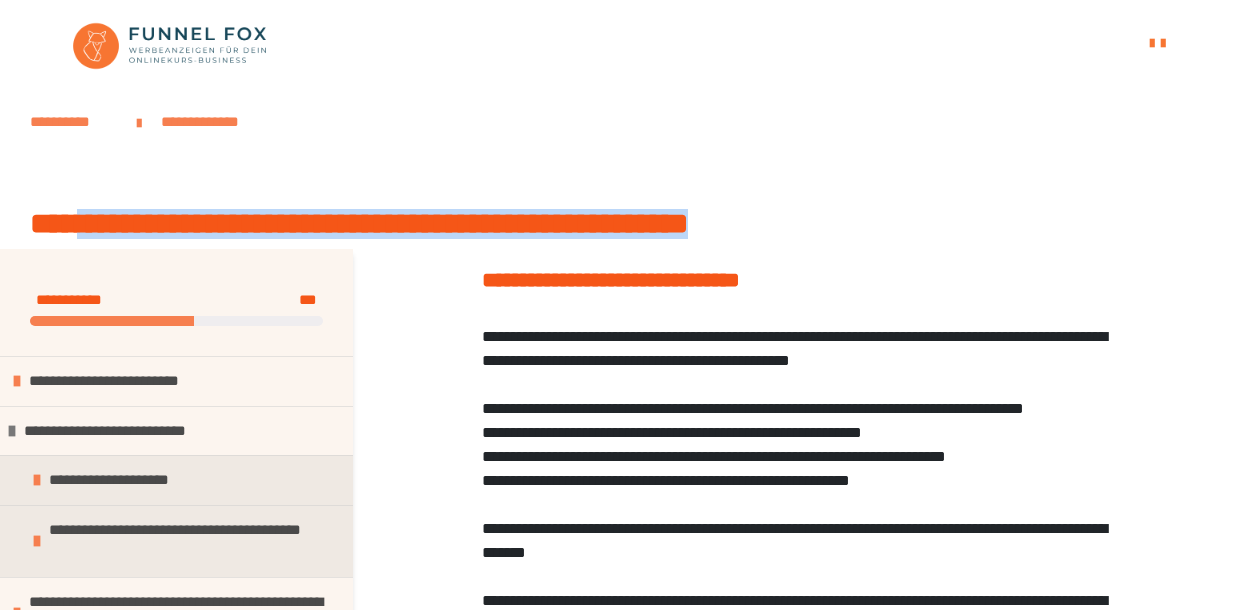 drag, startPoint x: 81, startPoint y: 221, endPoint x: 1012, endPoint y: 216, distance: 931.0134 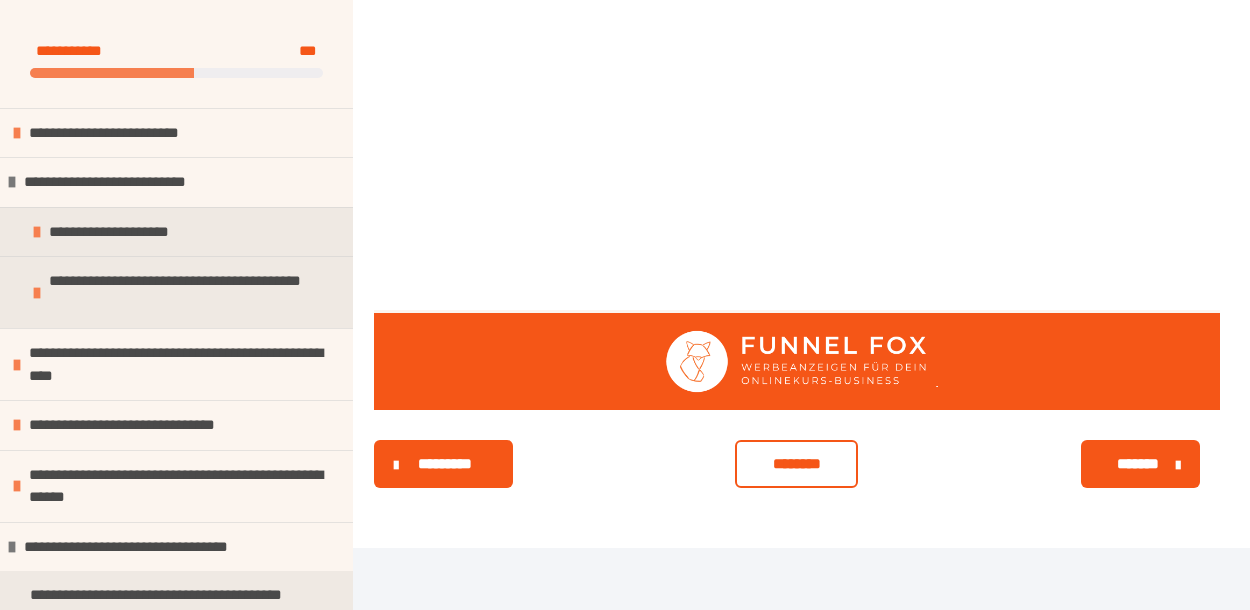 scroll, scrollTop: 899, scrollLeft: 0, axis: vertical 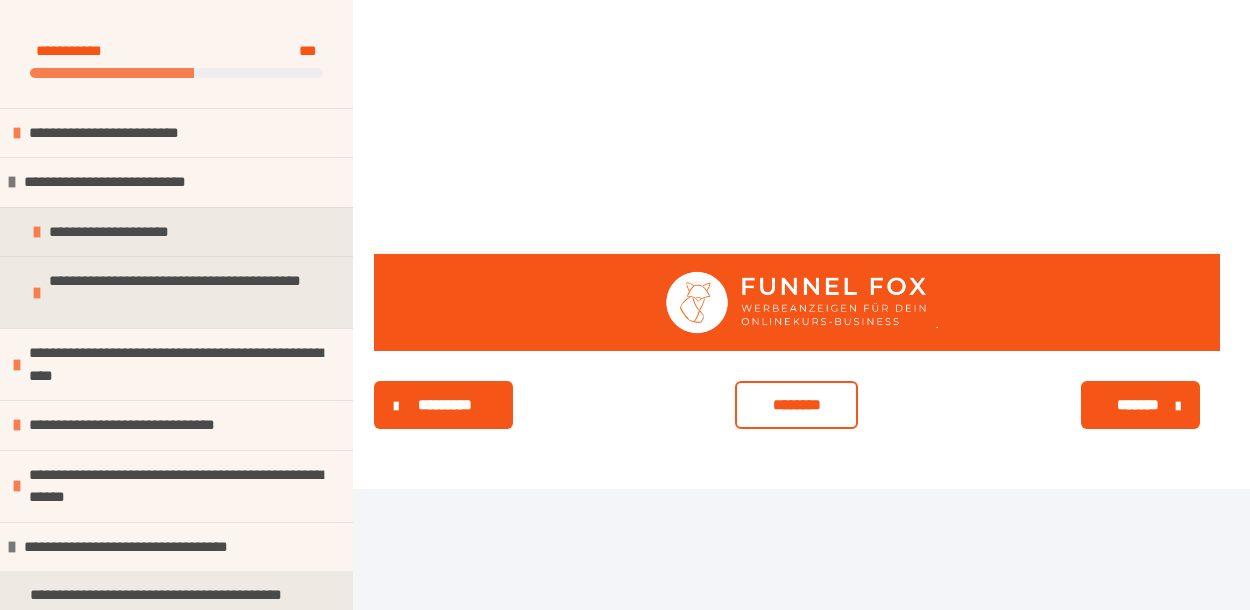 click on "********" at bounding box center [796, 405] 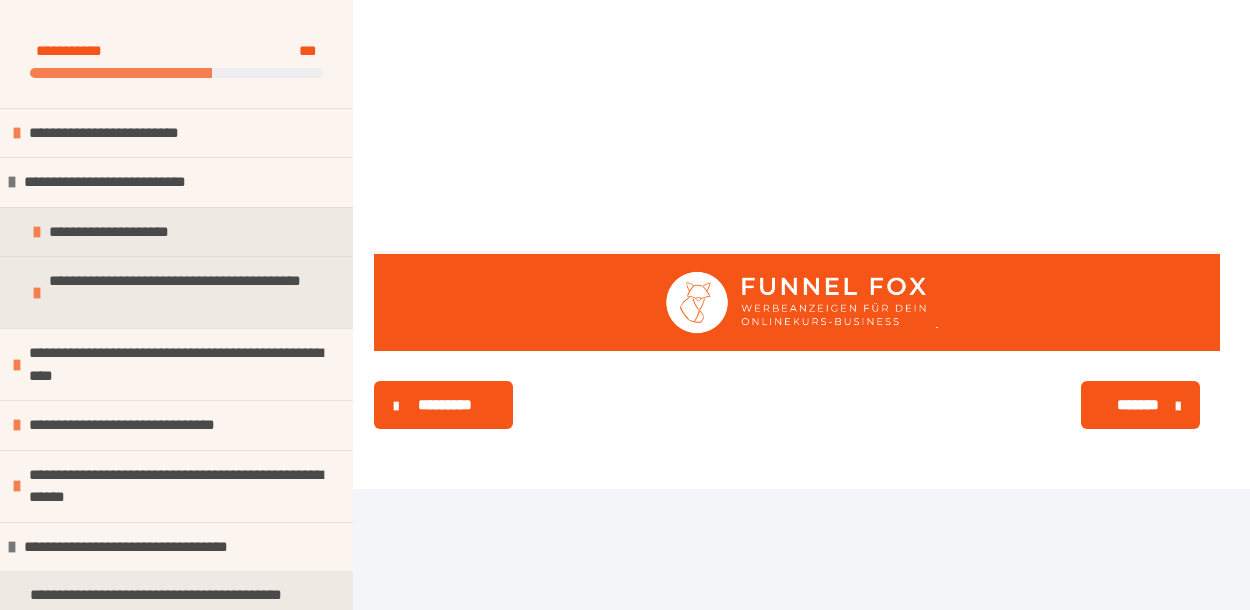 click on "*******" at bounding box center (1138, 405) 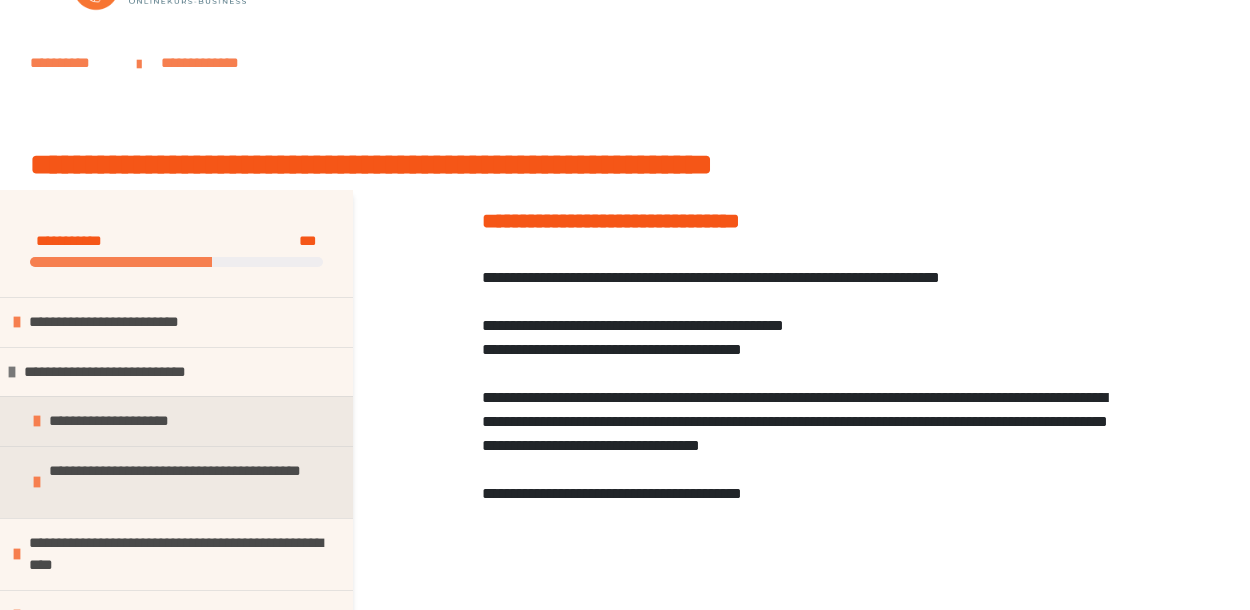 scroll, scrollTop: 58, scrollLeft: 0, axis: vertical 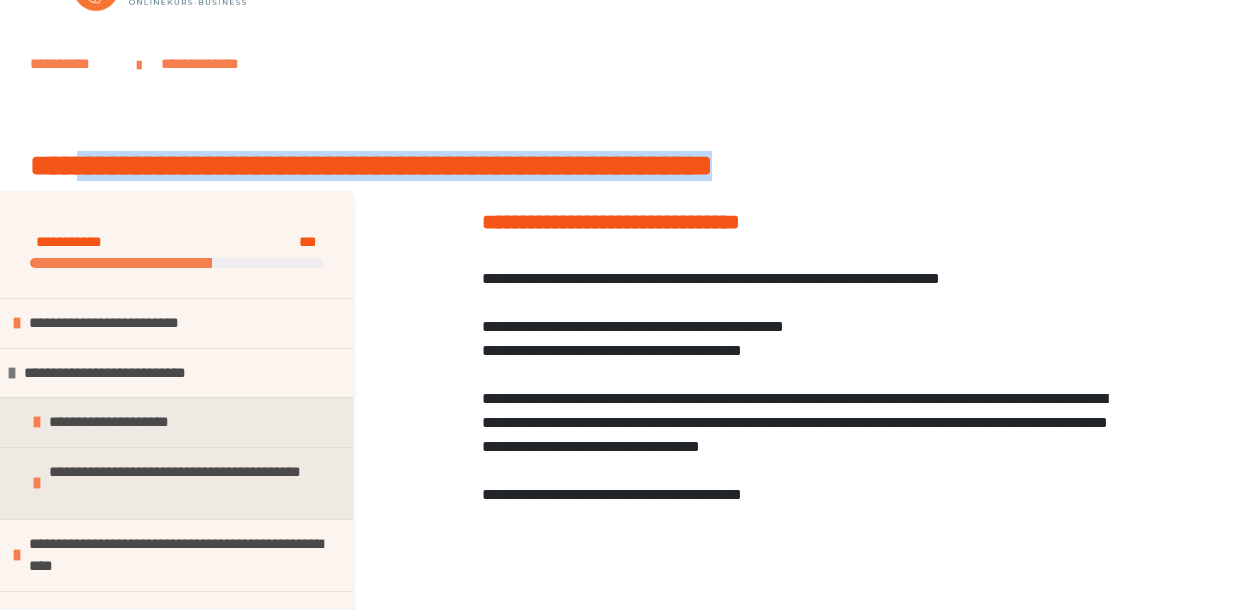 drag, startPoint x: 84, startPoint y: 161, endPoint x: 1078, endPoint y: 169, distance: 994.03217 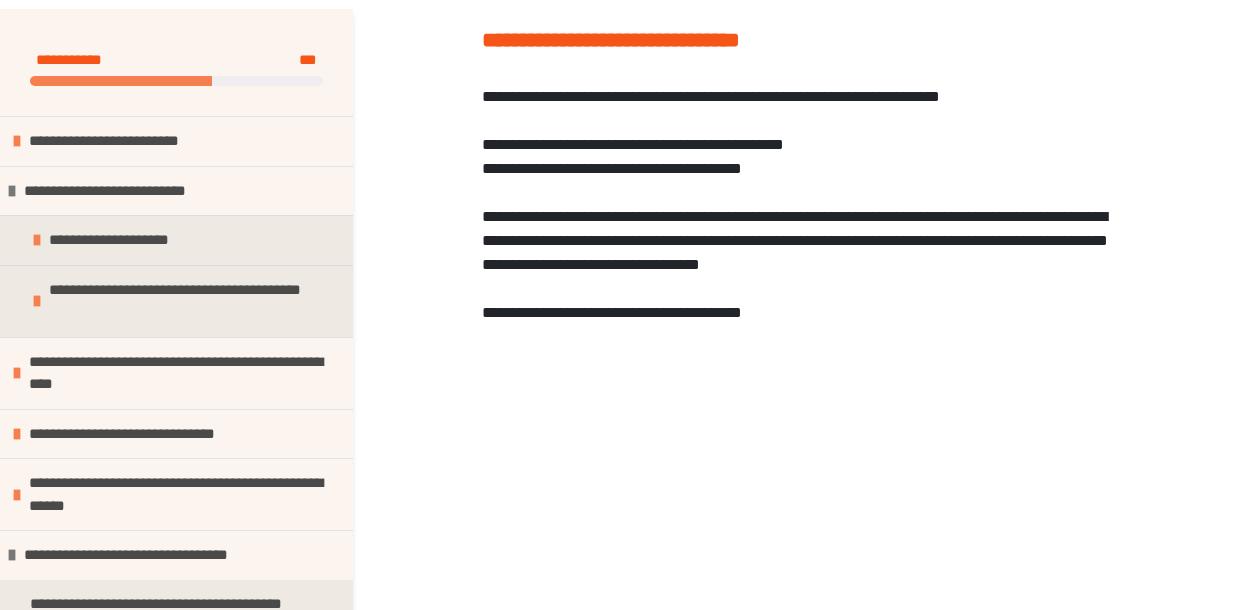 scroll, scrollTop: 247, scrollLeft: 0, axis: vertical 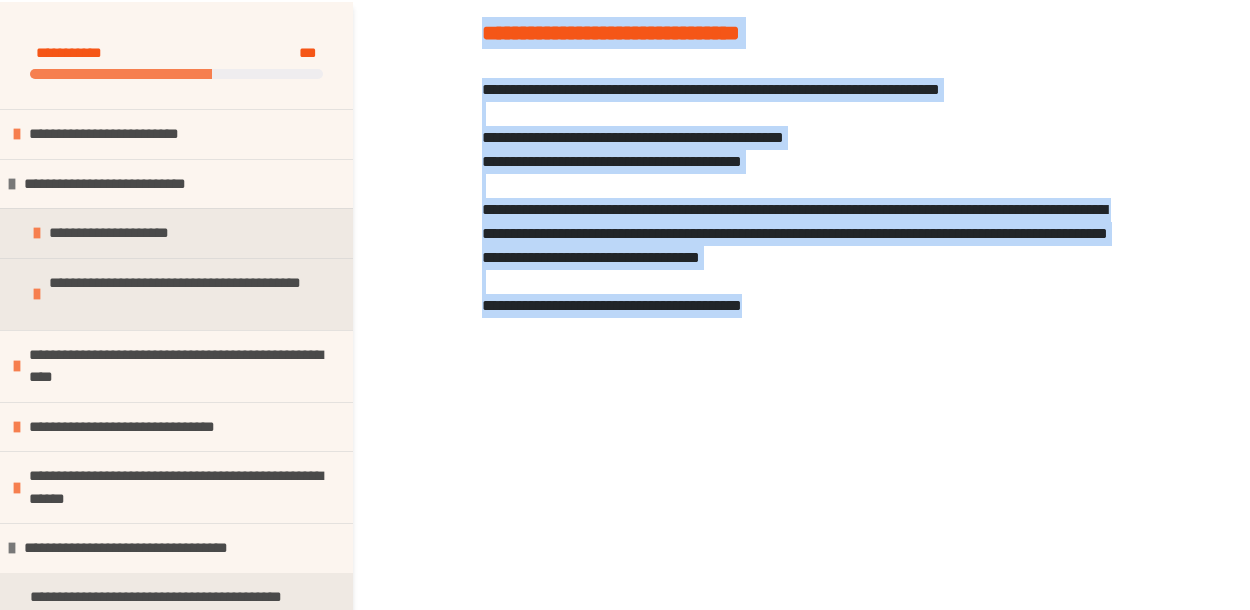 drag, startPoint x: 481, startPoint y: 27, endPoint x: 896, endPoint y: 329, distance: 513.25336 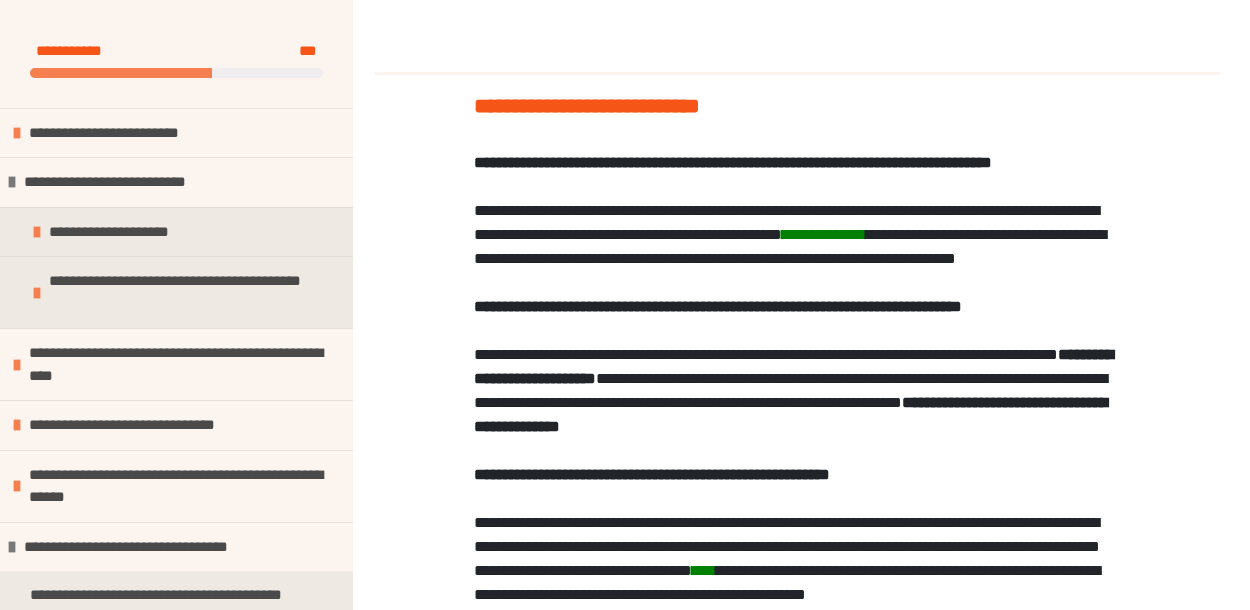scroll, scrollTop: 913, scrollLeft: 0, axis: vertical 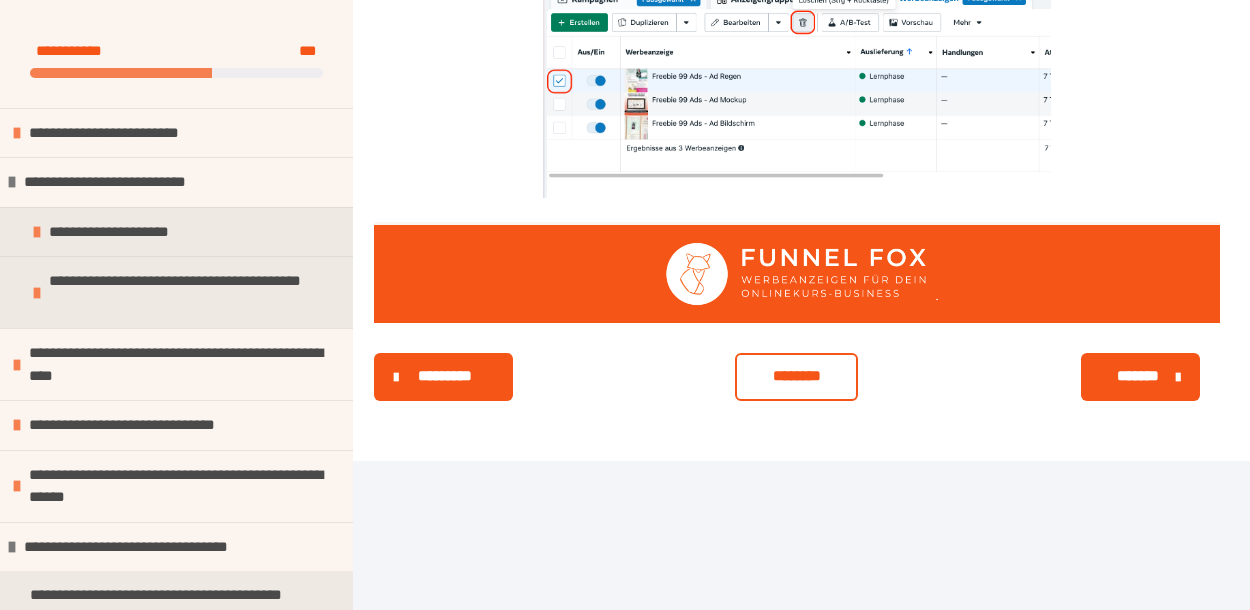 drag, startPoint x: 473, startPoint y: 119, endPoint x: 1097, endPoint y: 88, distance: 624.76953 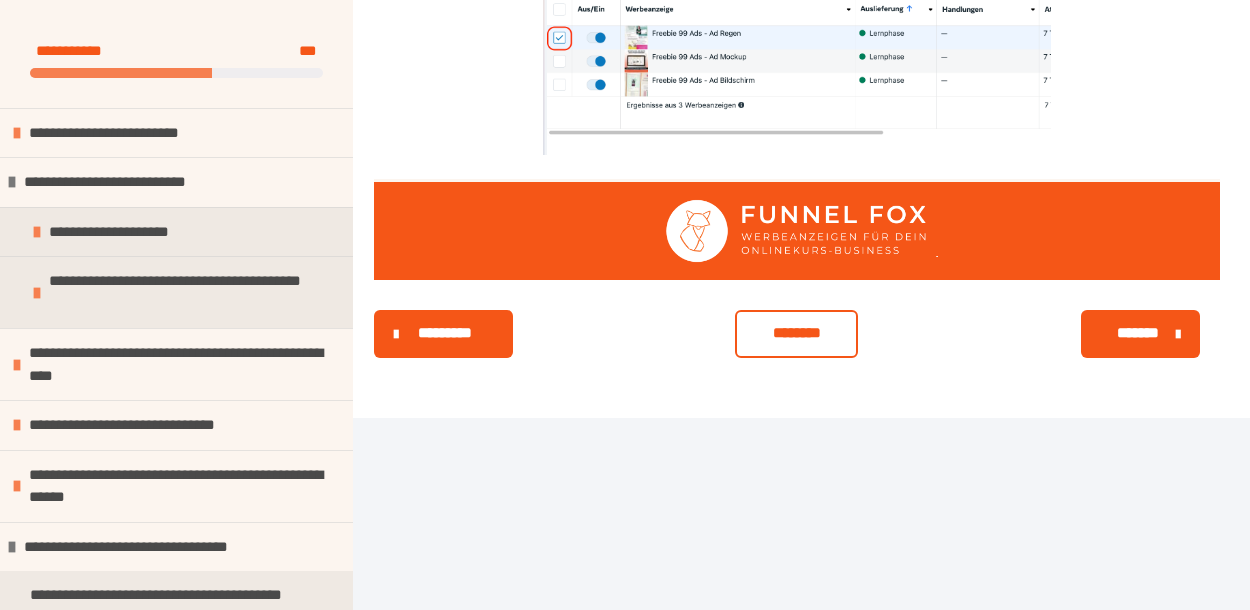 click on "********" at bounding box center (796, 333) 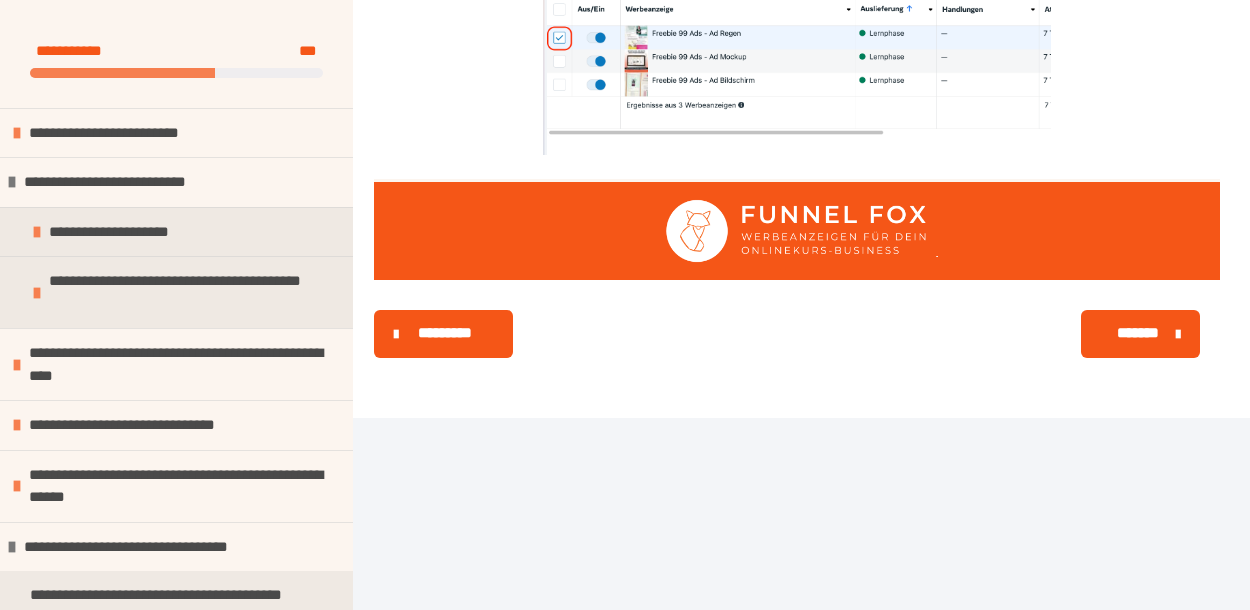 click on "*******" at bounding box center (1138, 333) 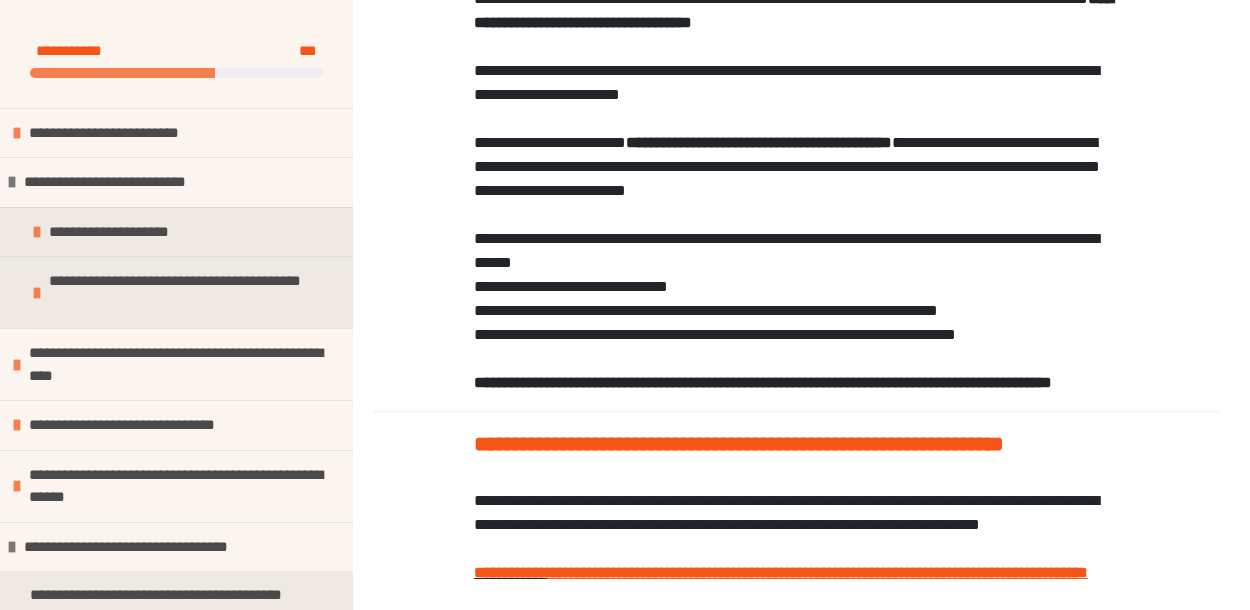 scroll, scrollTop: 373, scrollLeft: 0, axis: vertical 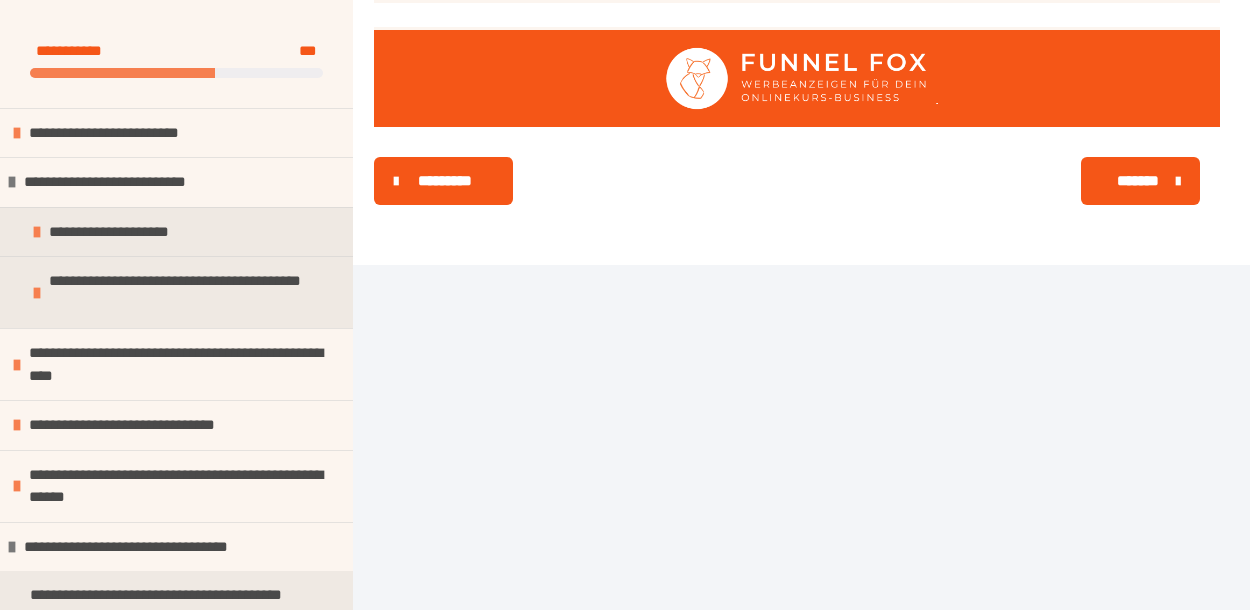 click on "*******" at bounding box center [1138, 181] 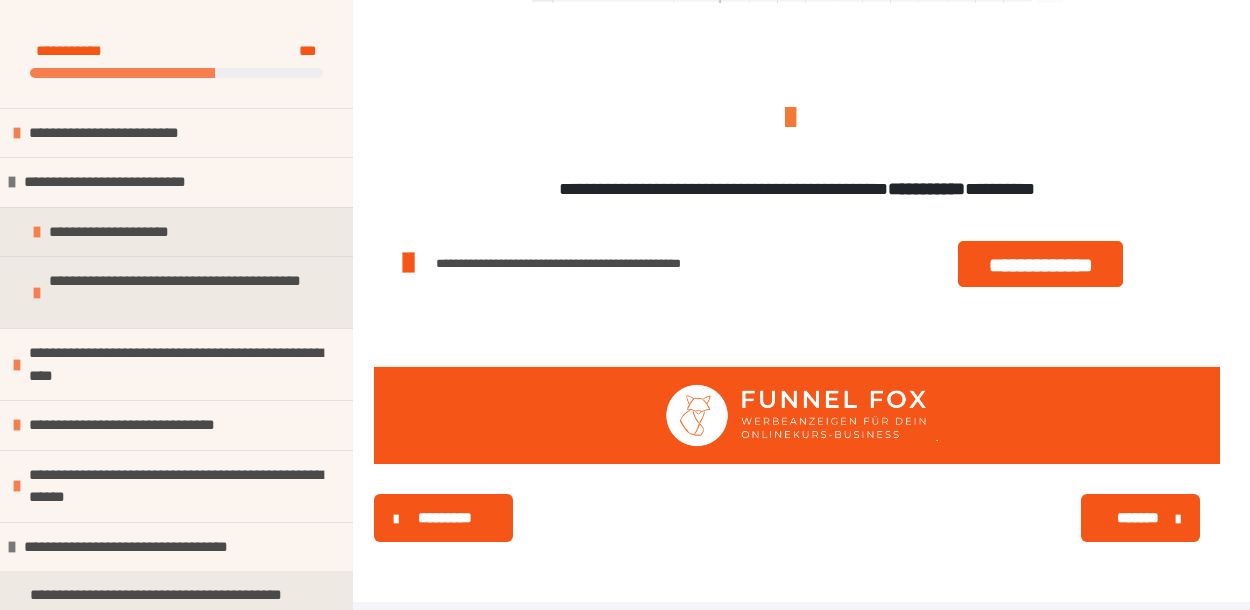 scroll, scrollTop: 691, scrollLeft: 0, axis: vertical 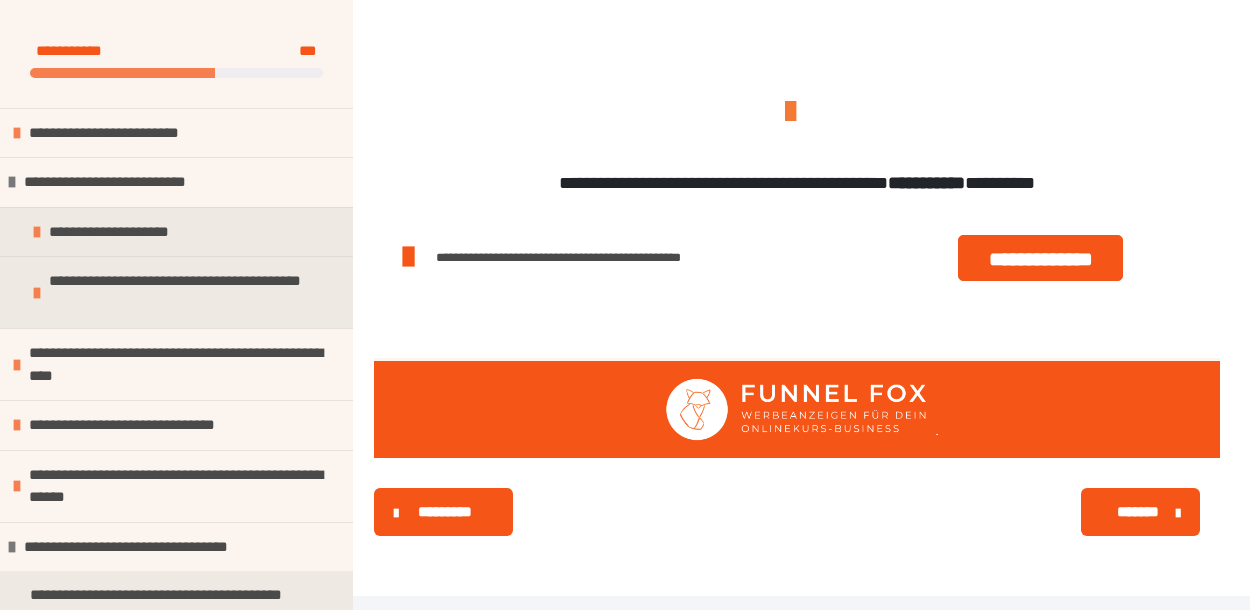 click on "*******" at bounding box center (1138, 512) 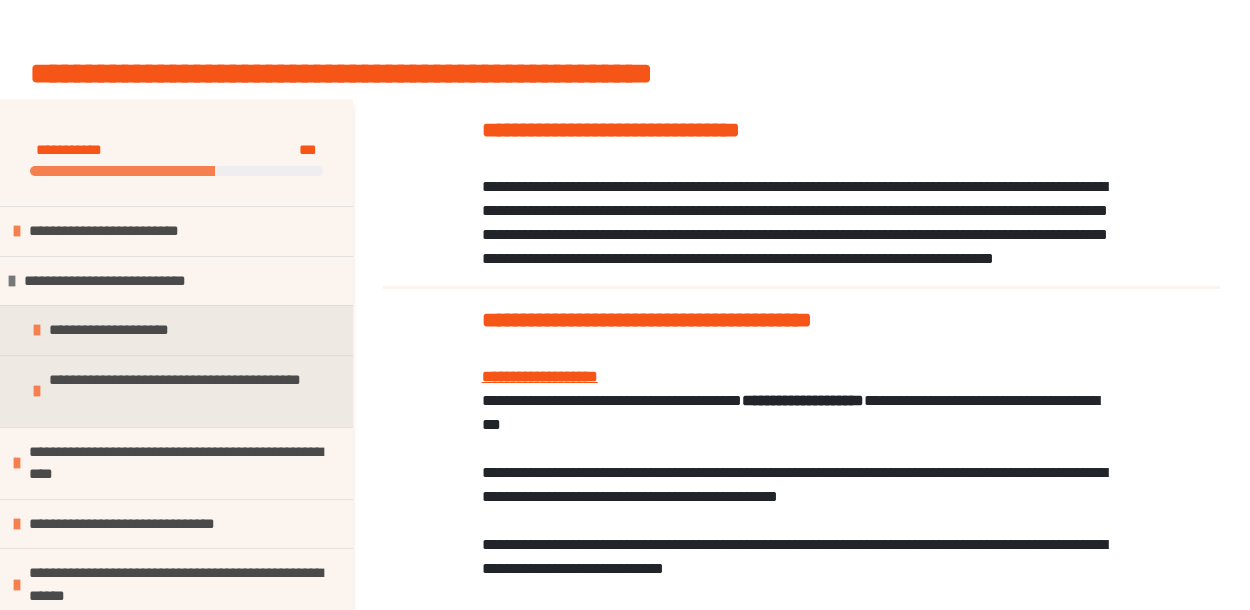 scroll, scrollTop: 153, scrollLeft: 0, axis: vertical 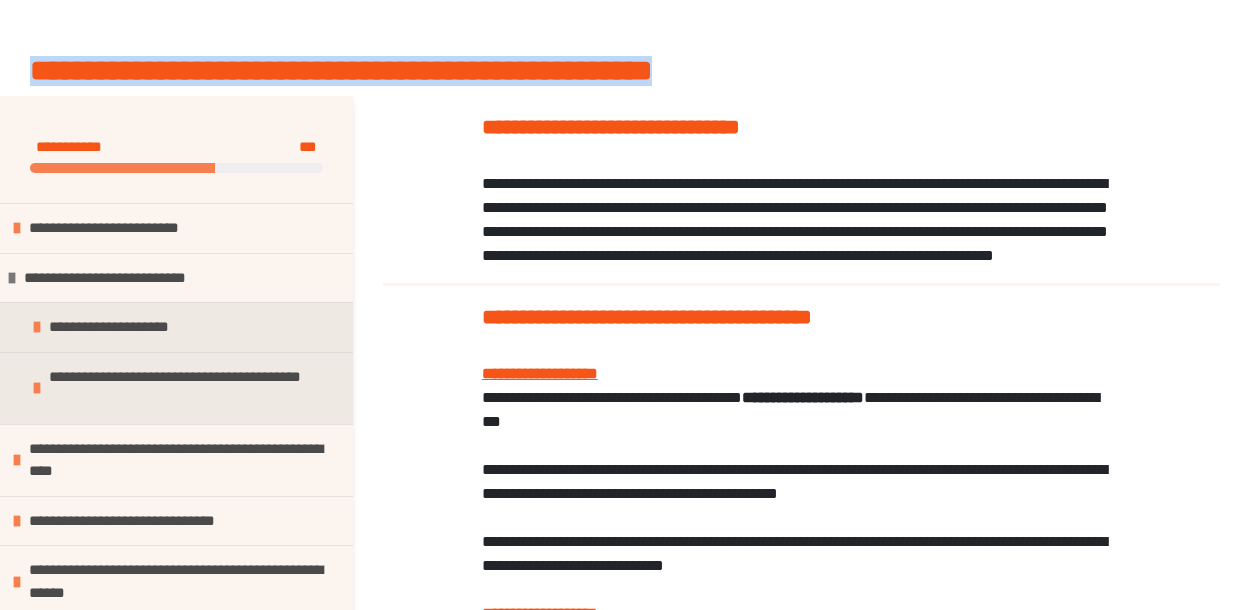 drag, startPoint x: 32, startPoint y: 69, endPoint x: 976, endPoint y: 70, distance: 944.00055 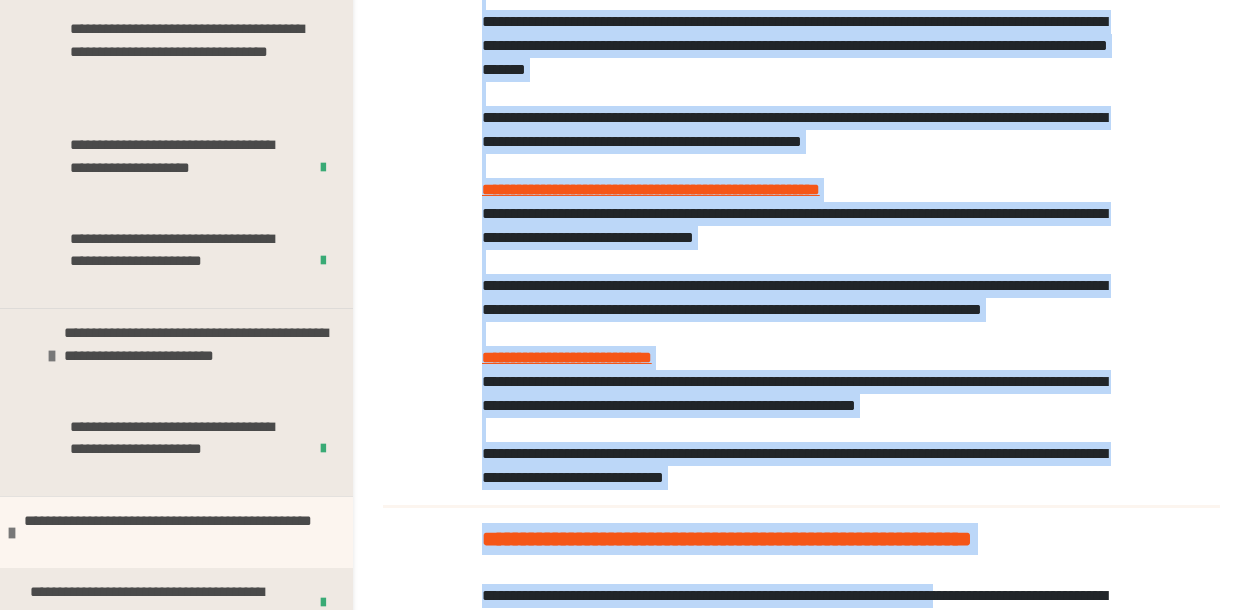 scroll, scrollTop: 2110, scrollLeft: 0, axis: vertical 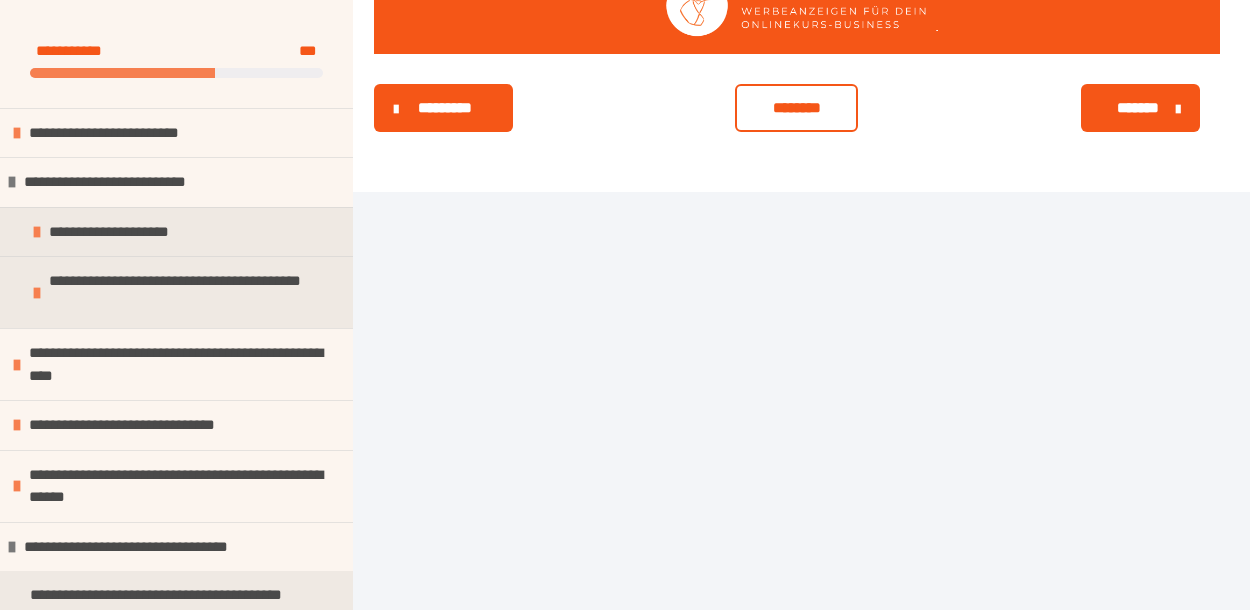 drag, startPoint x: 483, startPoint y: 120, endPoint x: 754, endPoint y: 350, distance: 355.4448 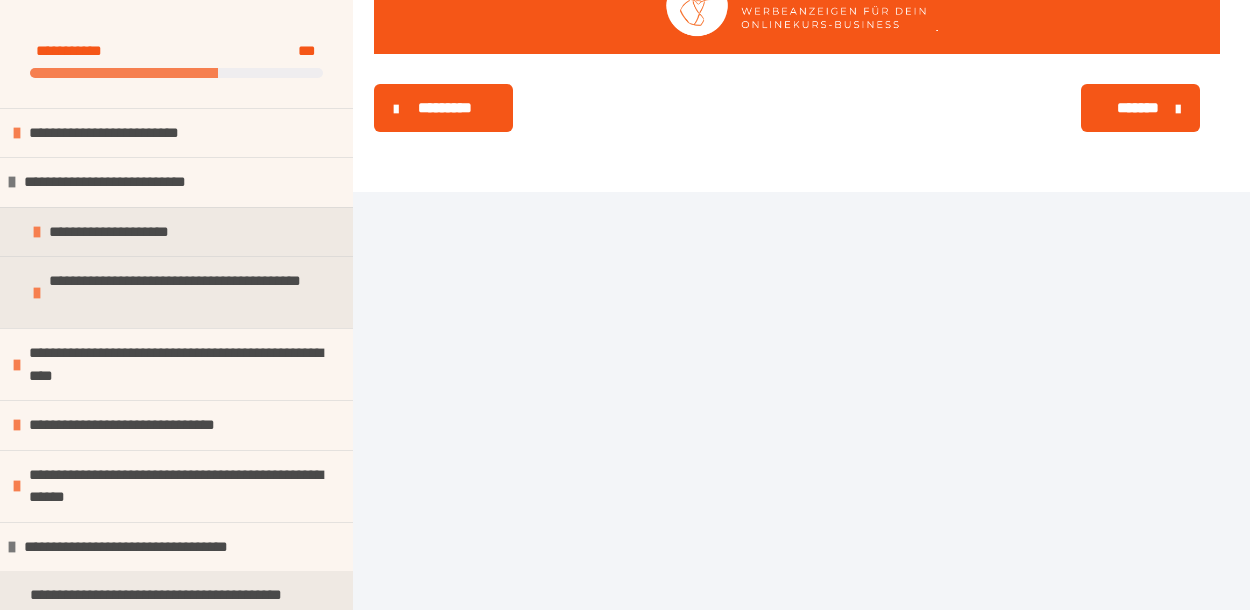 click on "*******" at bounding box center (1138, 108) 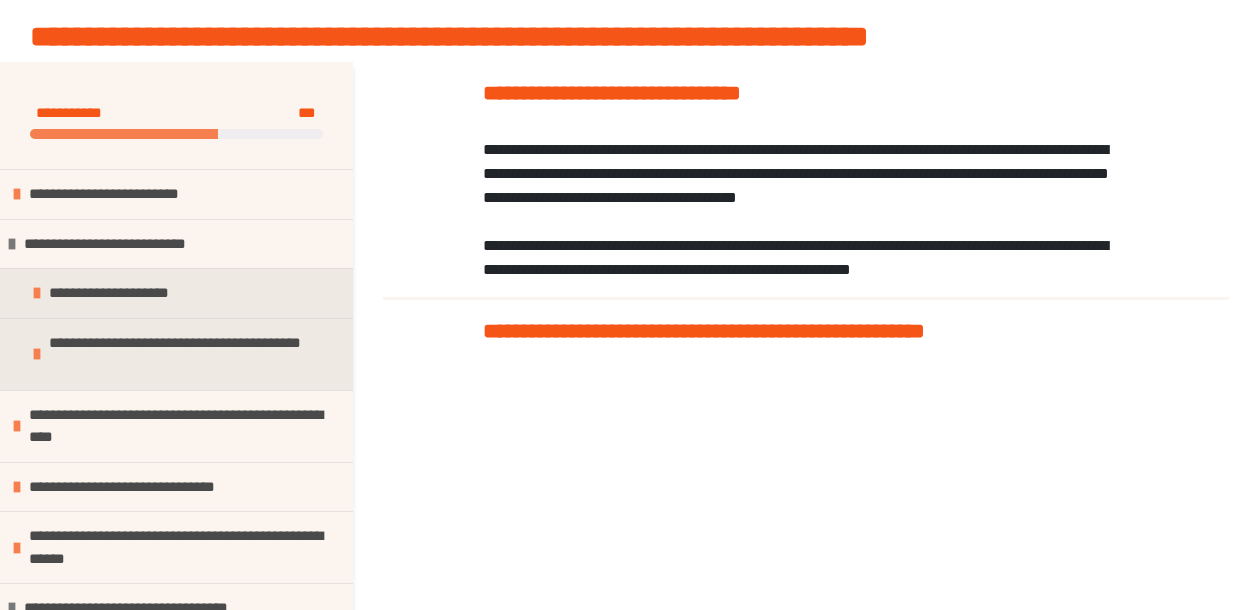 scroll, scrollTop: 188, scrollLeft: 0, axis: vertical 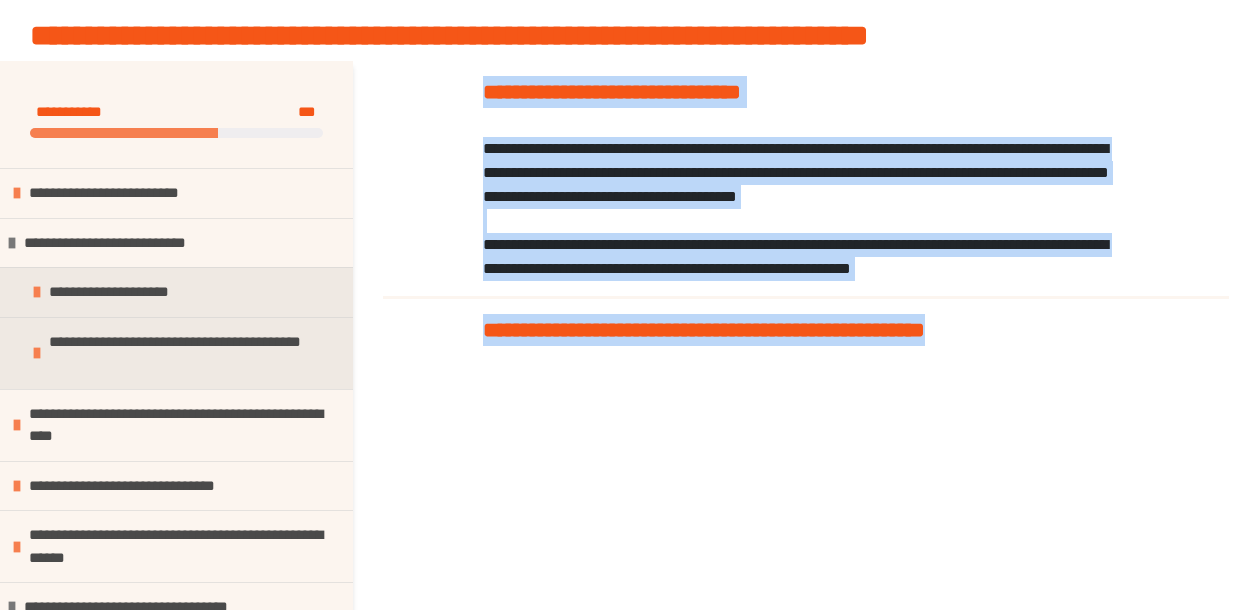 drag, startPoint x: 482, startPoint y: 90, endPoint x: 798, endPoint y: 432, distance: 465.63934 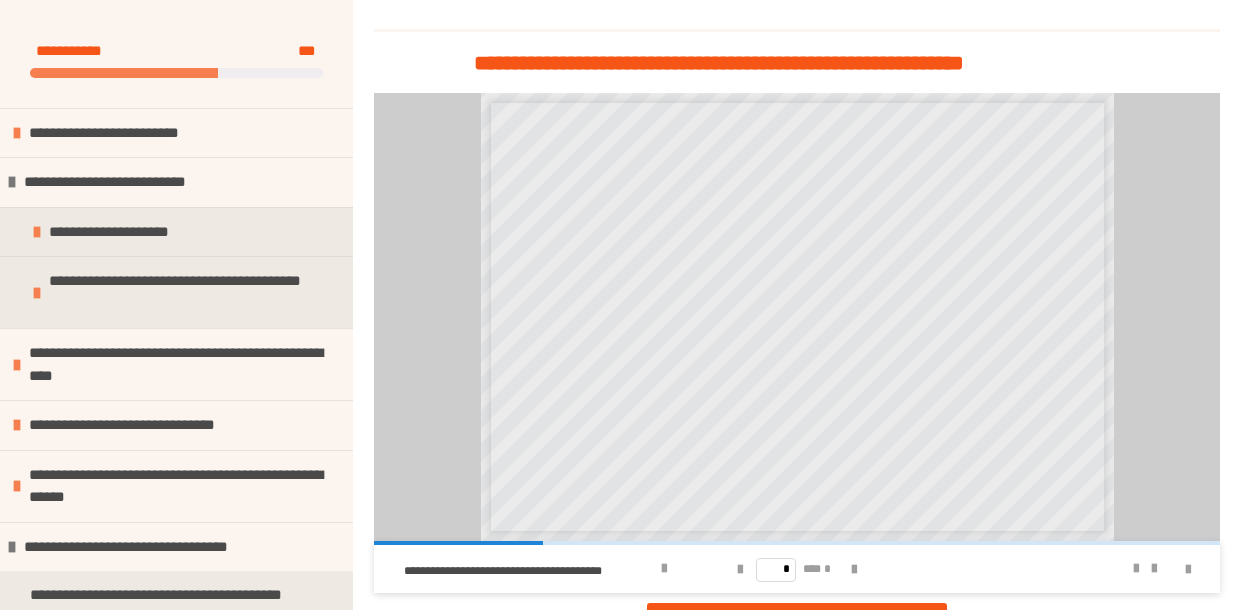 scroll, scrollTop: 952, scrollLeft: 0, axis: vertical 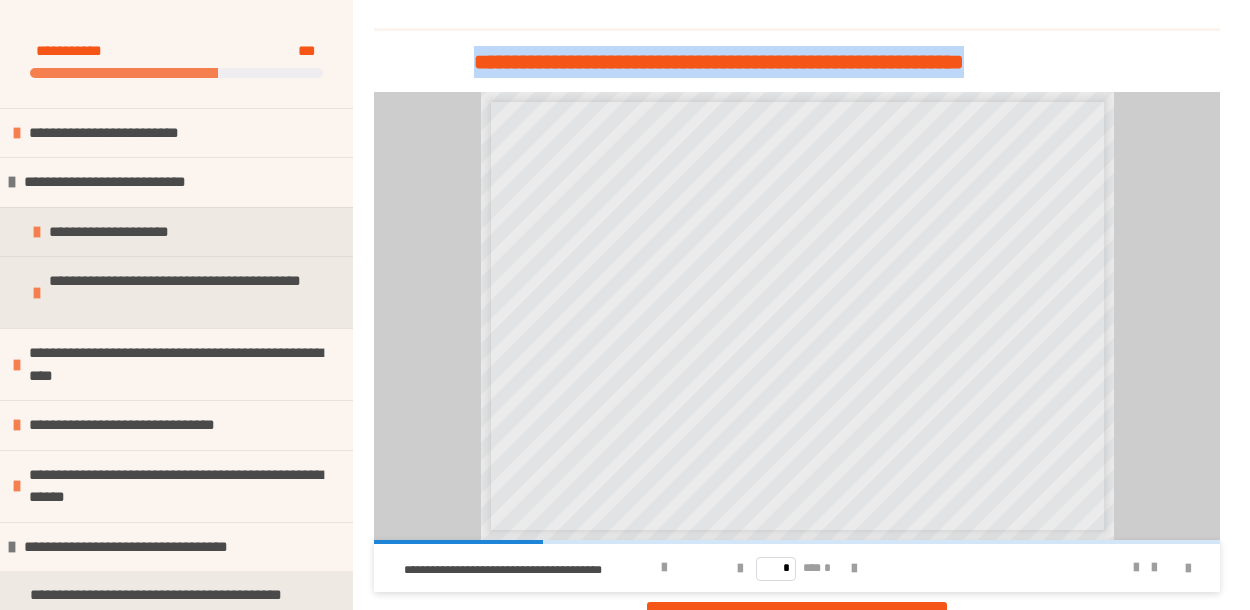 drag, startPoint x: 475, startPoint y: 139, endPoint x: 560, endPoint y: 176, distance: 92.70383 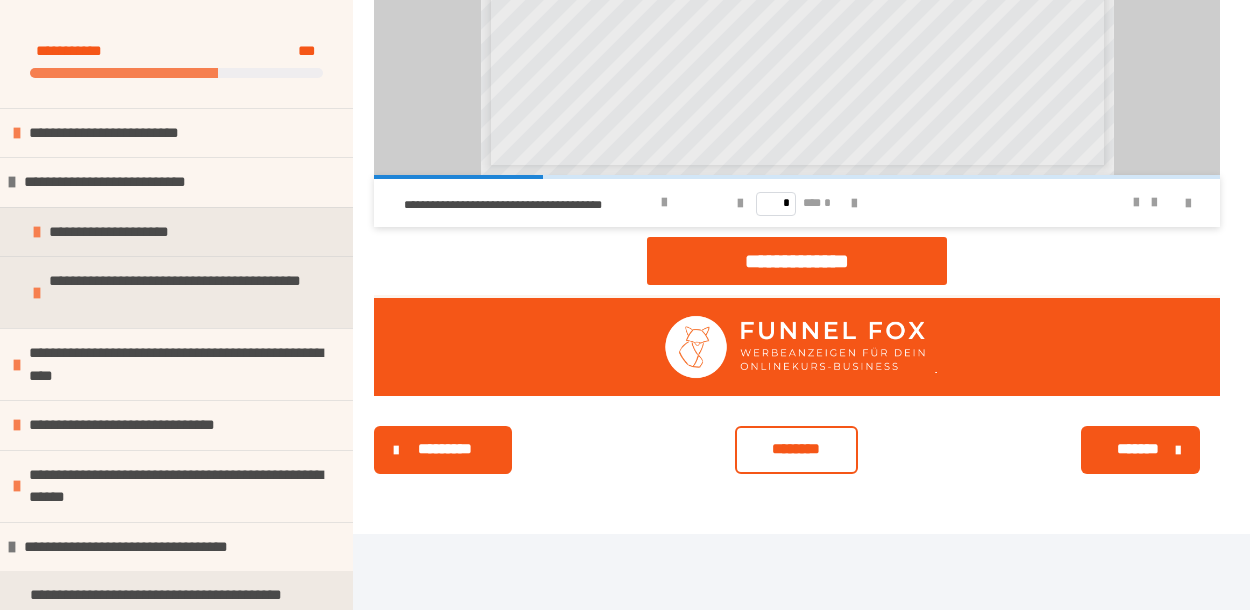 scroll, scrollTop: 1316, scrollLeft: 0, axis: vertical 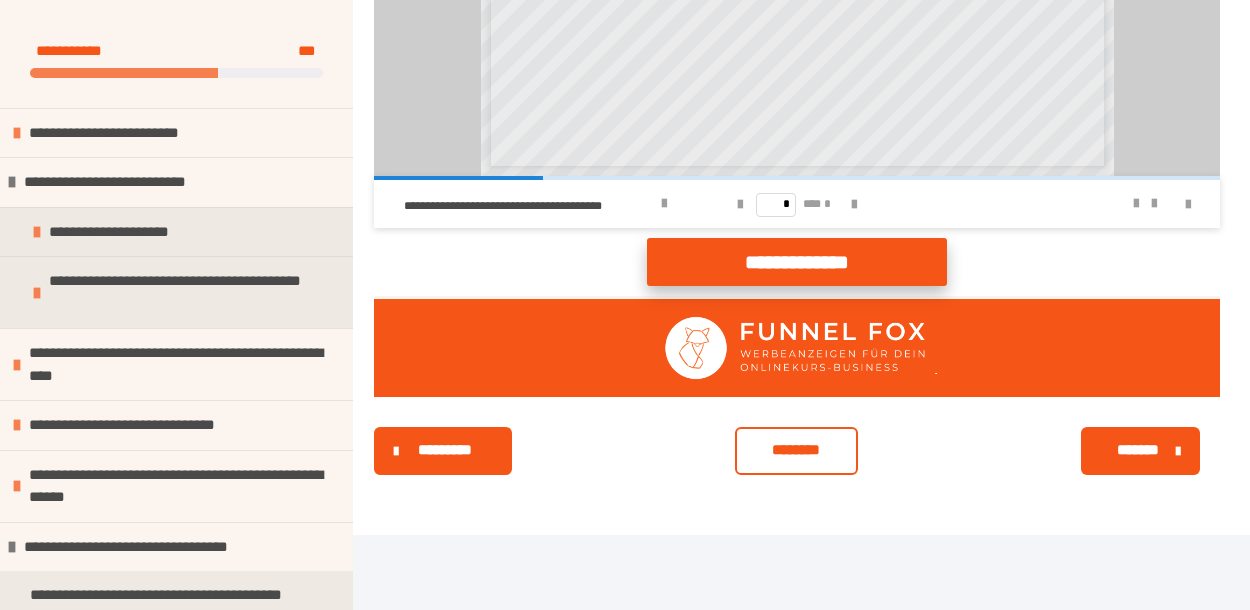 click on "**********" at bounding box center [797, 262] 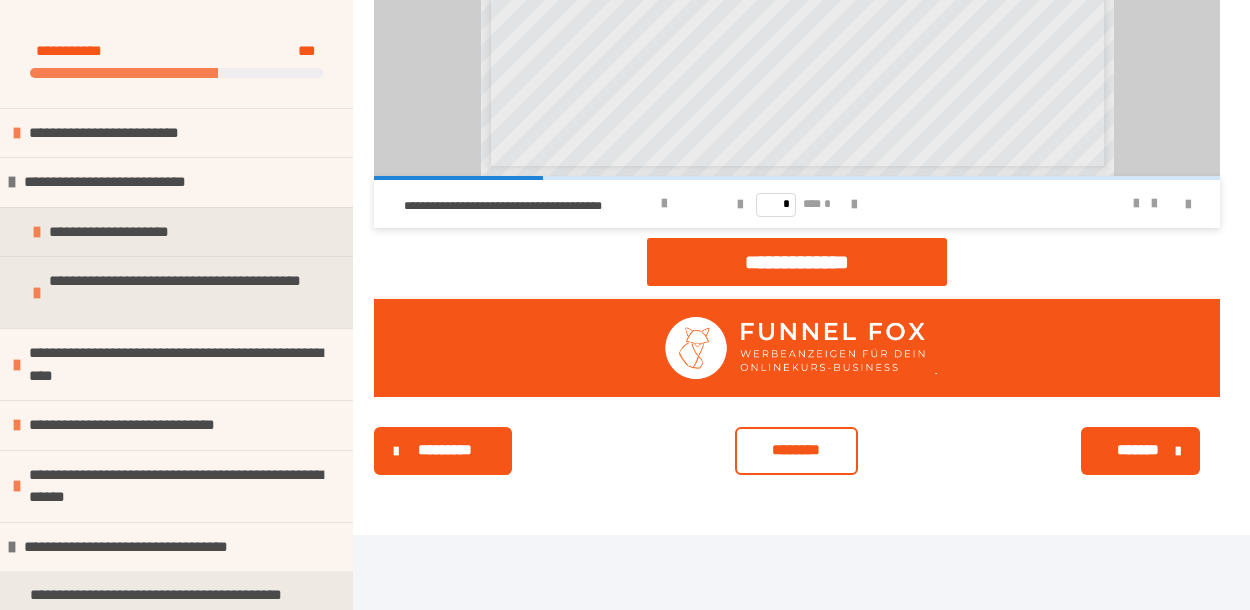 click on "********" at bounding box center [796, 450] 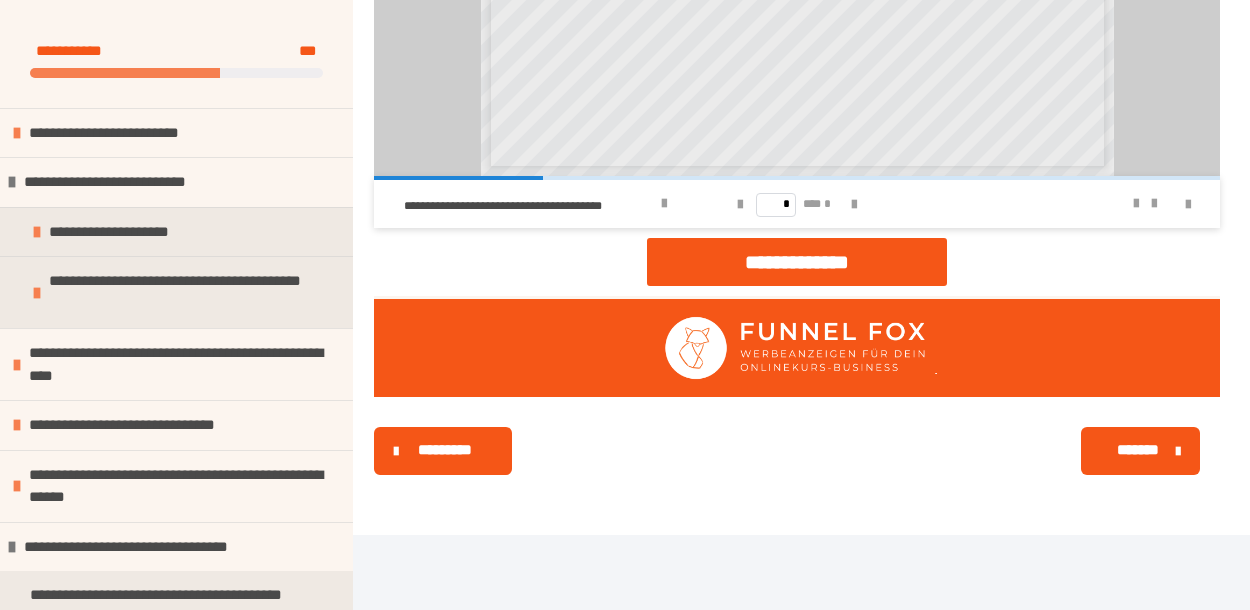 click on "*******" at bounding box center [1138, 450] 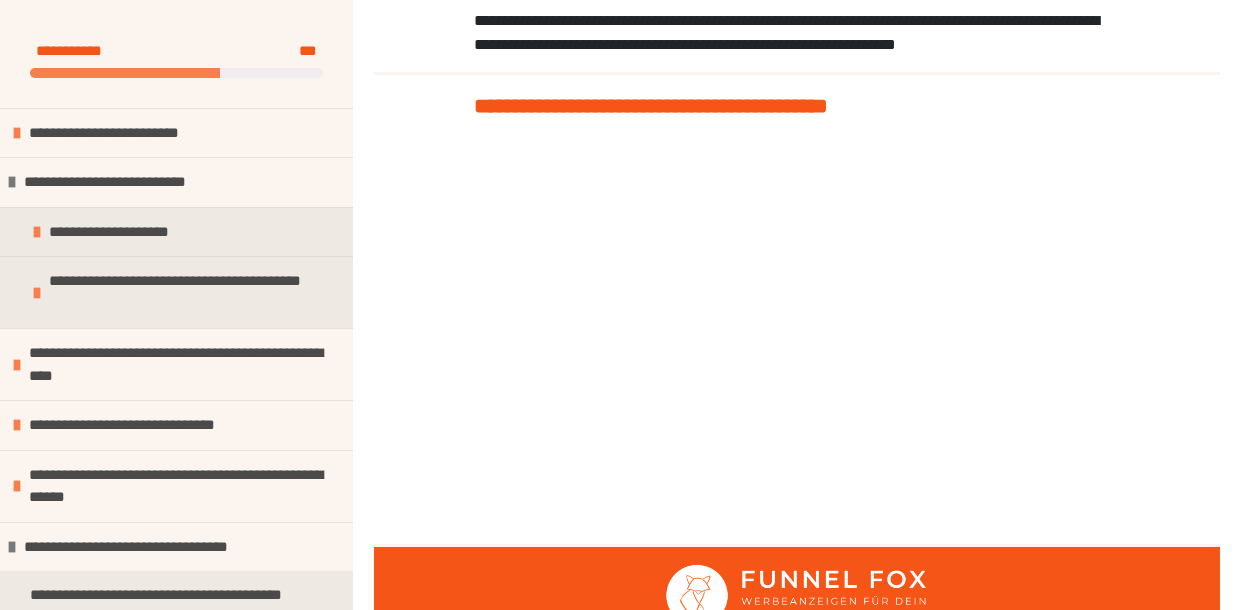scroll, scrollTop: 359, scrollLeft: 0, axis: vertical 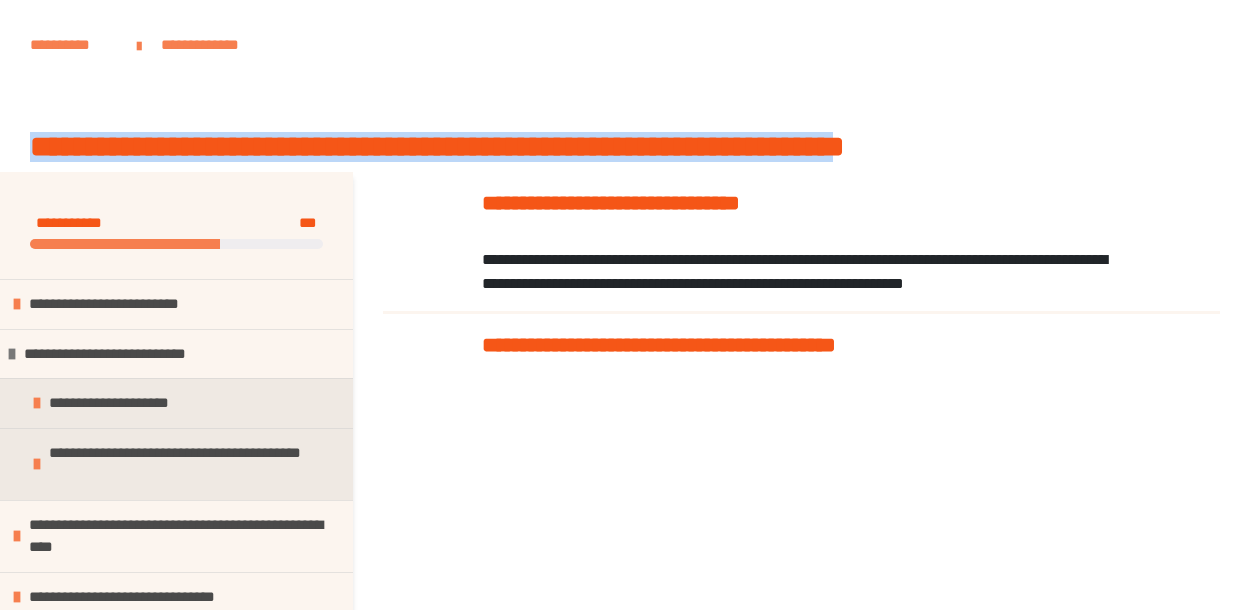 drag, startPoint x: 27, startPoint y: 136, endPoint x: 1197, endPoint y: 135, distance: 1170.0005 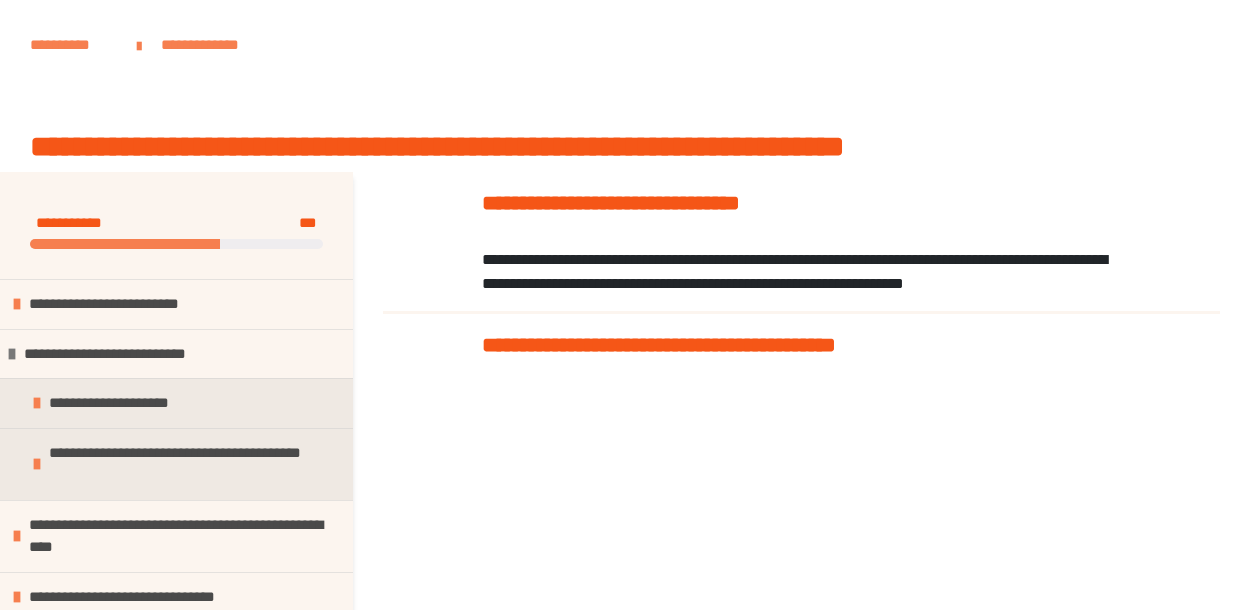click at bounding box center (625, 93) 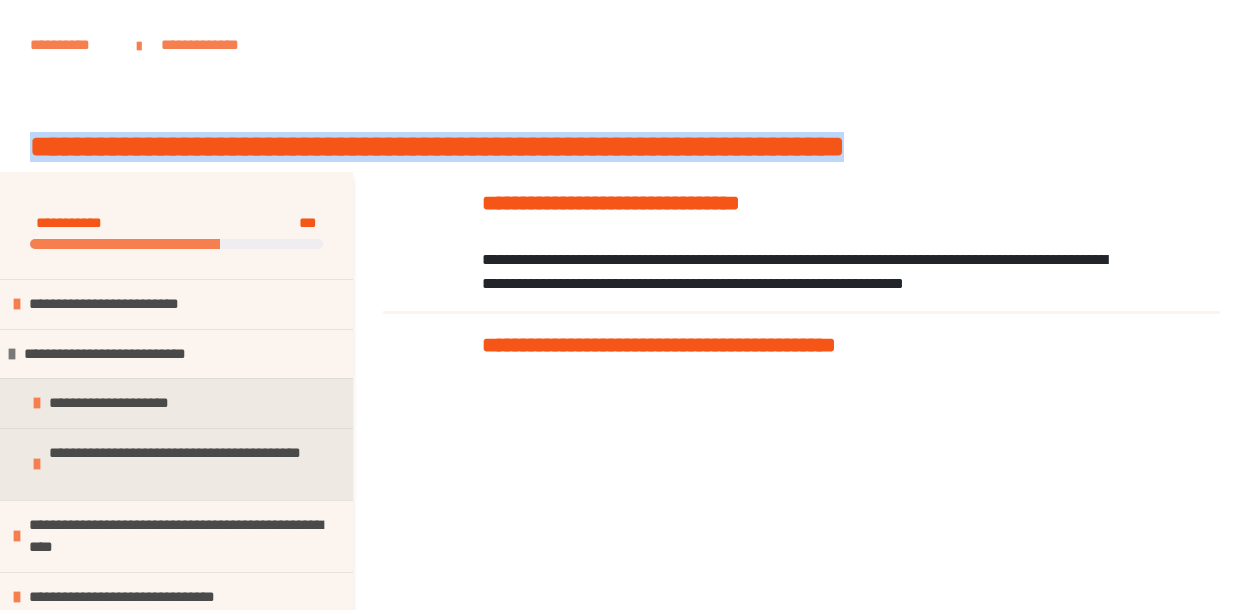 drag, startPoint x: 34, startPoint y: 140, endPoint x: 1264, endPoint y: 161, distance: 1230.1792 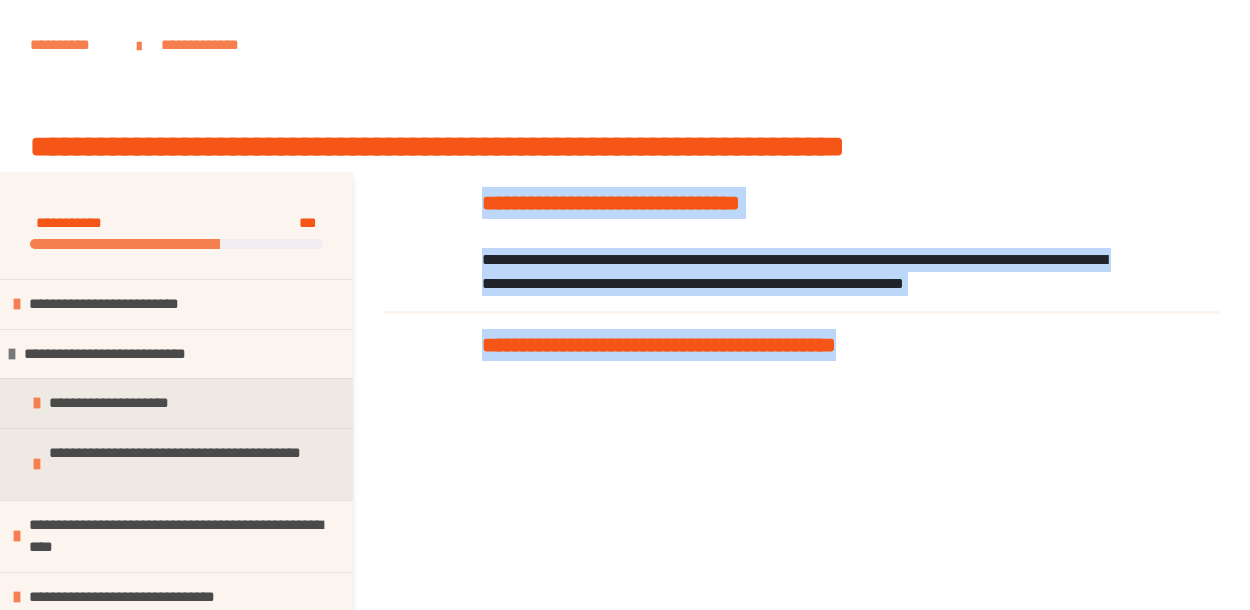 drag, startPoint x: 484, startPoint y: 195, endPoint x: 1051, endPoint y: 391, distance: 599.92084 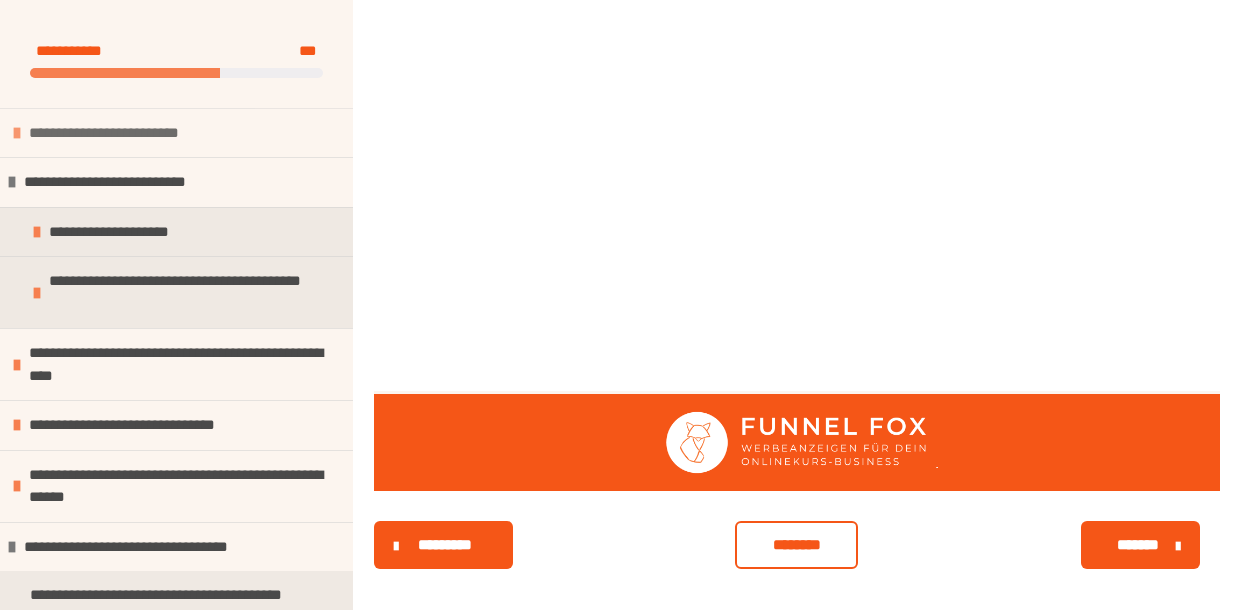 scroll, scrollTop: 513, scrollLeft: 0, axis: vertical 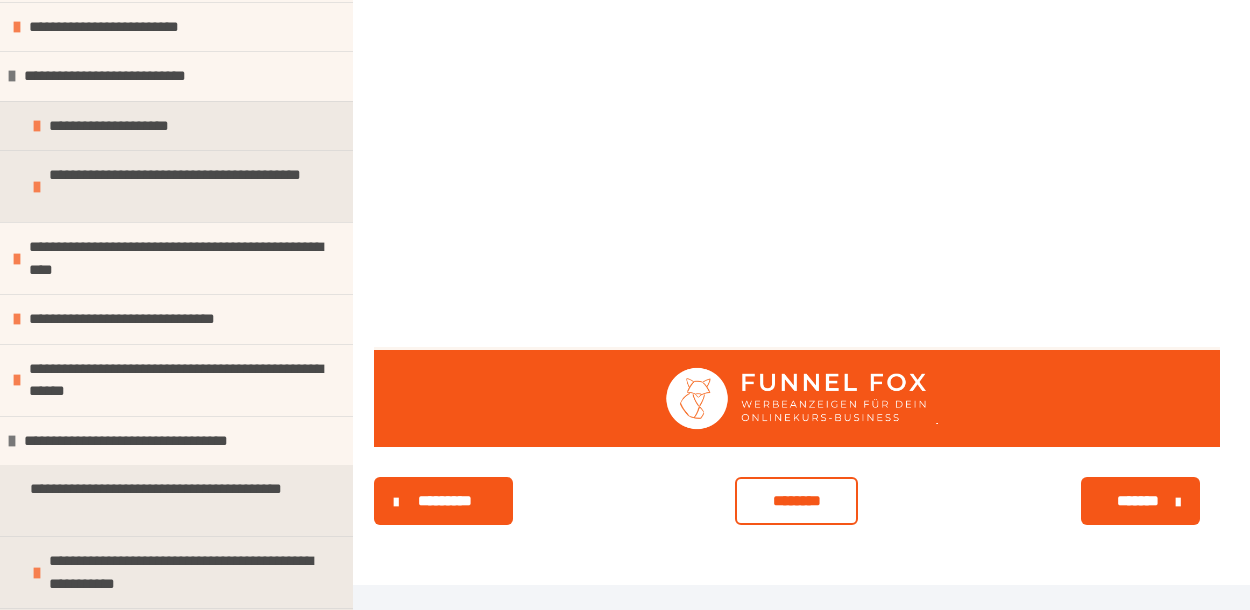 click on "********" at bounding box center (796, 501) 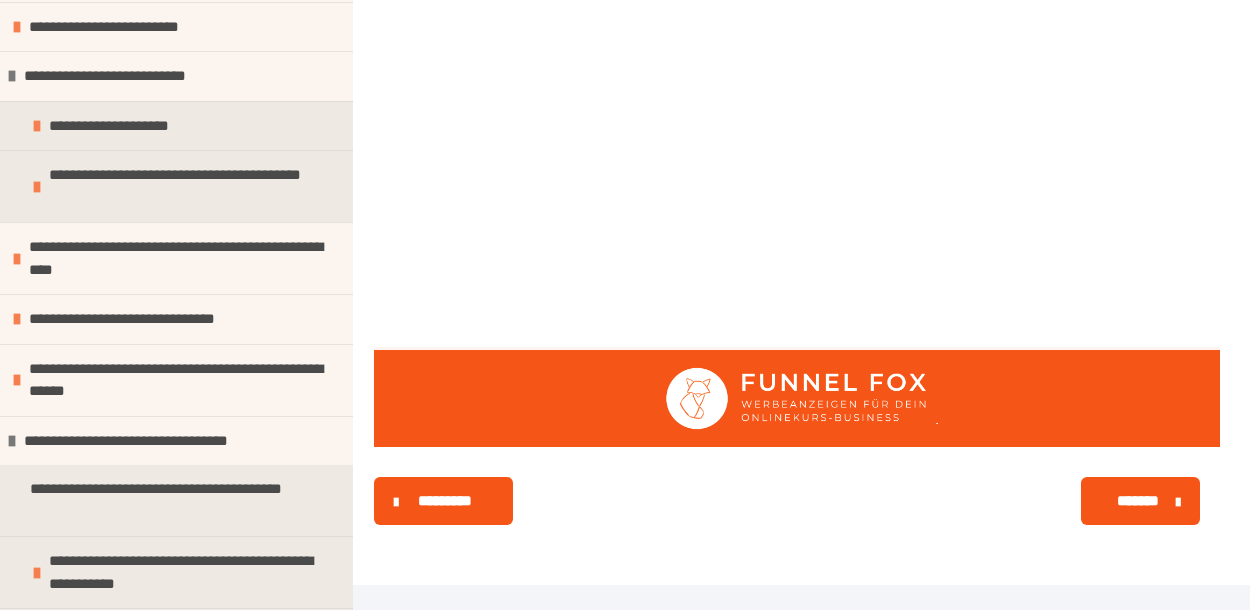 click on "*******" at bounding box center [1138, 501] 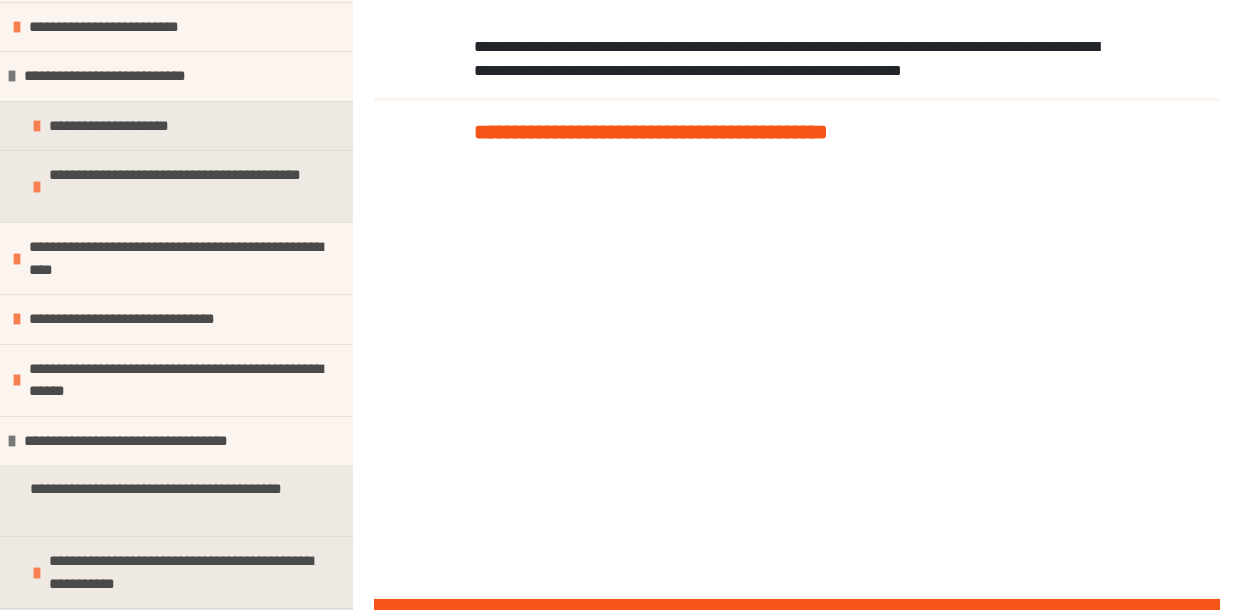 scroll, scrollTop: 0, scrollLeft: 0, axis: both 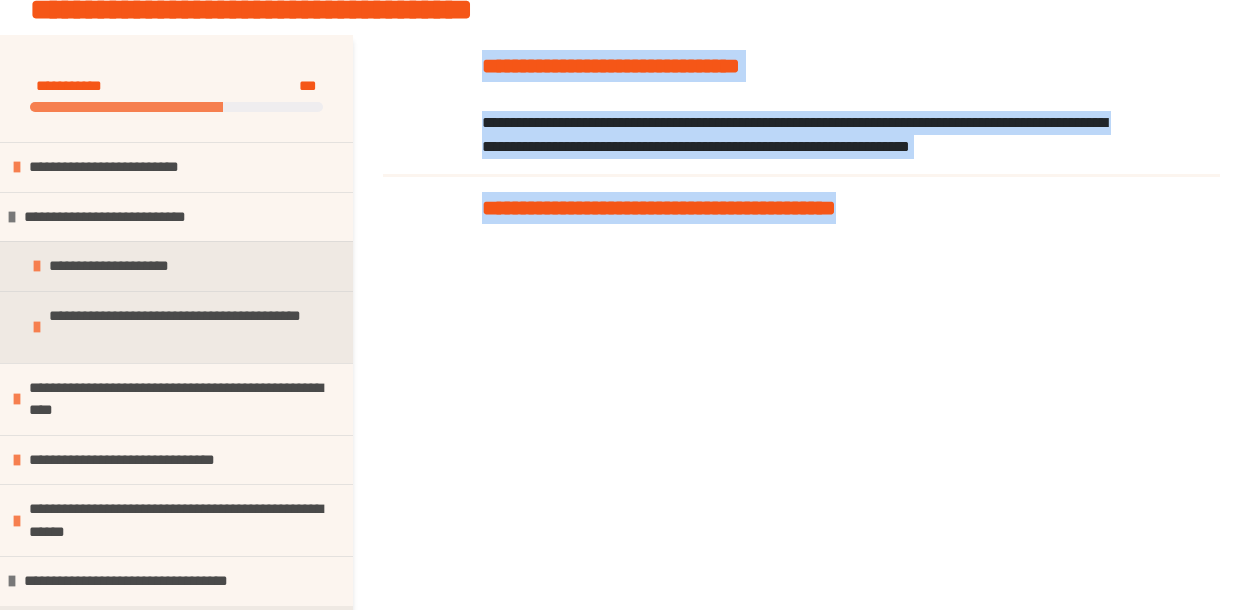 drag, startPoint x: 483, startPoint y: 56, endPoint x: 1071, endPoint y: 228, distance: 612.6402 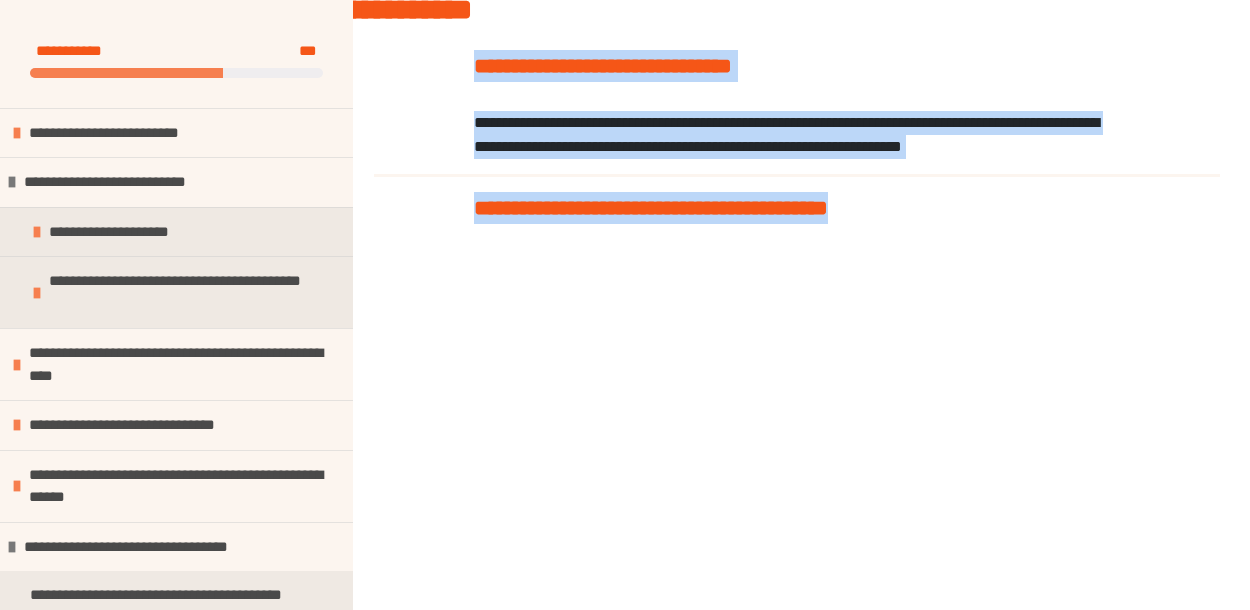 scroll, scrollTop: 539, scrollLeft: 0, axis: vertical 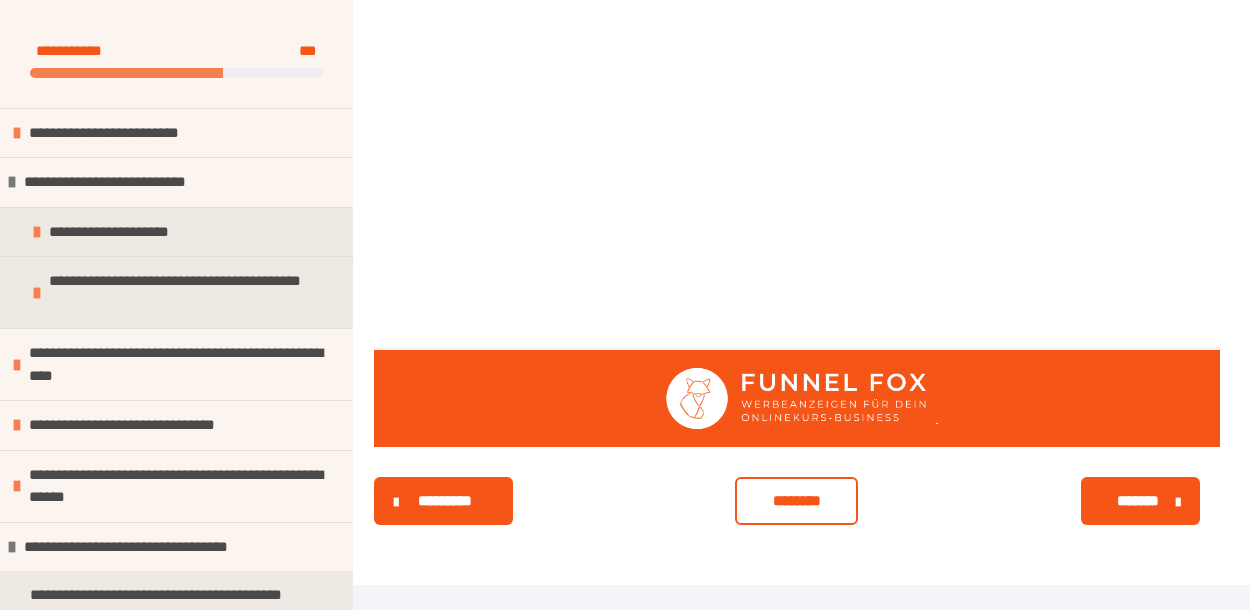 click on "********" at bounding box center (796, 501) 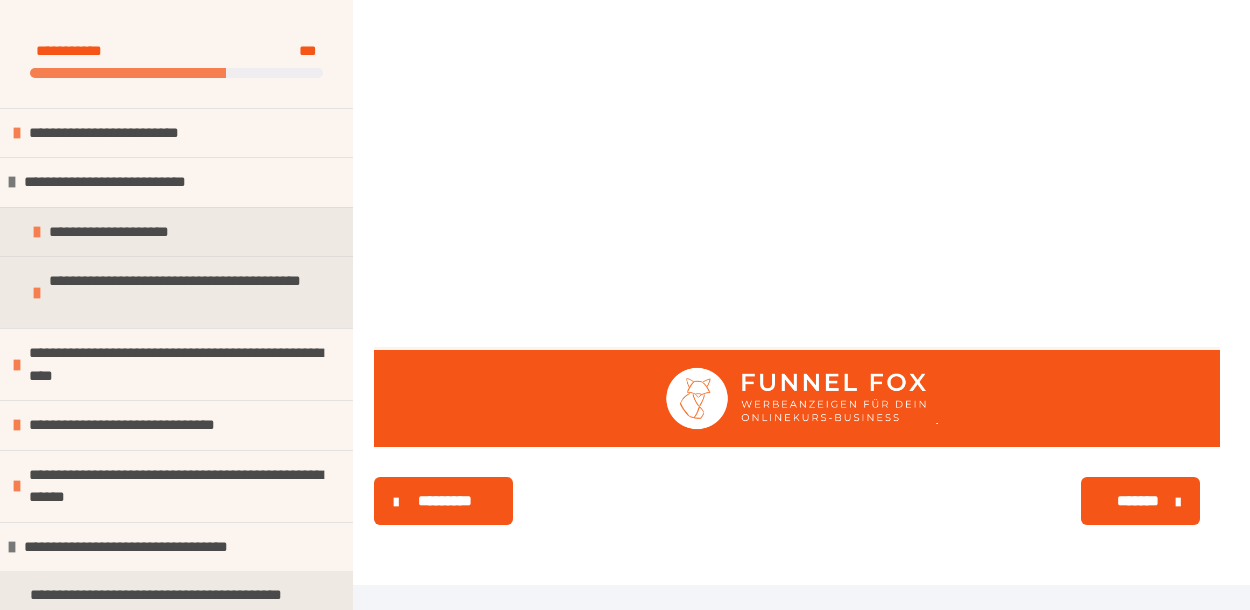 click on "*******" at bounding box center [1138, 501] 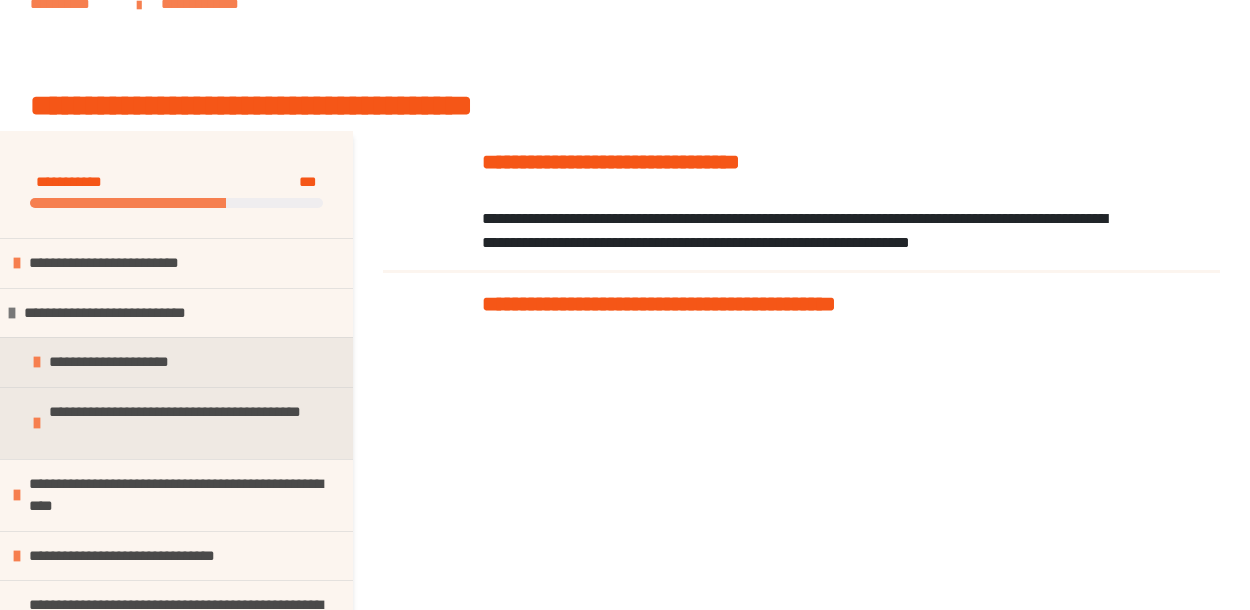 scroll, scrollTop: 113, scrollLeft: 0, axis: vertical 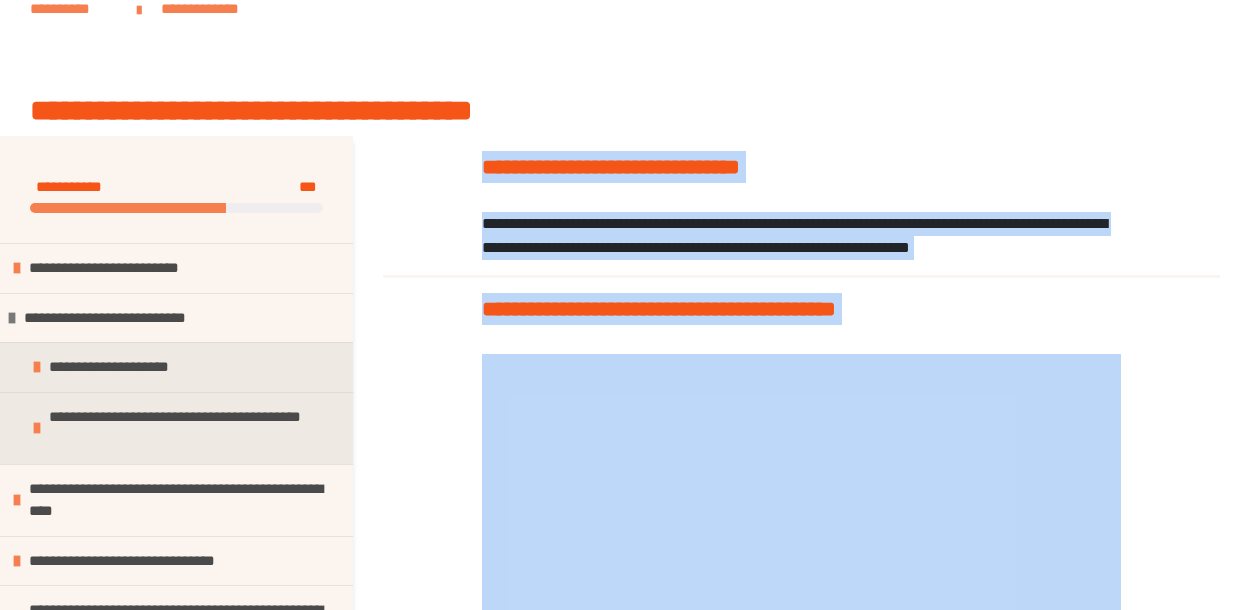 drag, startPoint x: 478, startPoint y: 158, endPoint x: 1073, endPoint y: 370, distance: 631.63995 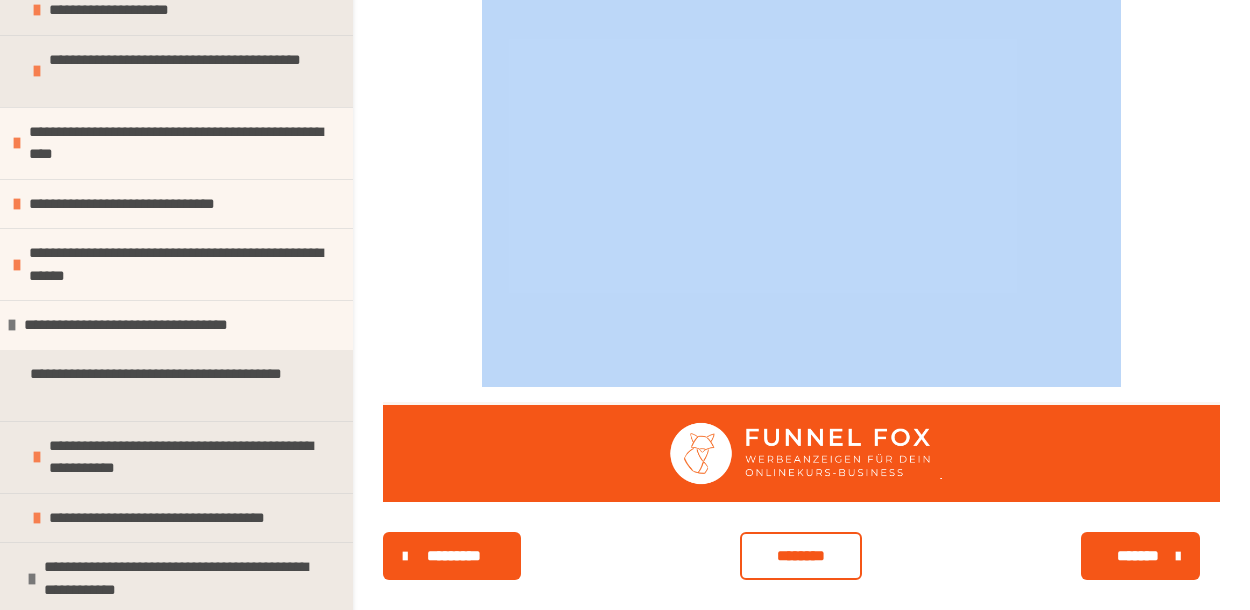 scroll, scrollTop: 529, scrollLeft: 0, axis: vertical 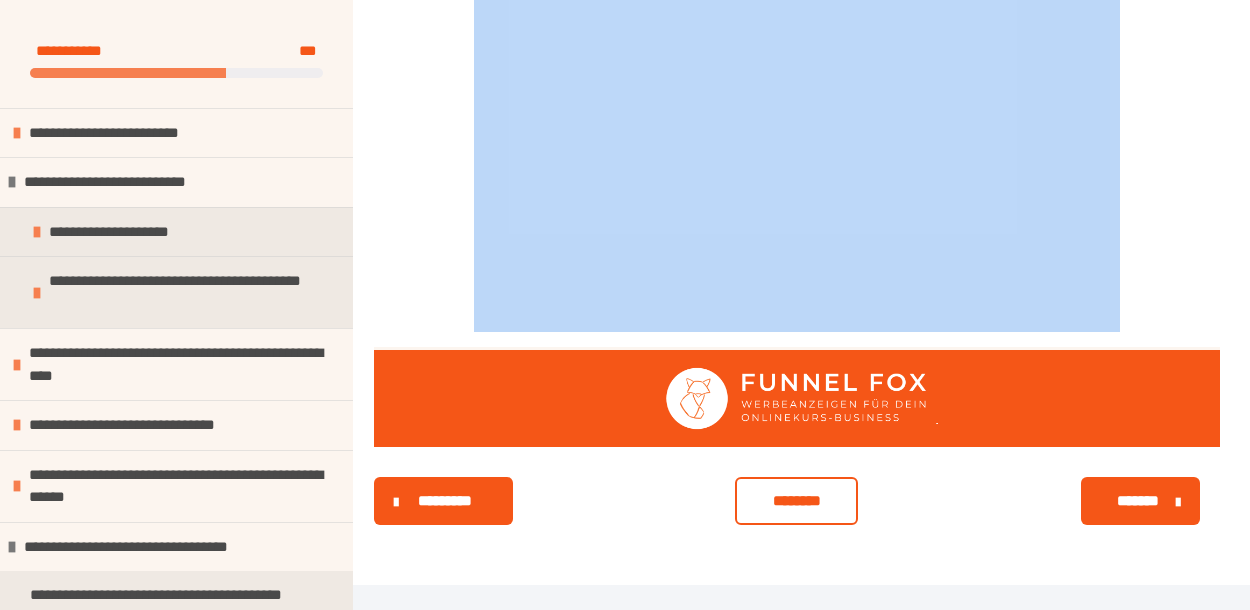 click on "********" at bounding box center [796, 501] 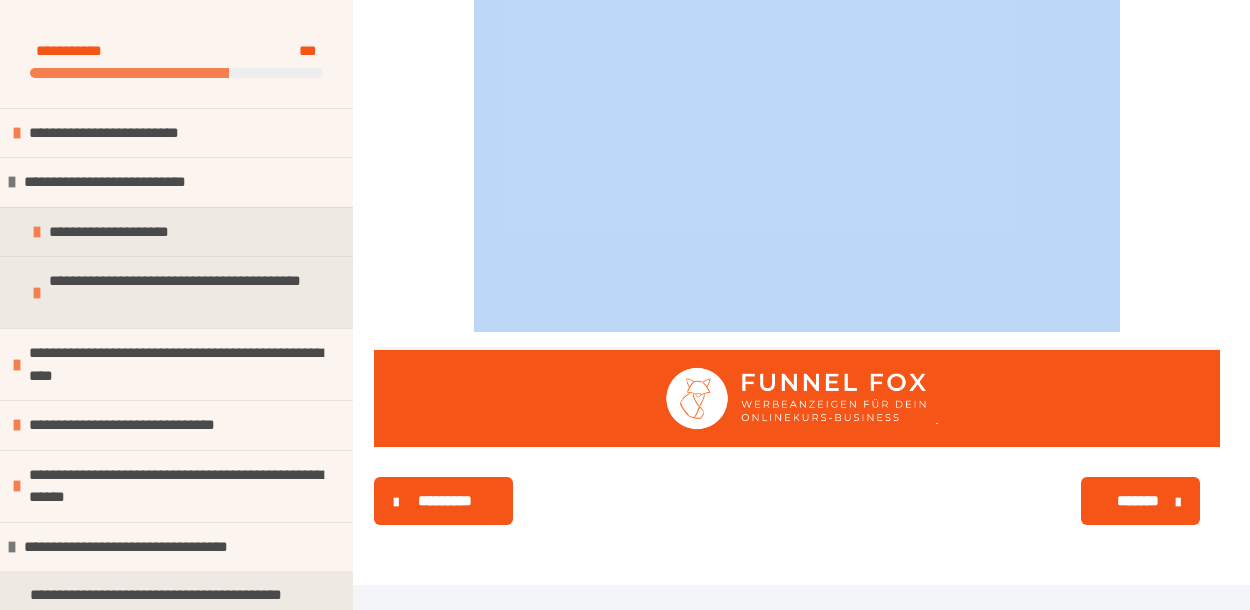 click on "*******" at bounding box center (1138, 501) 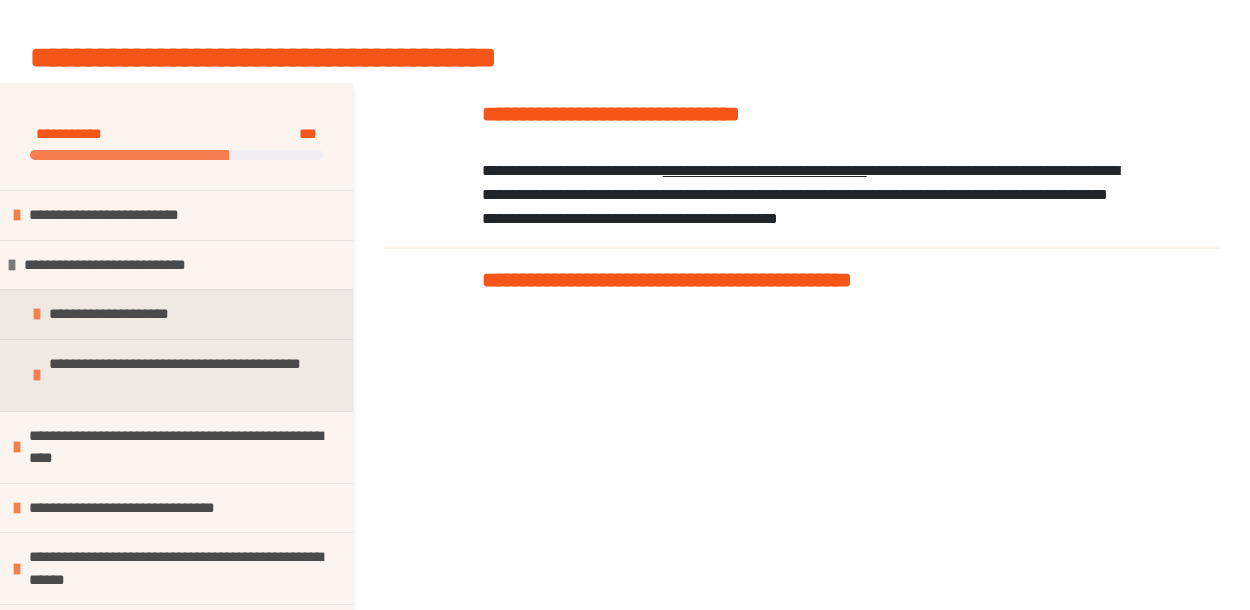 scroll, scrollTop: 159, scrollLeft: 0, axis: vertical 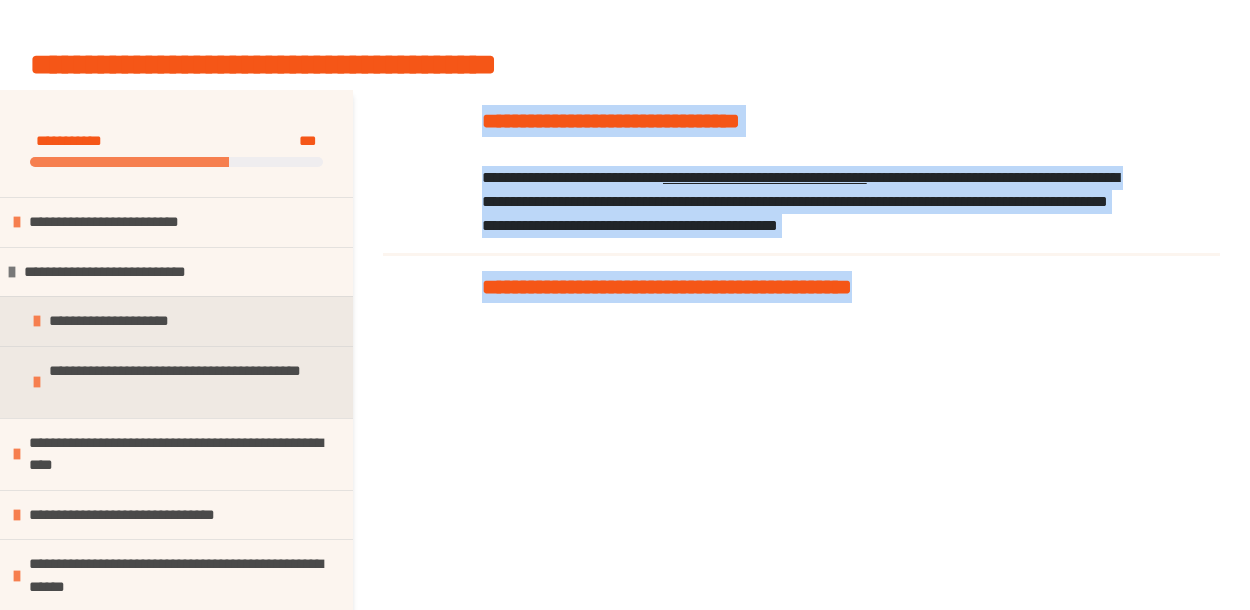 drag, startPoint x: 484, startPoint y: 111, endPoint x: 1060, endPoint y: 309, distance: 609.0813 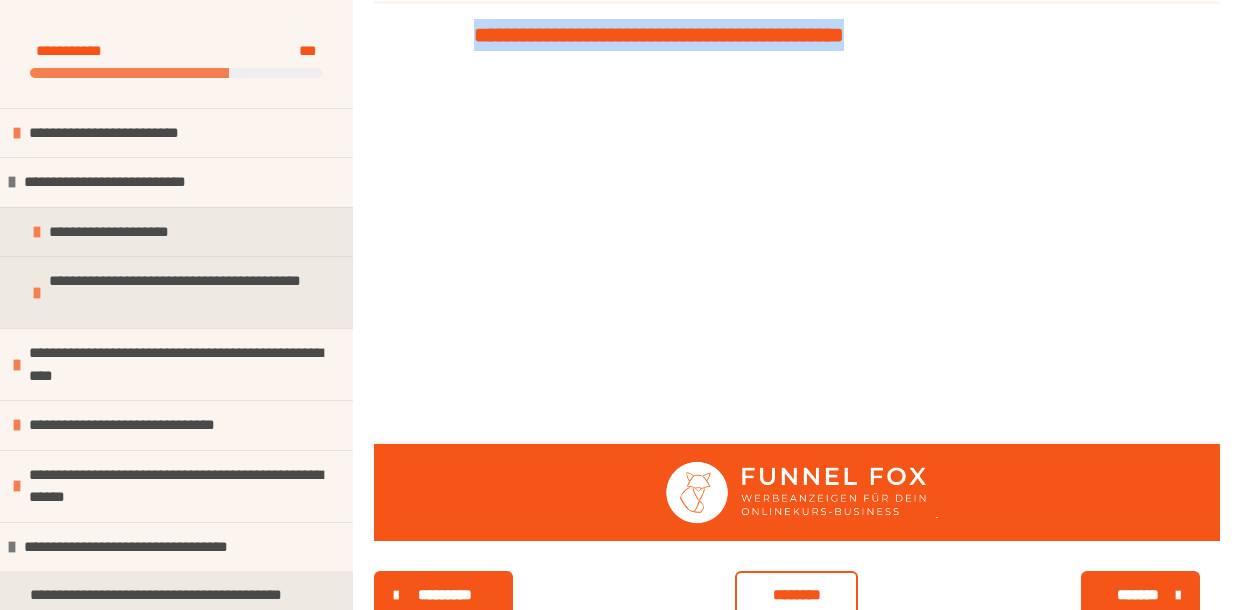 scroll, scrollTop: 505, scrollLeft: 0, axis: vertical 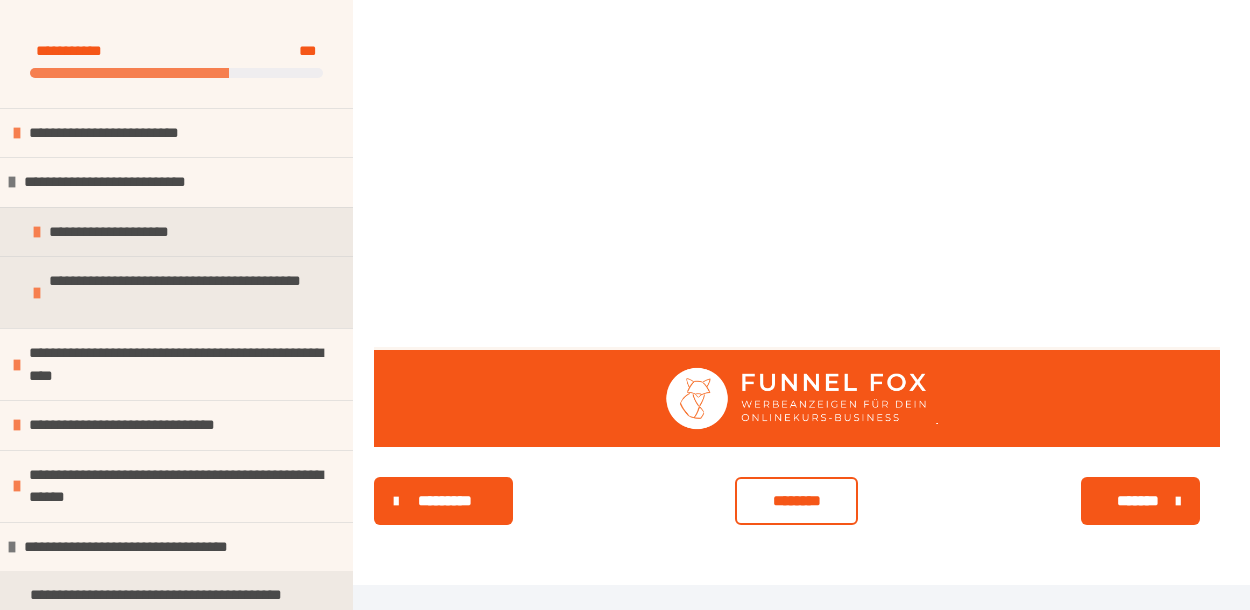 click on "********" at bounding box center (796, 501) 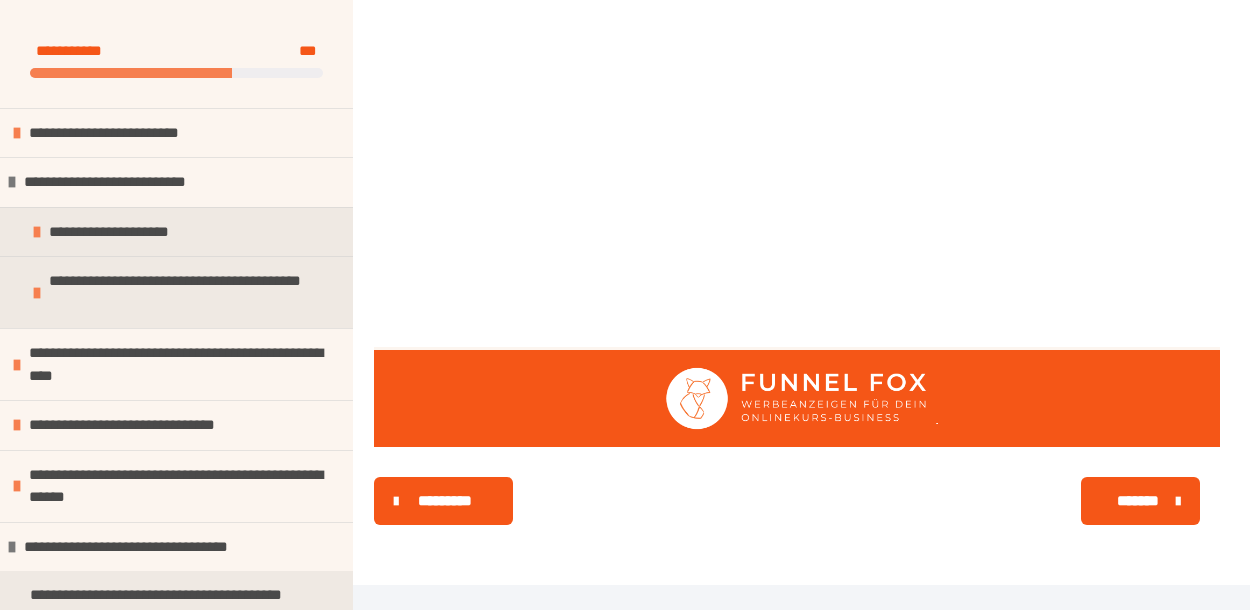 click on "*******" at bounding box center [1138, 501] 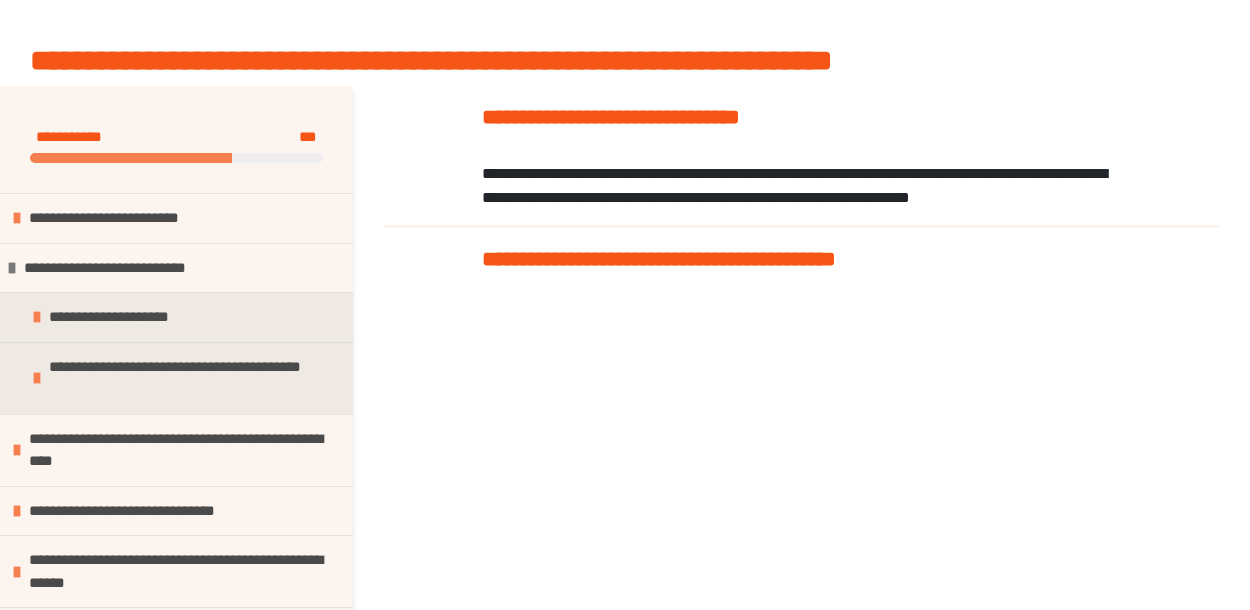 scroll, scrollTop: 130, scrollLeft: 0, axis: vertical 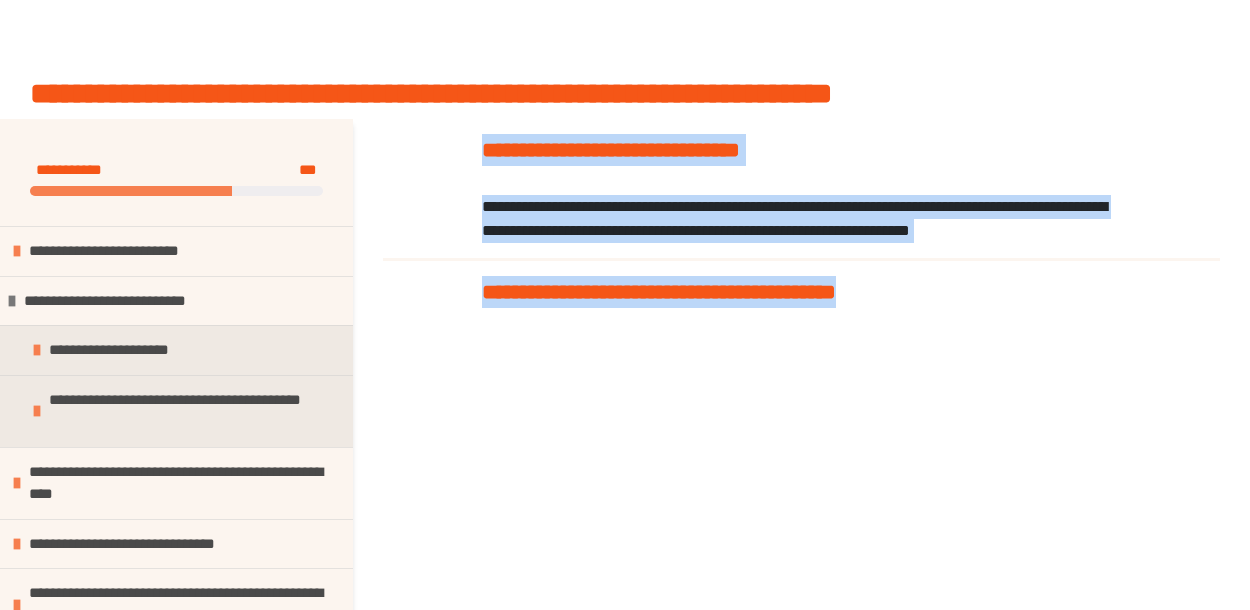 drag, startPoint x: 480, startPoint y: 143, endPoint x: 1115, endPoint y: 312, distance: 657.10425 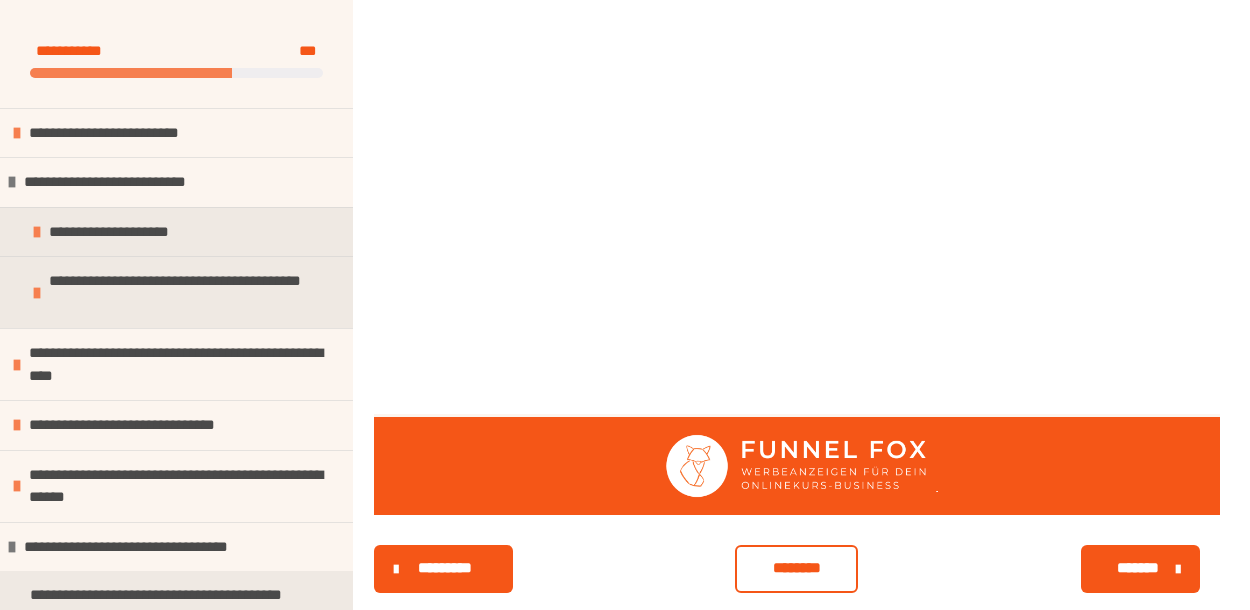 scroll, scrollTop: 523, scrollLeft: 0, axis: vertical 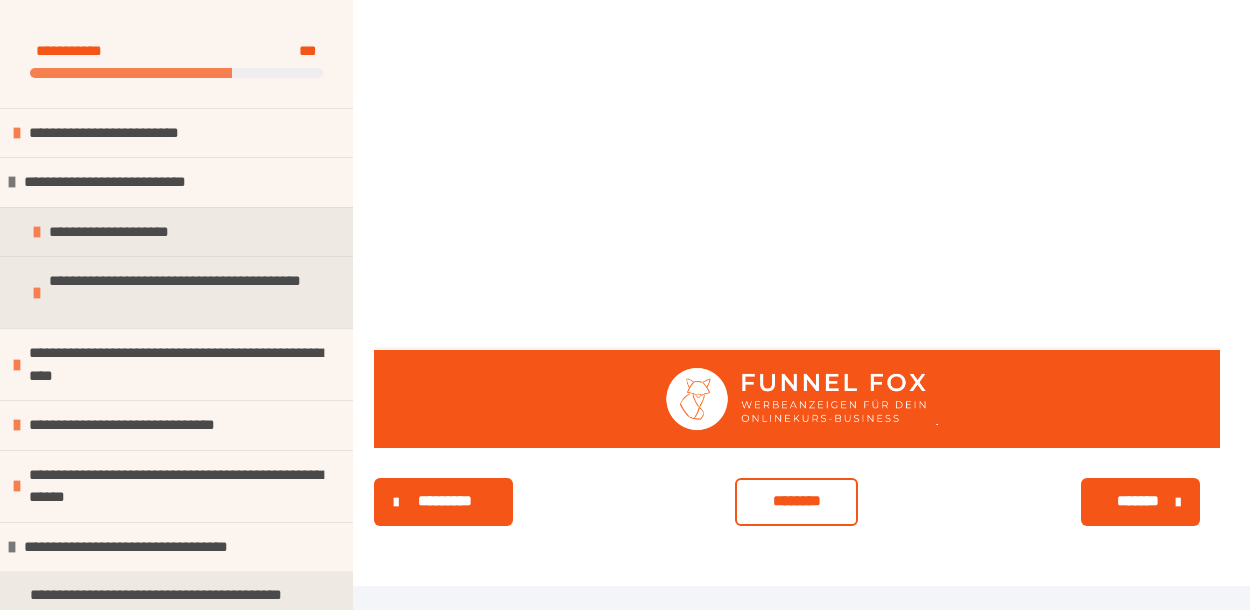 click on "********" at bounding box center (796, 501) 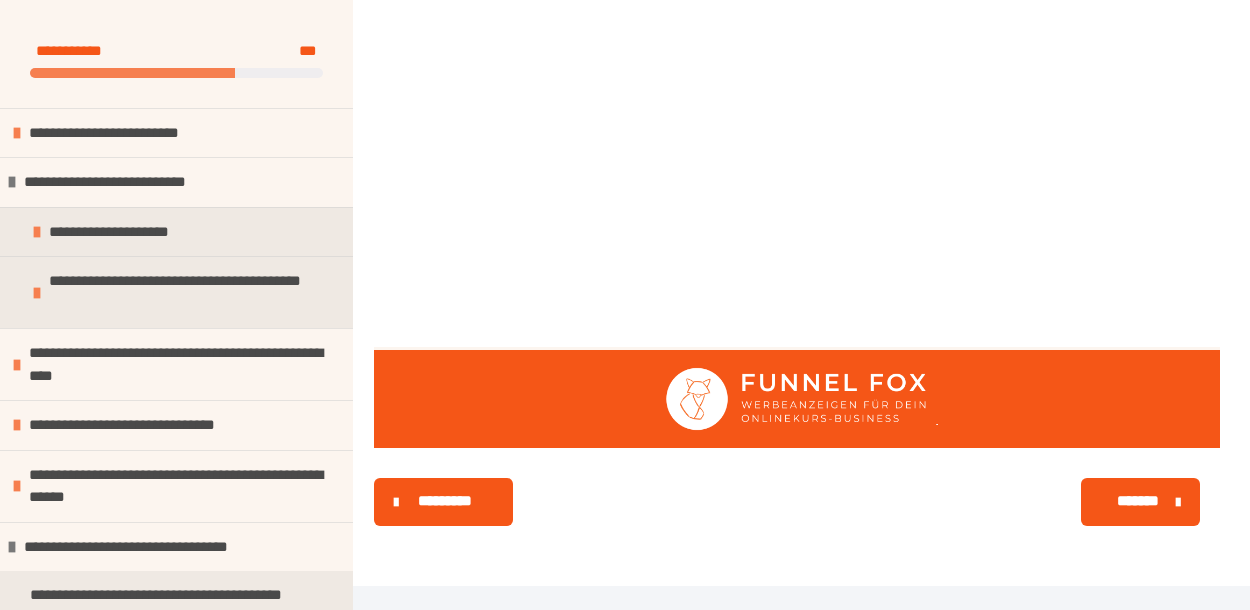 click on "*******" at bounding box center [1138, 501] 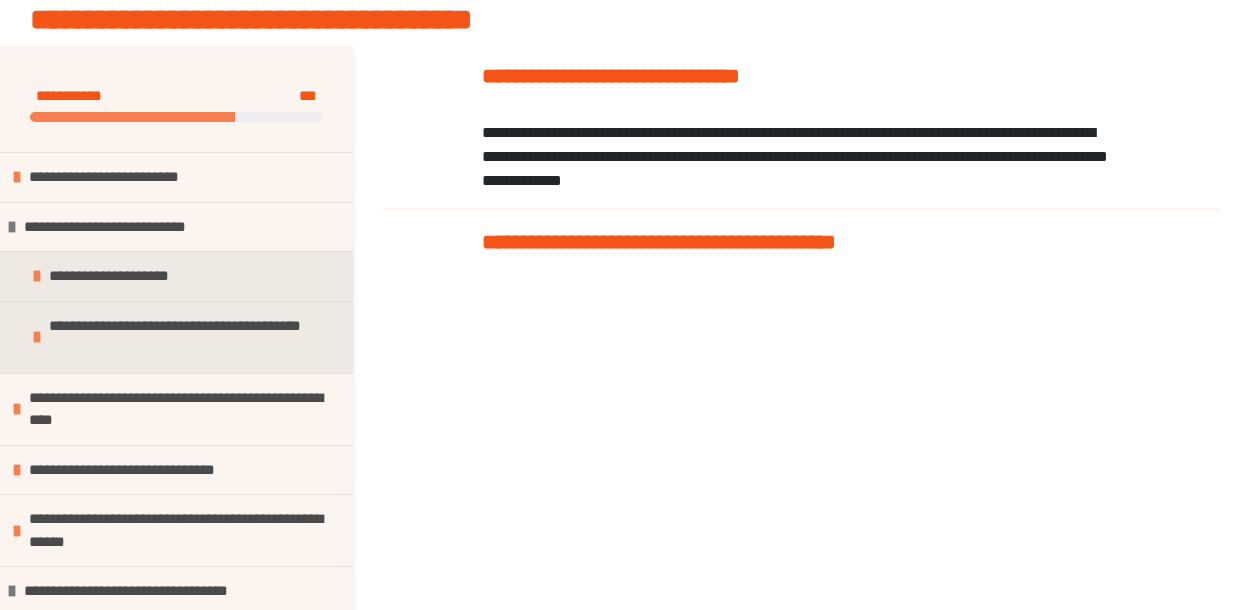 scroll, scrollTop: 207, scrollLeft: 0, axis: vertical 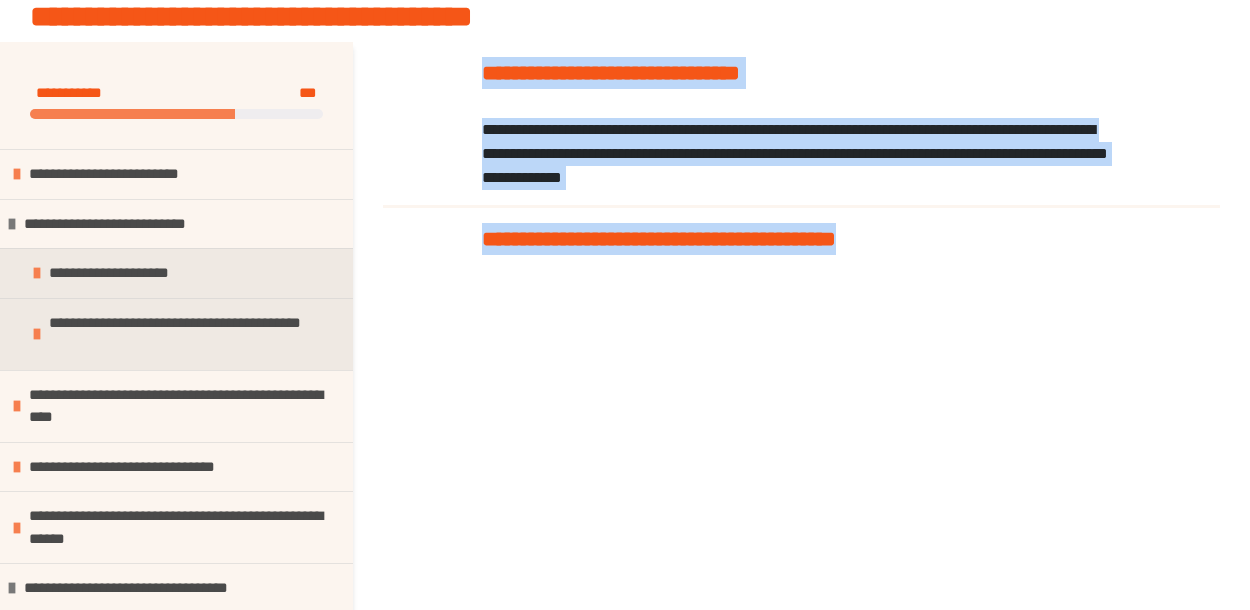 drag, startPoint x: 481, startPoint y: 70, endPoint x: 1052, endPoint y: 261, distance: 602.098 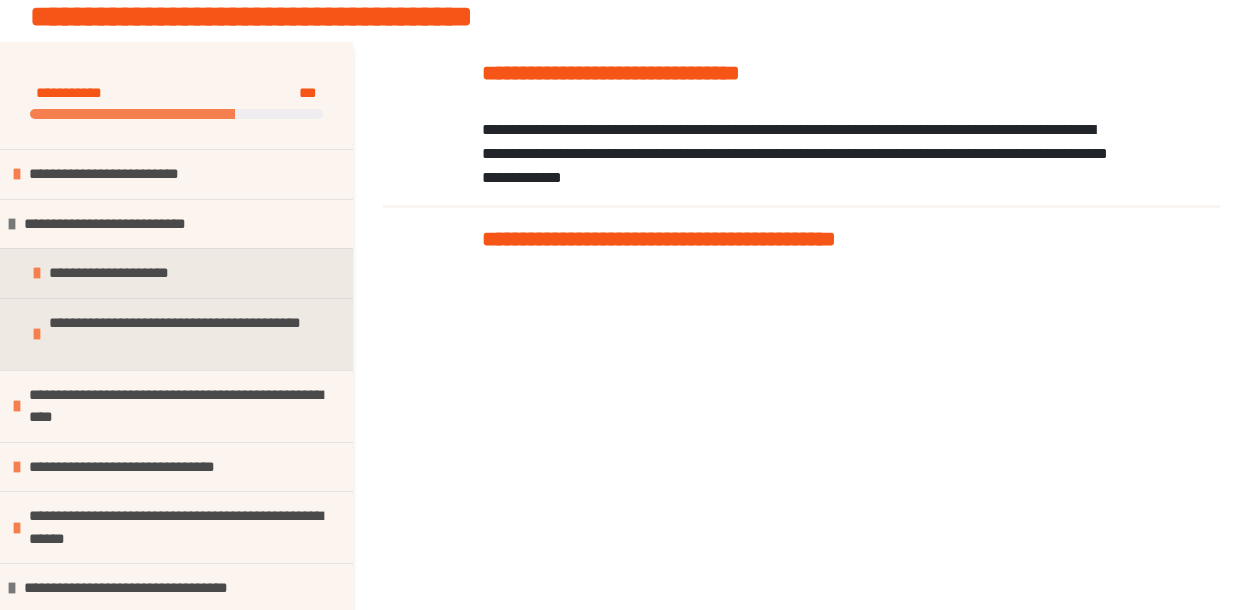 click at bounding box center (801, 463) 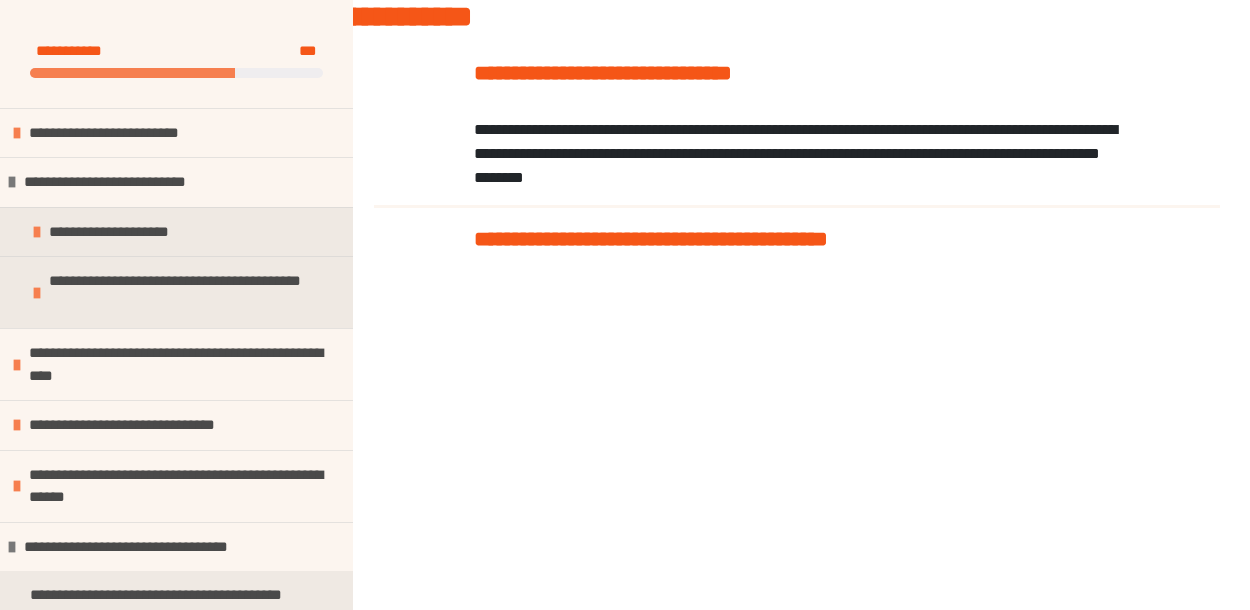 scroll, scrollTop: 521, scrollLeft: 0, axis: vertical 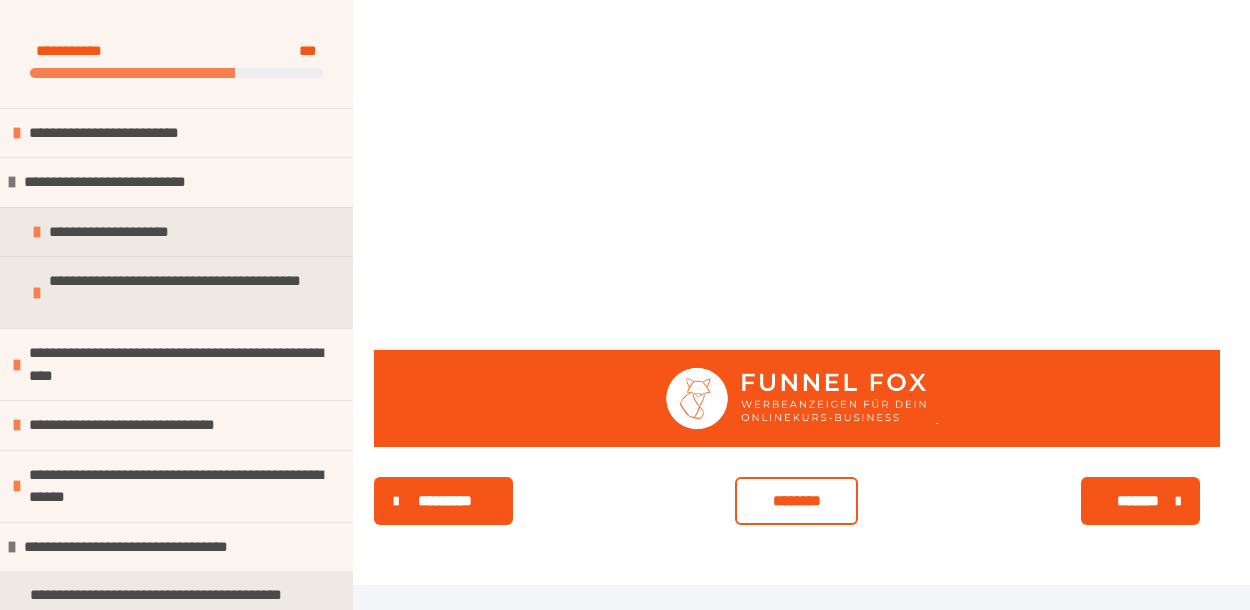 click on "********" at bounding box center (796, 501) 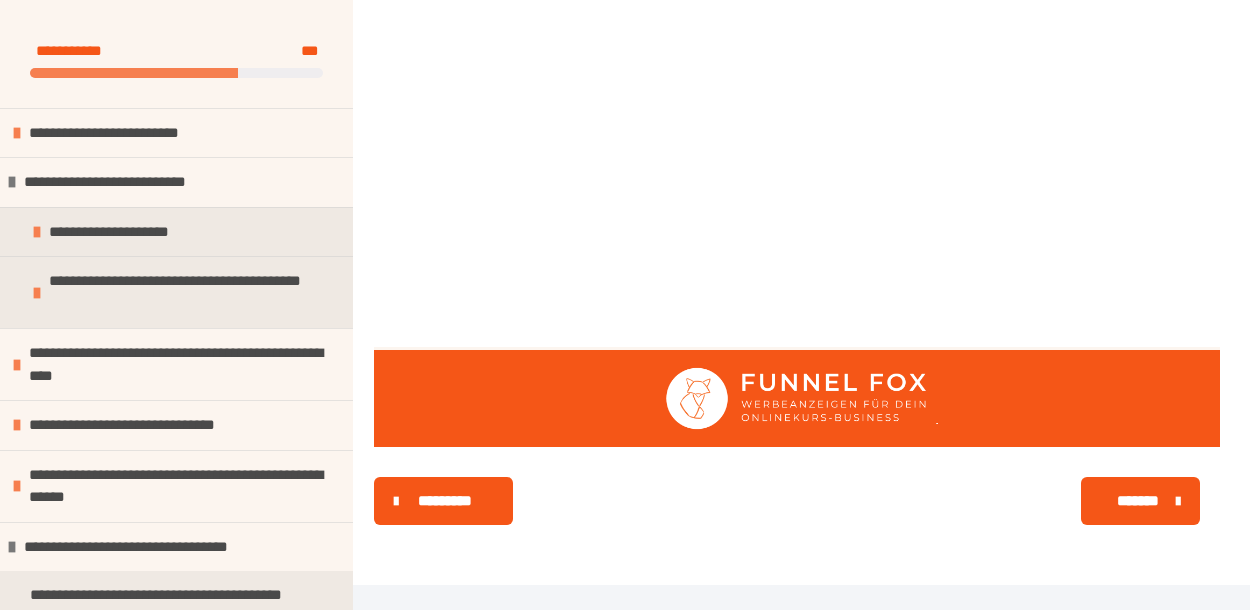 click on "*******" at bounding box center (1138, 501) 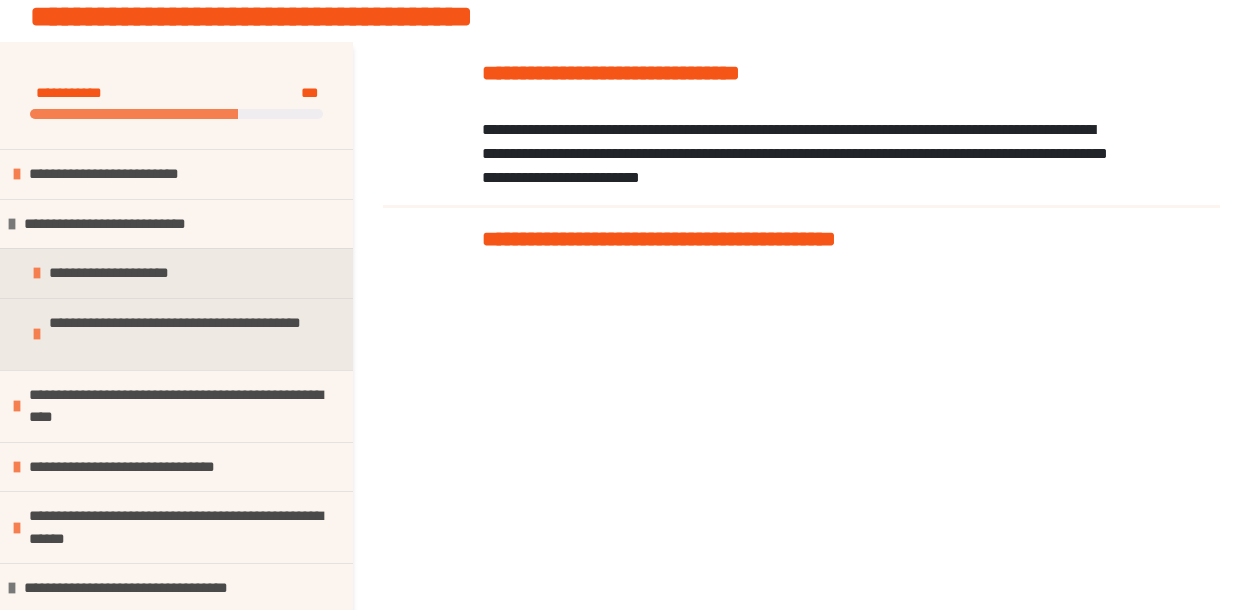 scroll, scrollTop: 209, scrollLeft: 0, axis: vertical 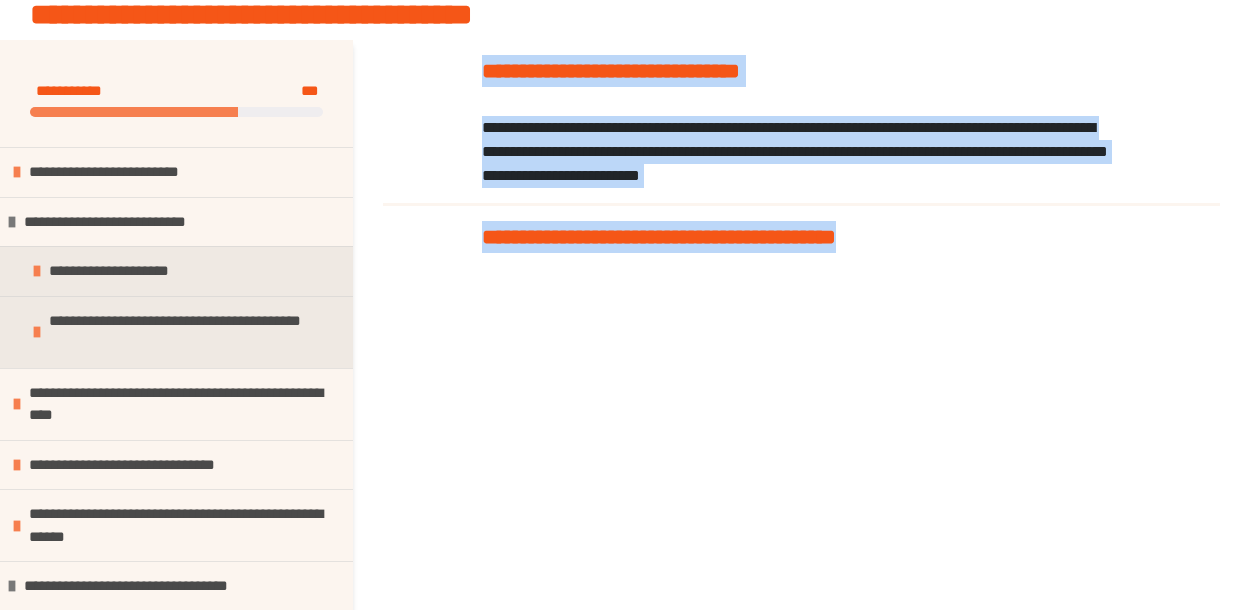 drag, startPoint x: 485, startPoint y: 64, endPoint x: 1080, endPoint y: 269, distance: 629.325 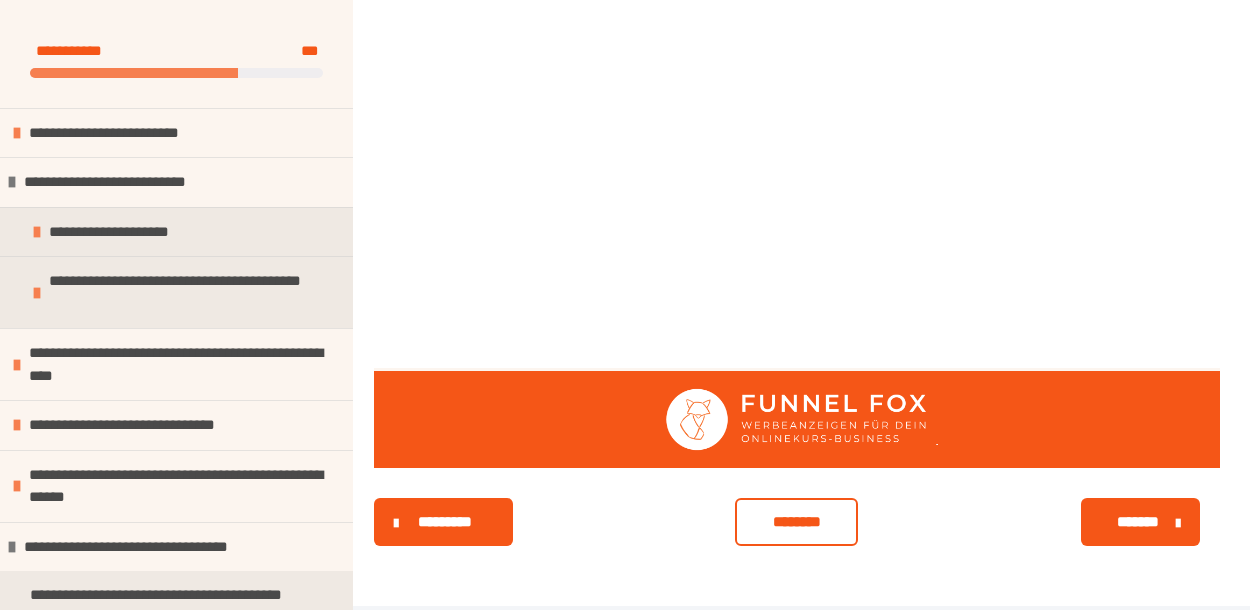 scroll, scrollTop: 526, scrollLeft: 0, axis: vertical 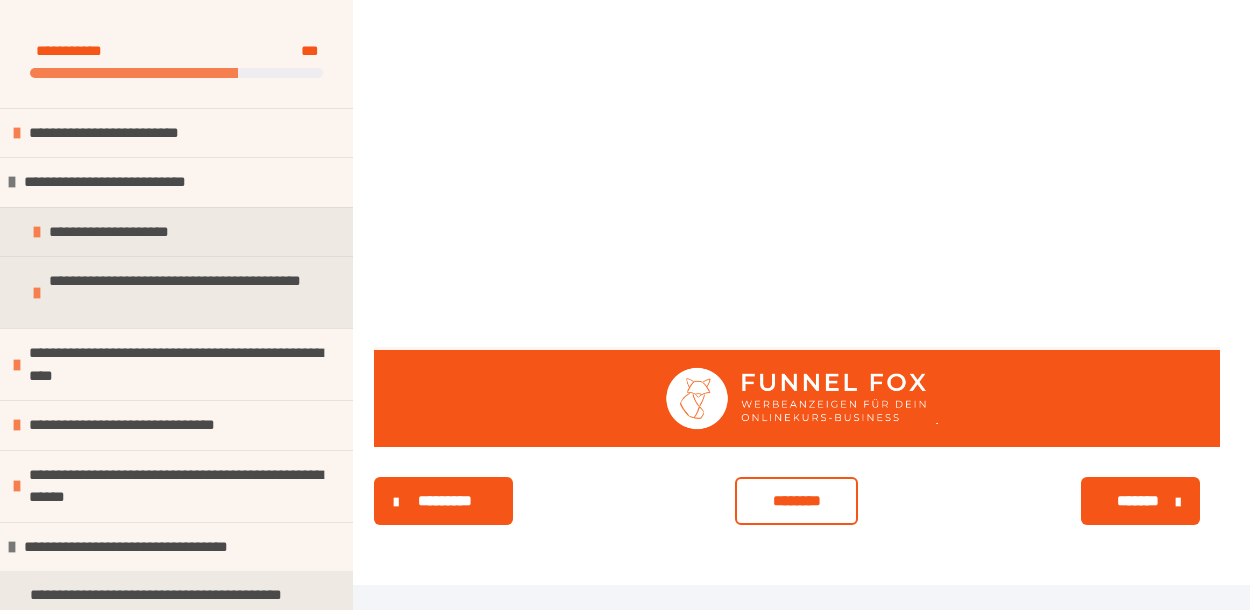 click on "********" at bounding box center [796, 501] 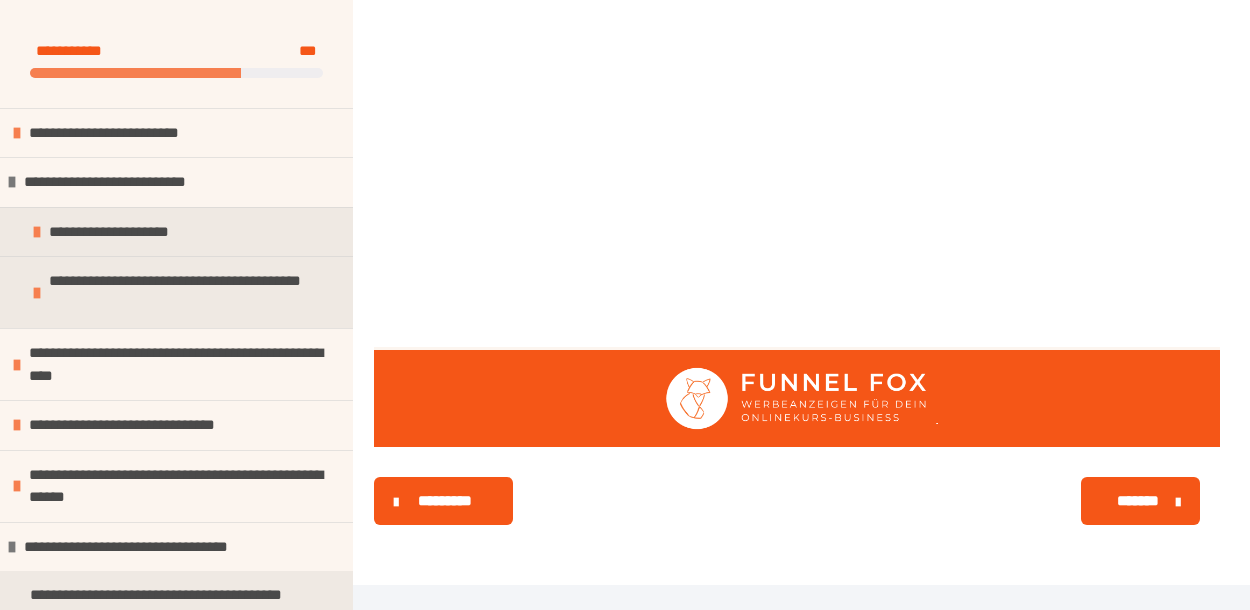click on "*******" at bounding box center [1138, 501] 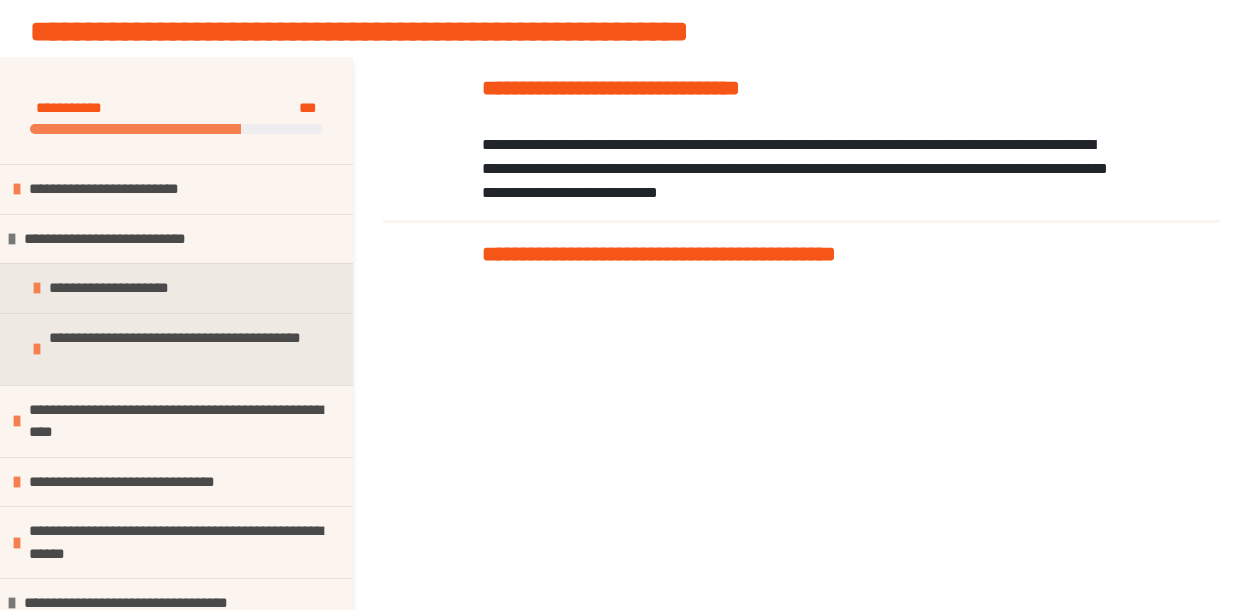 scroll, scrollTop: 160, scrollLeft: 0, axis: vertical 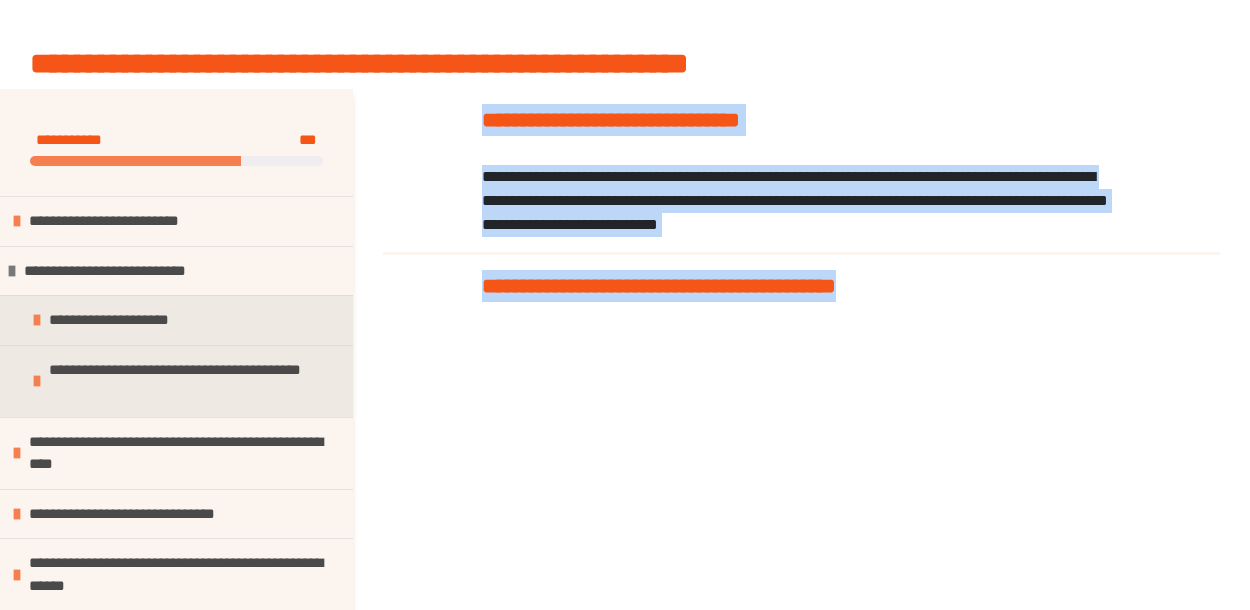 drag, startPoint x: 474, startPoint y: 109, endPoint x: 1063, endPoint y: 311, distance: 622.67566 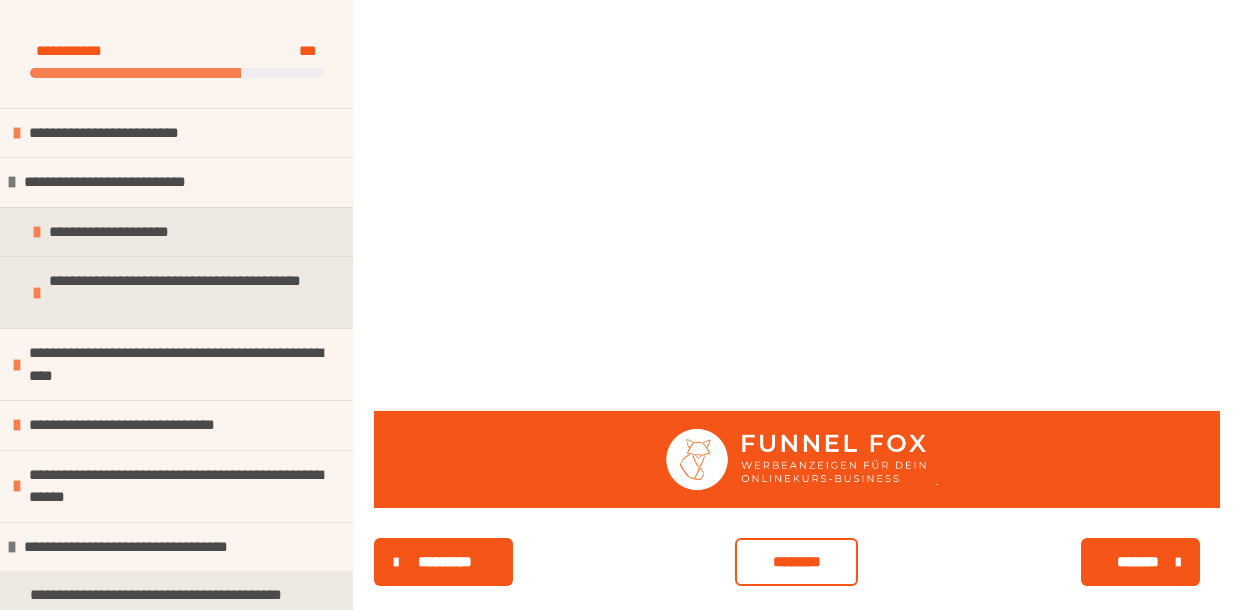 scroll, scrollTop: 528, scrollLeft: 0, axis: vertical 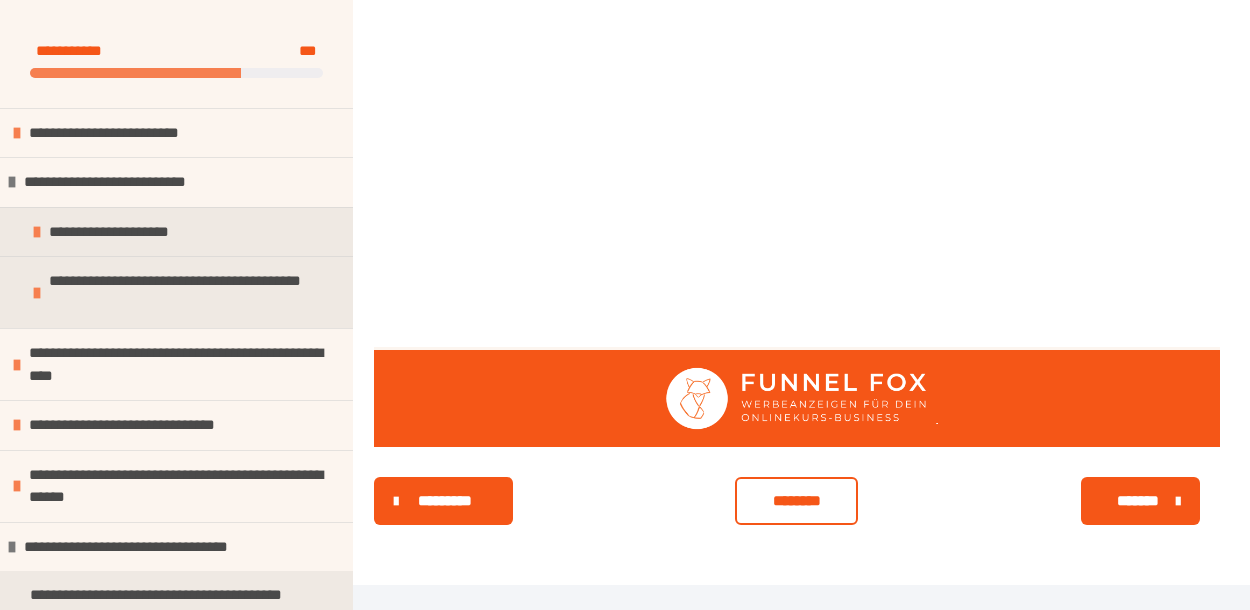 click on "********" at bounding box center (796, 501) 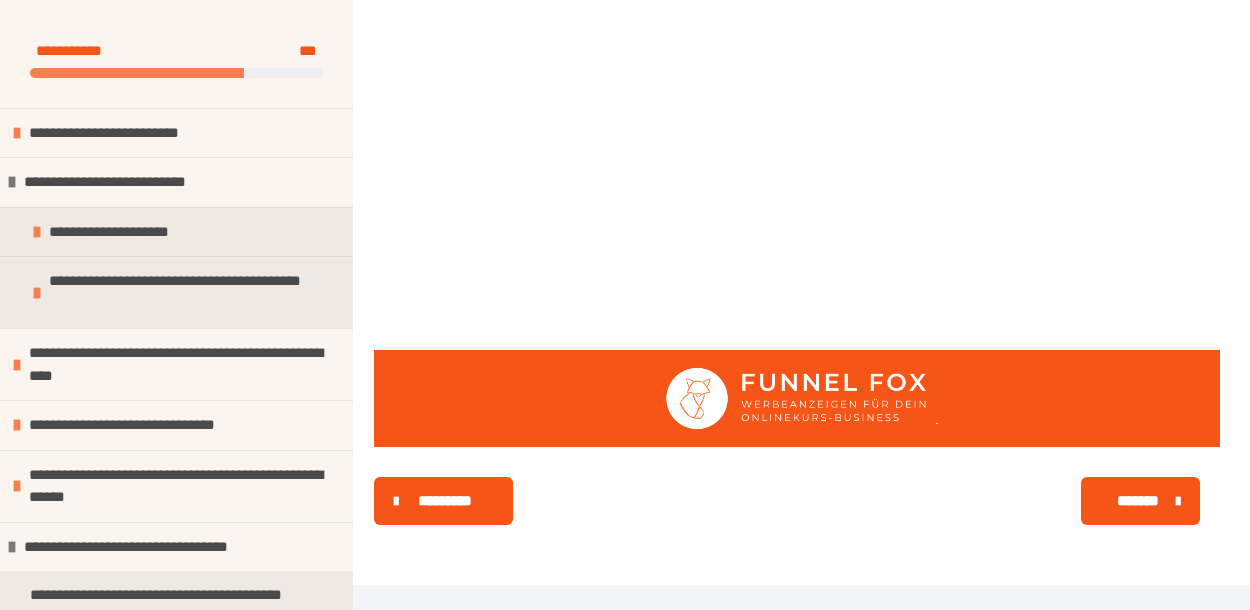 click on "*******" at bounding box center [1138, 501] 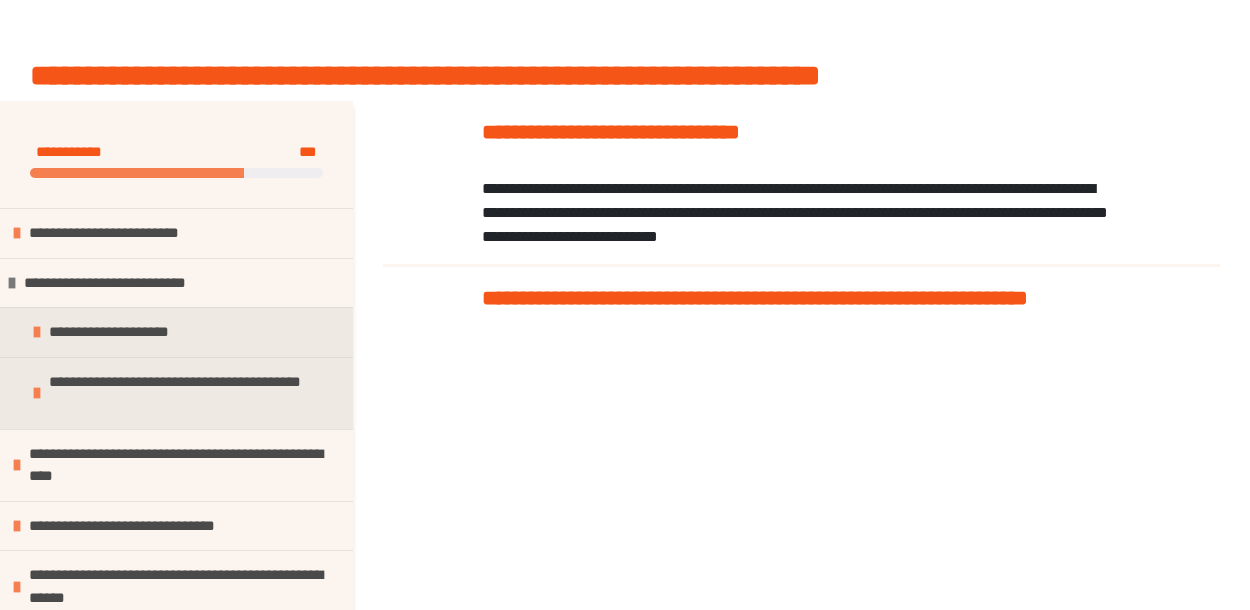 scroll, scrollTop: 175, scrollLeft: 0, axis: vertical 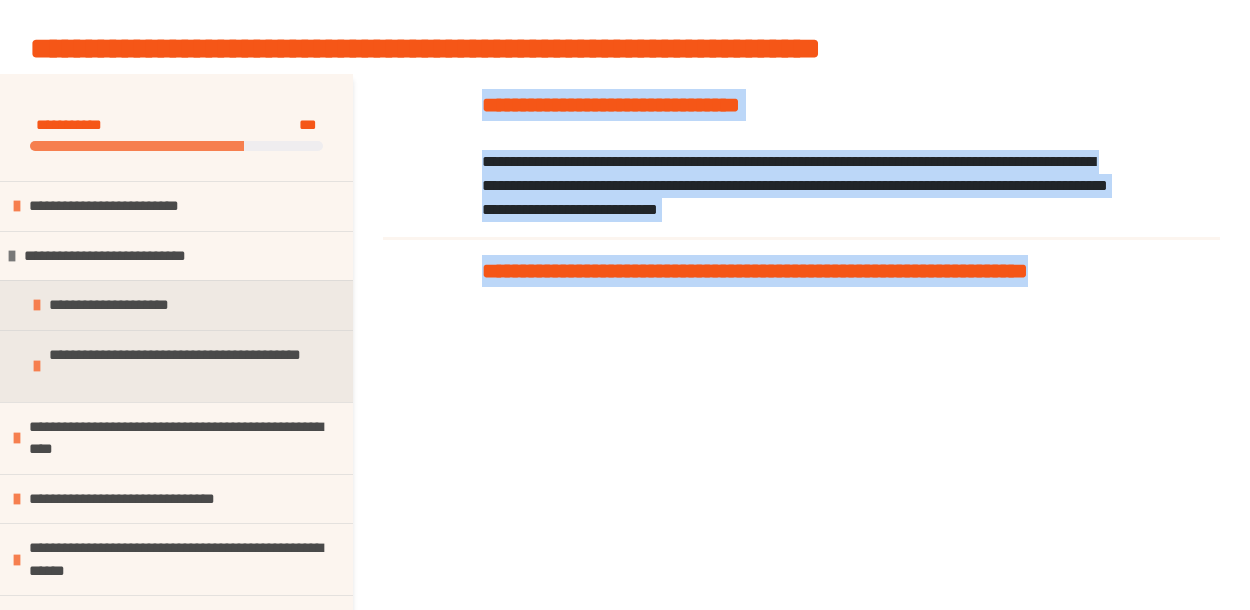 drag, startPoint x: 479, startPoint y: 97, endPoint x: 709, endPoint y: 343, distance: 336.77292 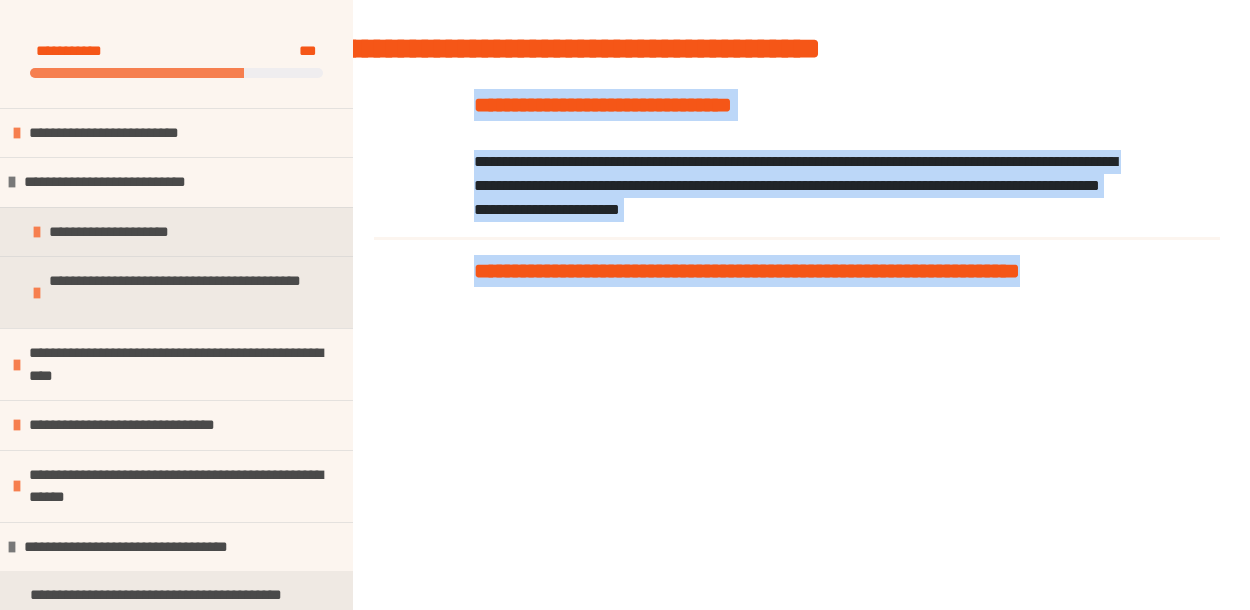 scroll, scrollTop: 563, scrollLeft: 0, axis: vertical 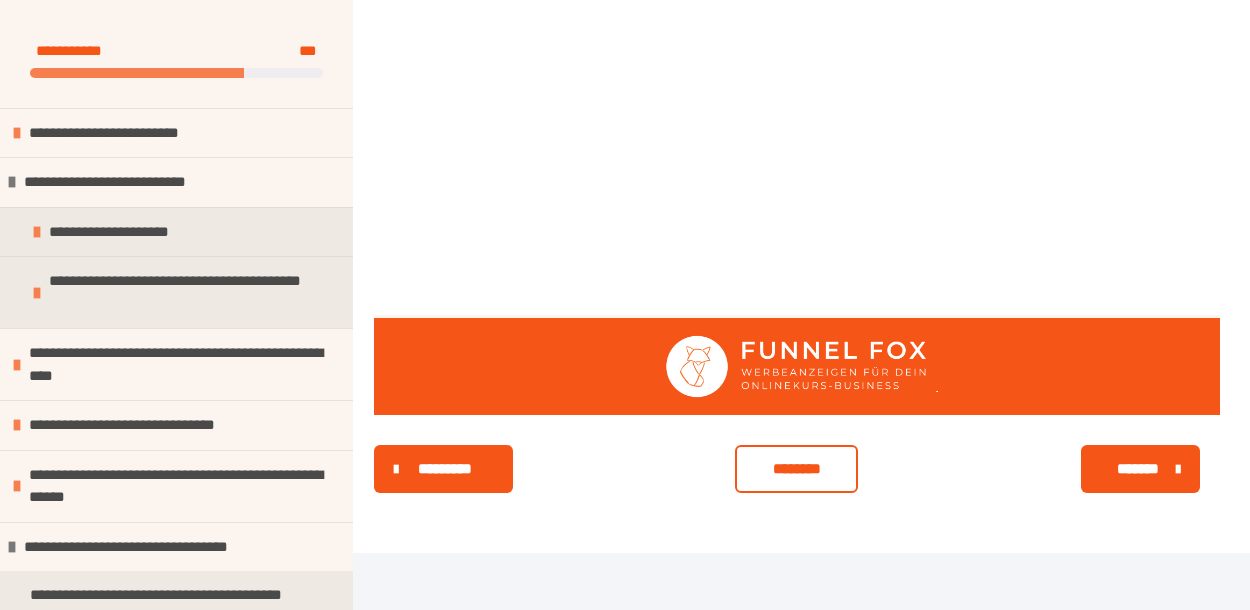 click on "********" at bounding box center (796, 469) 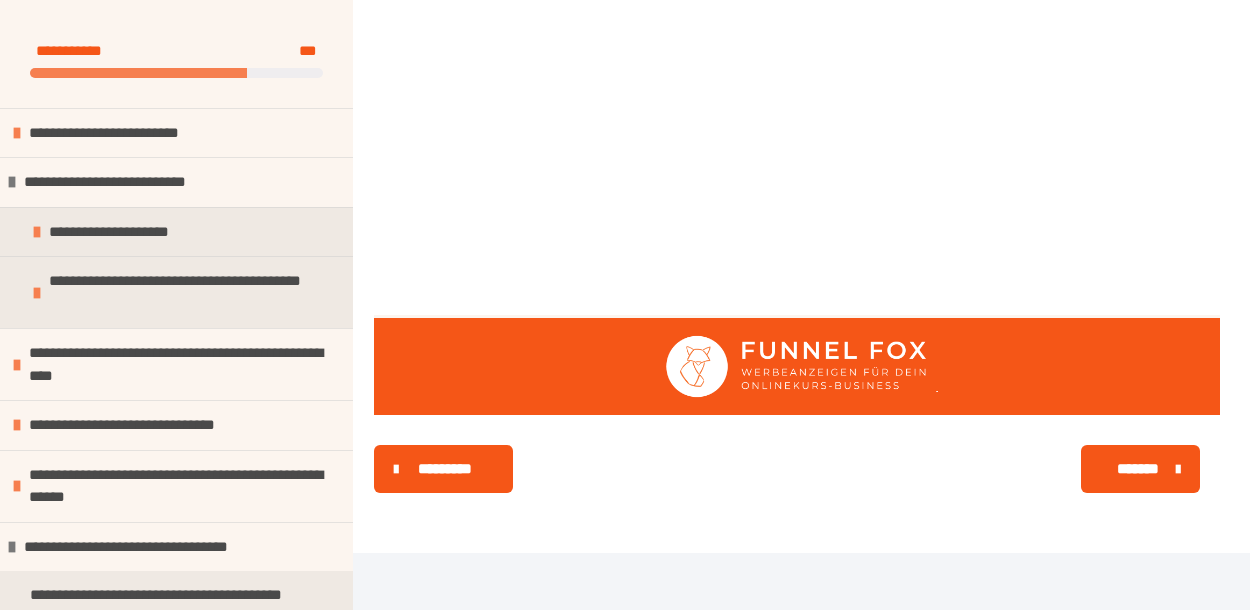 click on "*******" at bounding box center [1138, 469] 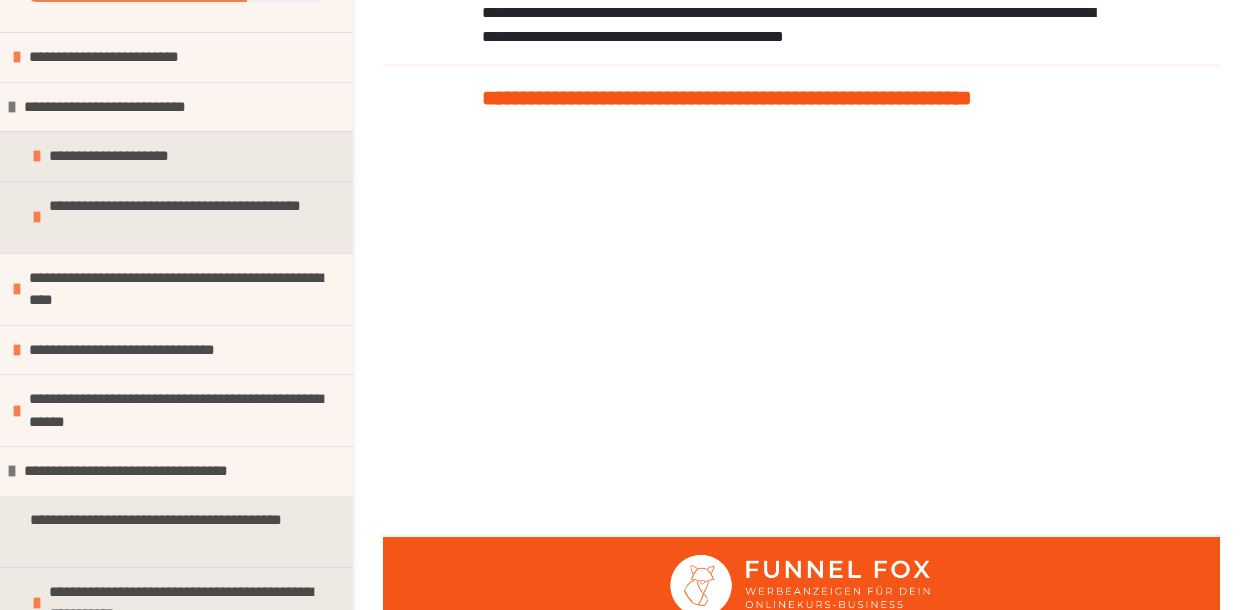 scroll, scrollTop: 52, scrollLeft: 0, axis: vertical 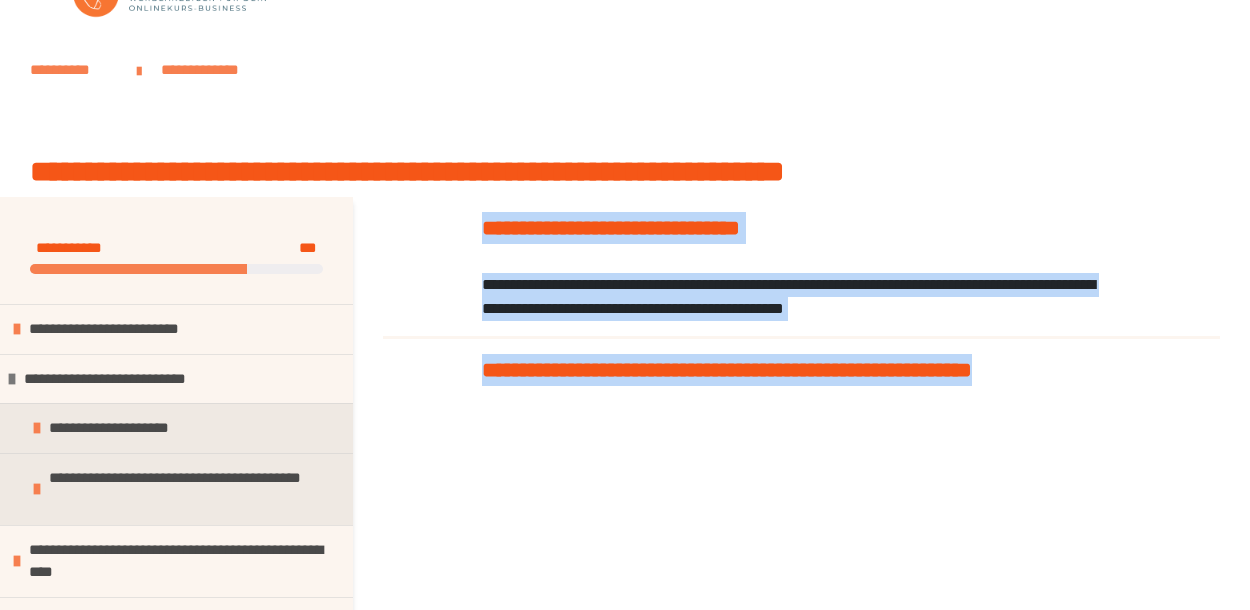 drag, startPoint x: 479, startPoint y: 219, endPoint x: 671, endPoint y: 424, distance: 280.87186 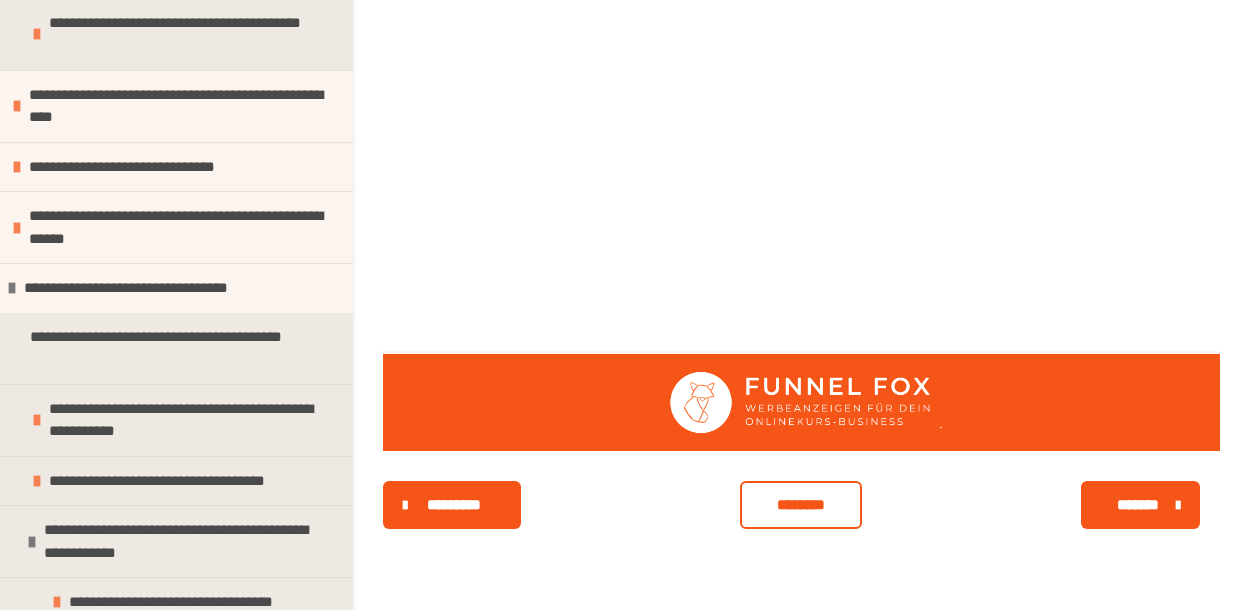 scroll, scrollTop: 508, scrollLeft: 0, axis: vertical 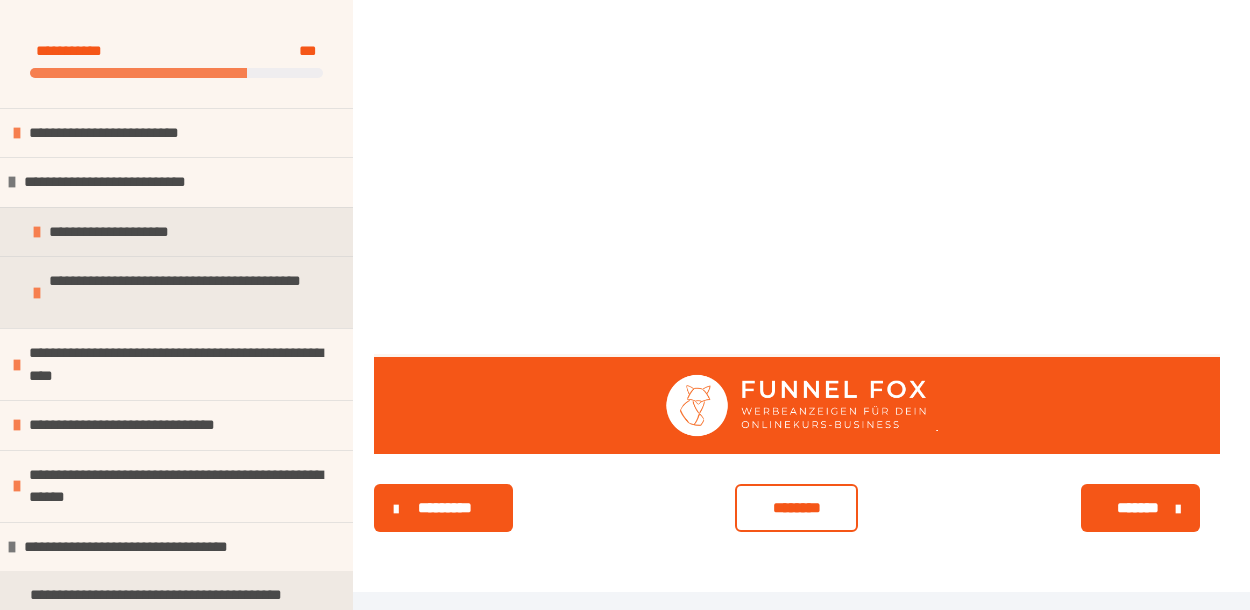 click on "********" at bounding box center (796, 508) 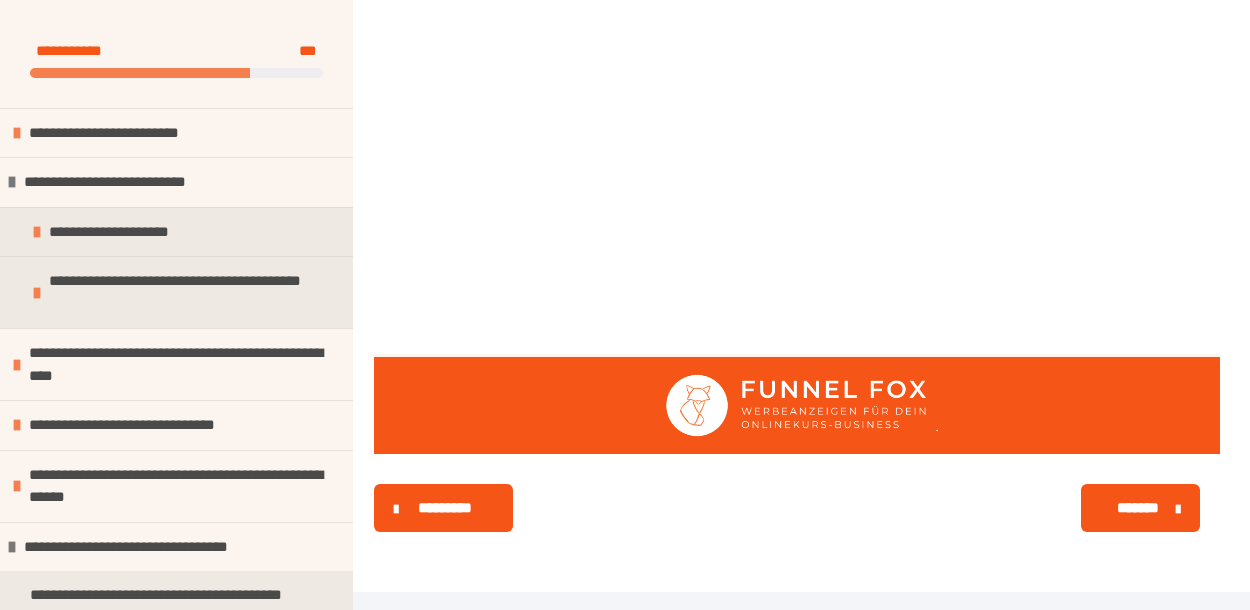 click on "*******" at bounding box center [1138, 508] 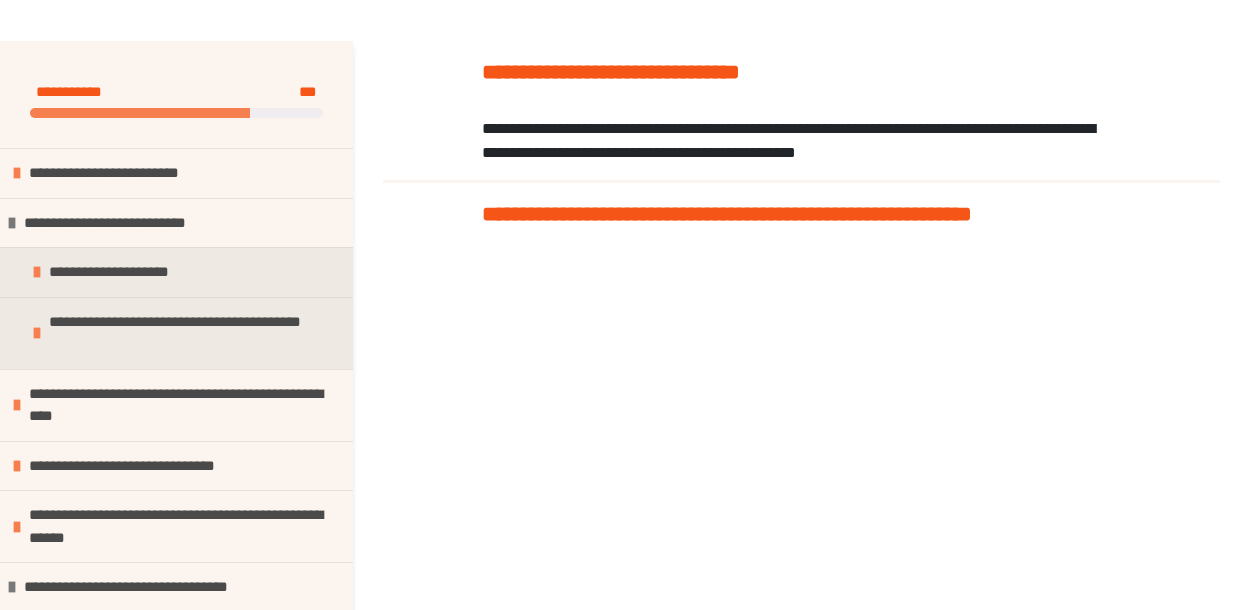 scroll, scrollTop: 197, scrollLeft: 0, axis: vertical 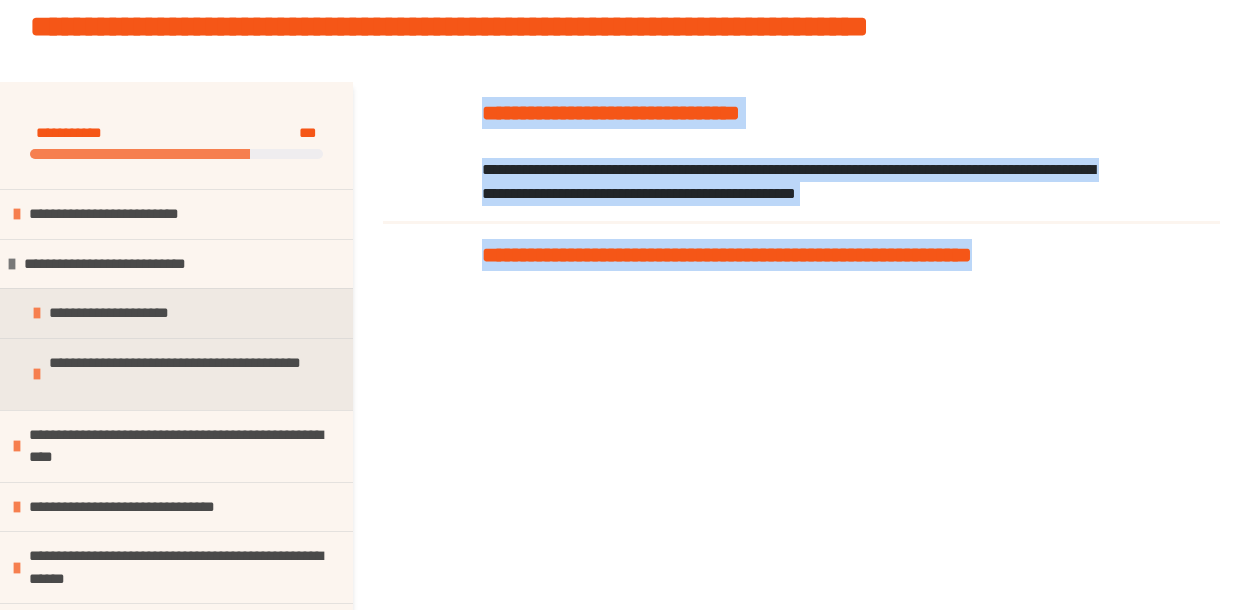 drag, startPoint x: 481, startPoint y: 109, endPoint x: 673, endPoint y: 305, distance: 274.372 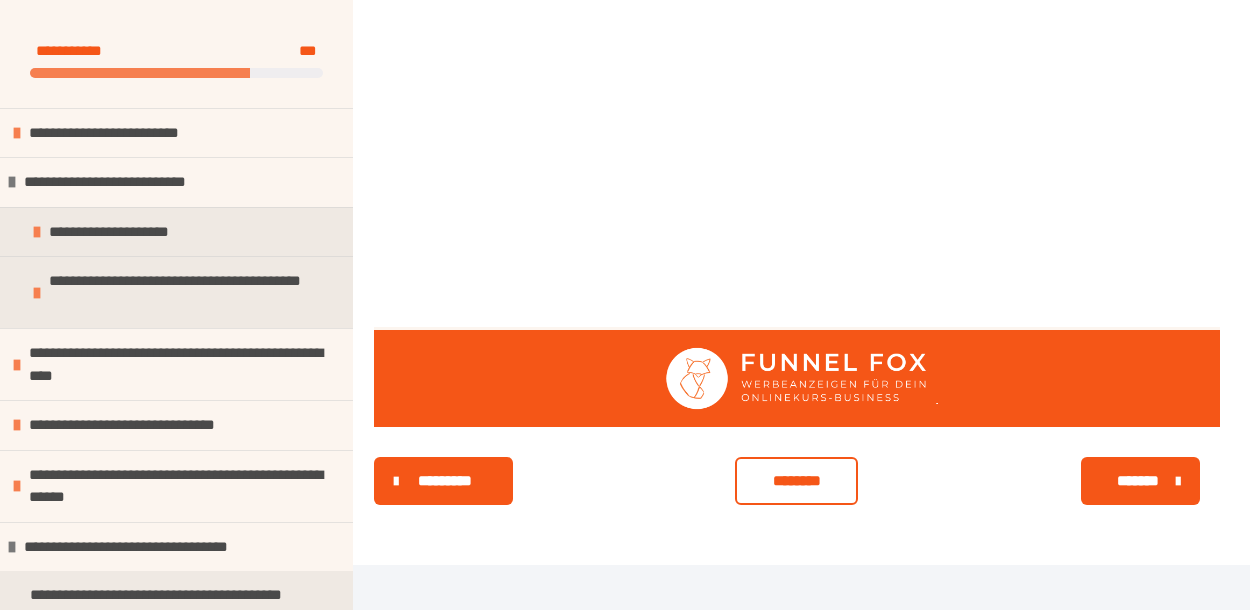 scroll, scrollTop: 543, scrollLeft: 0, axis: vertical 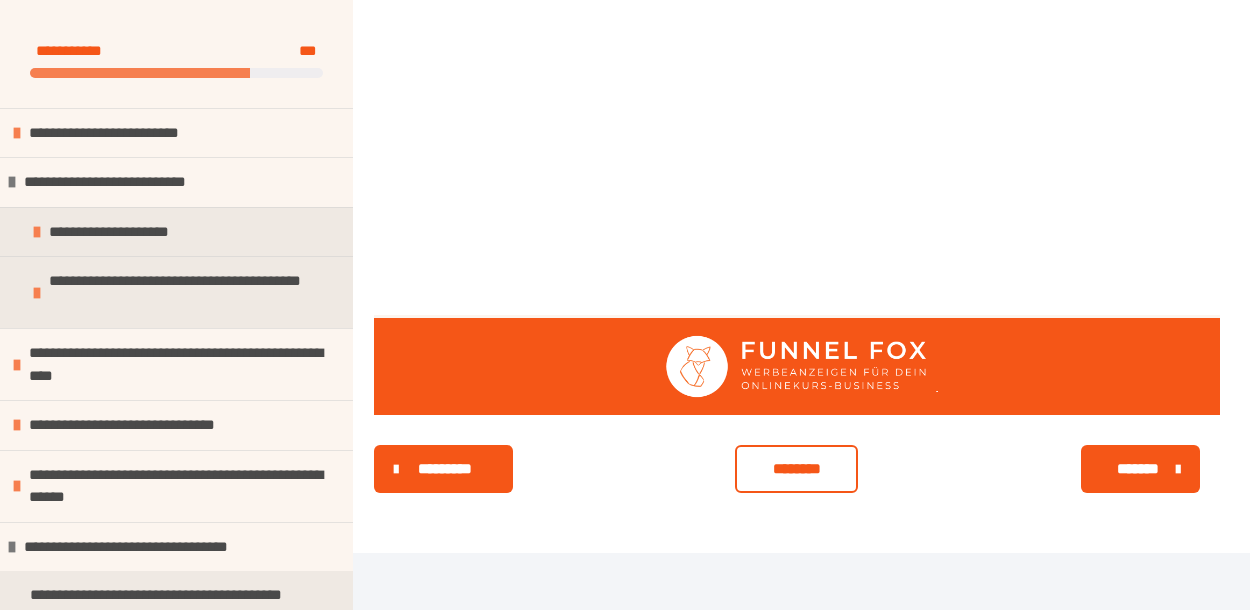 click on "********" at bounding box center (796, 469) 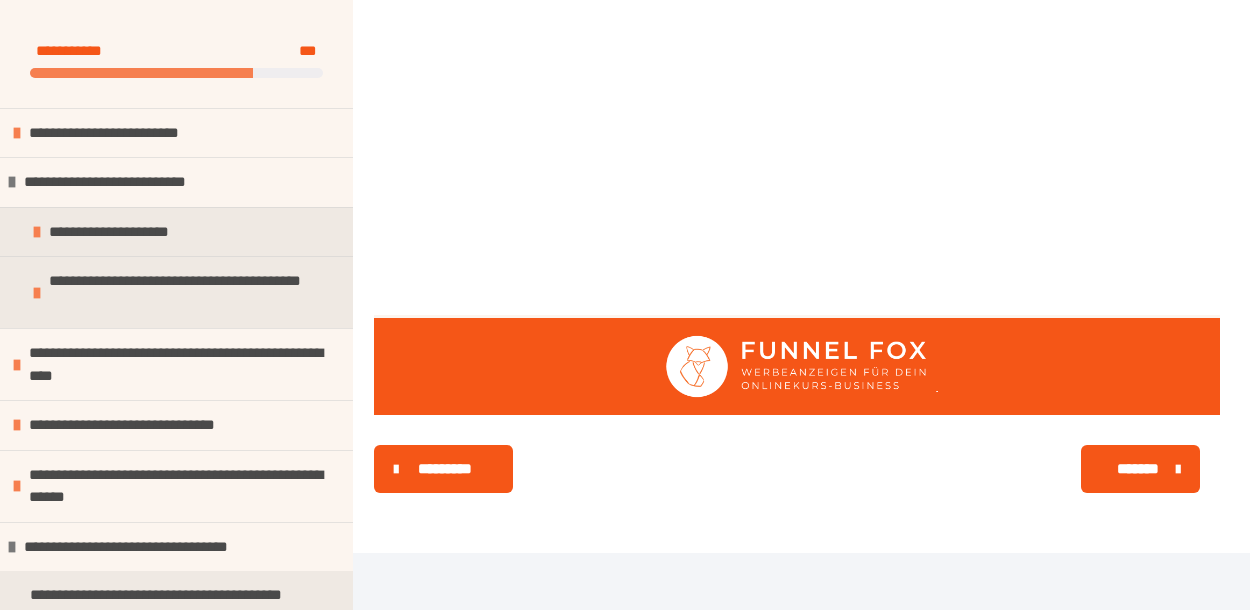 click on "*******" at bounding box center (1138, 469) 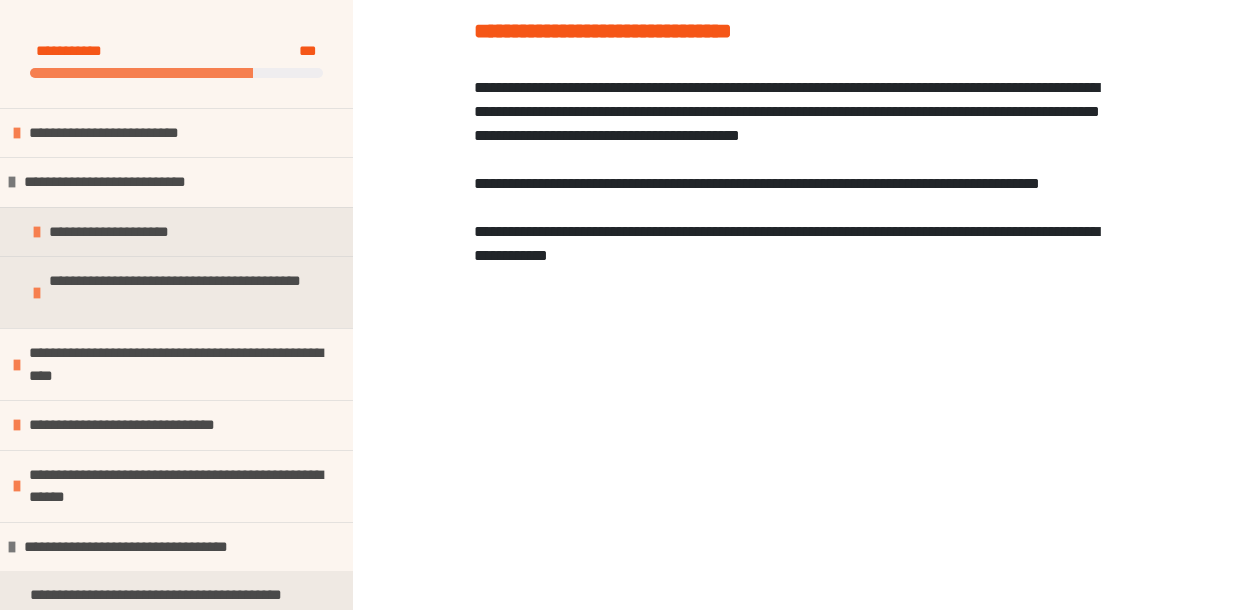 scroll, scrollTop: 239, scrollLeft: 0, axis: vertical 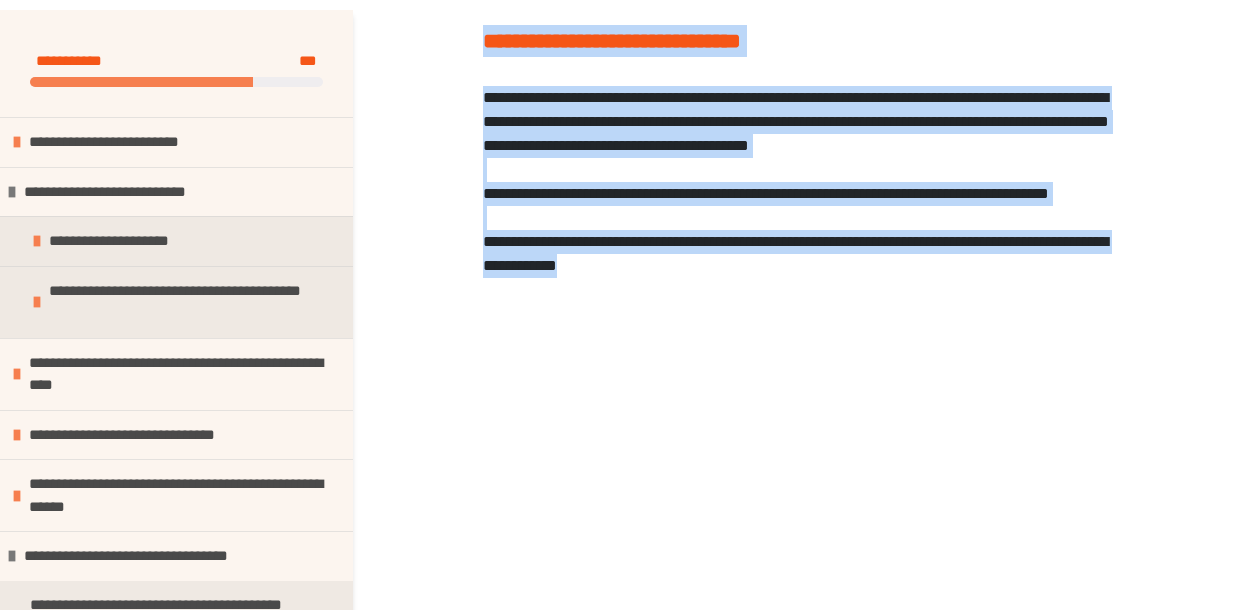 drag, startPoint x: 476, startPoint y: 29, endPoint x: 873, endPoint y: 315, distance: 489.2903 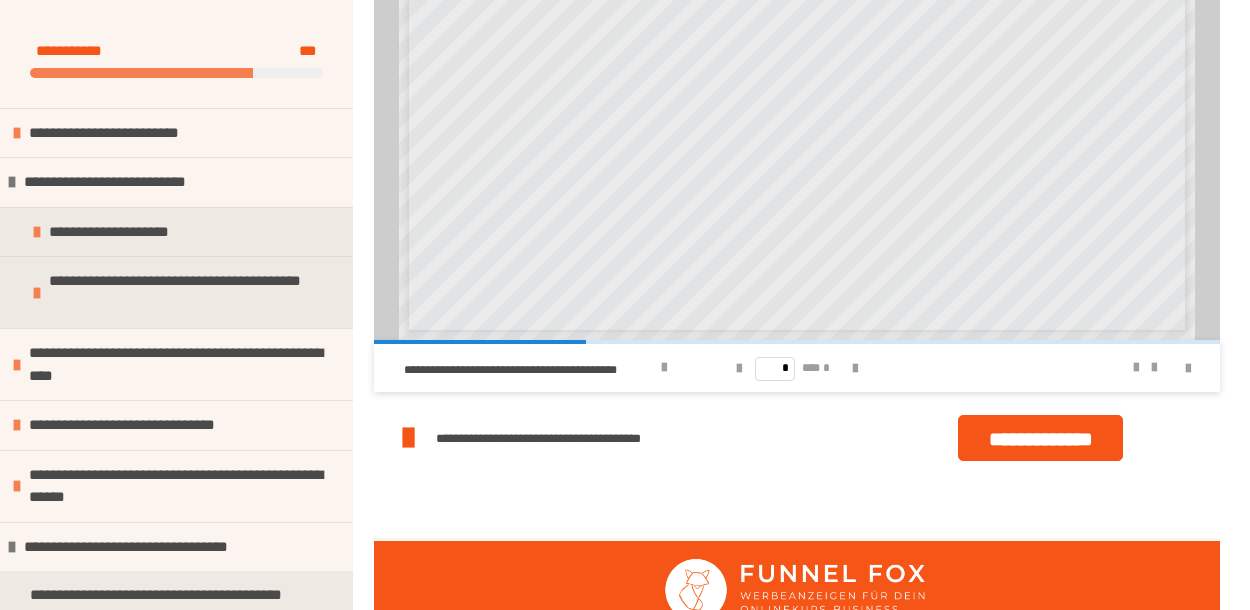 scroll, scrollTop: 1220, scrollLeft: 0, axis: vertical 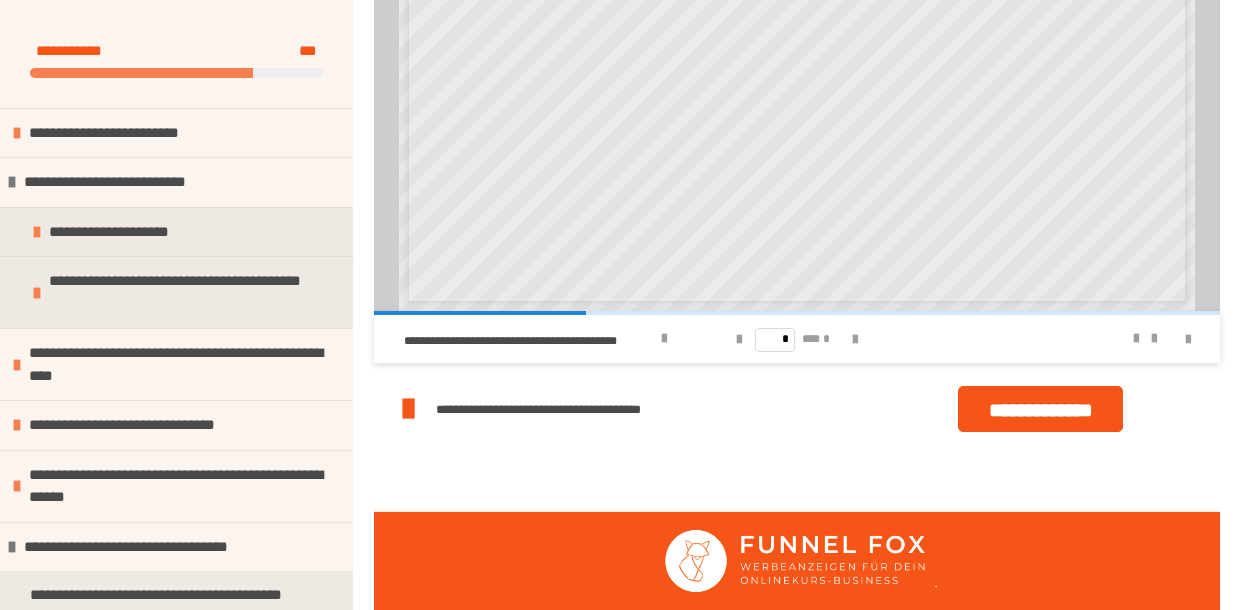 click on "**********" at bounding box center (1040, 409) 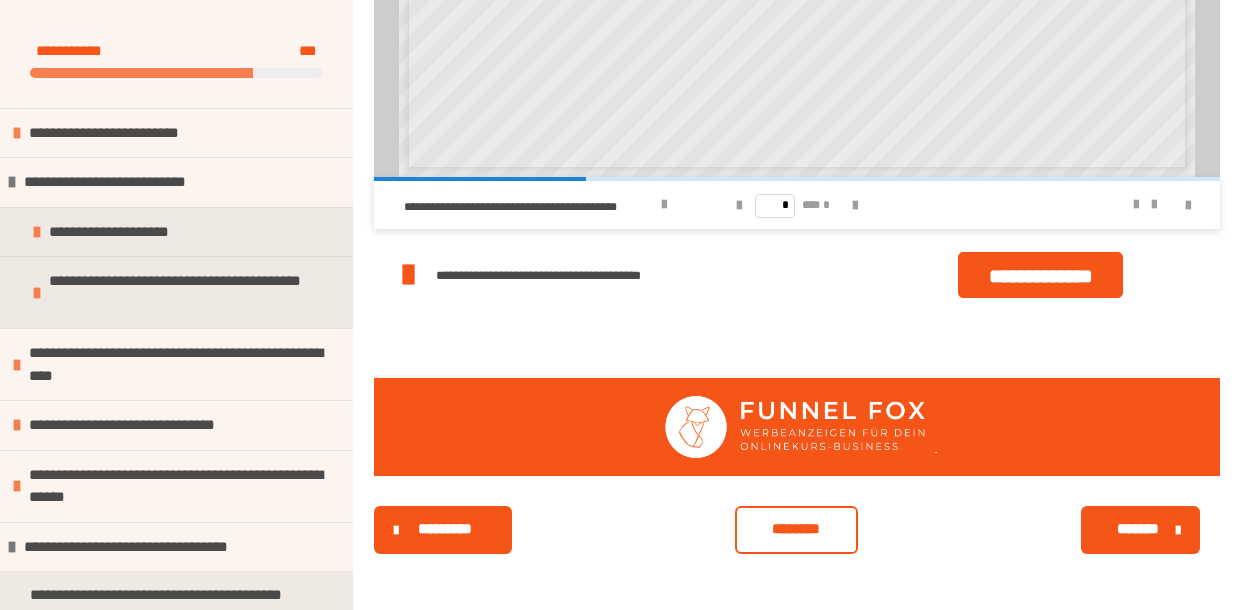 scroll, scrollTop: 1406, scrollLeft: 0, axis: vertical 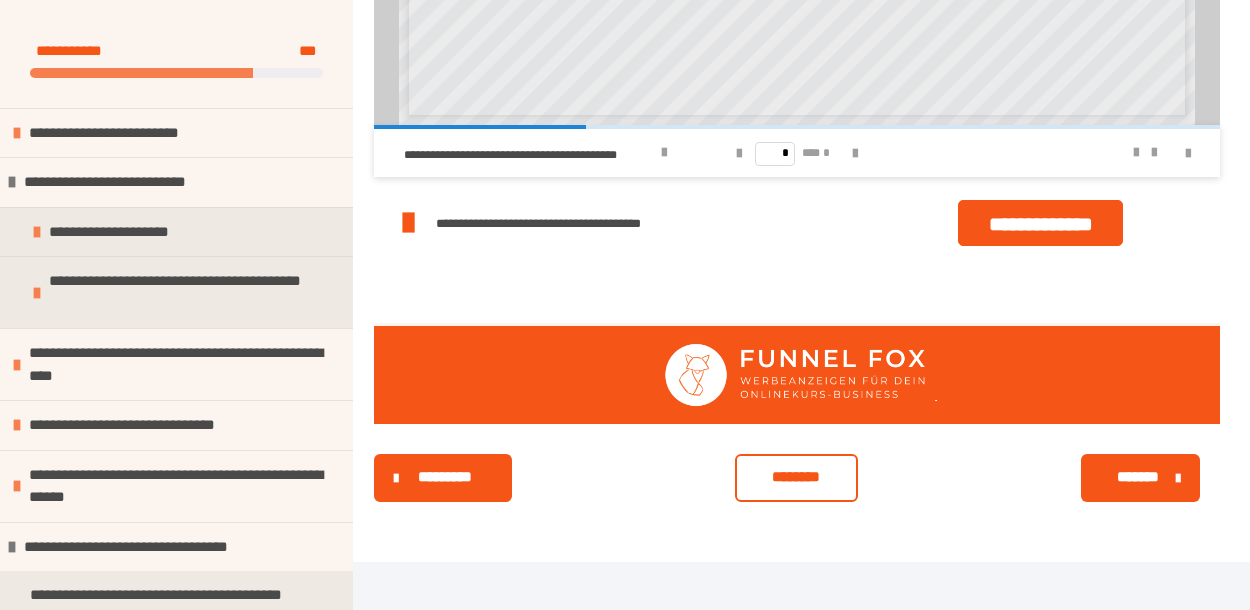 click on "*******" at bounding box center (1138, 477) 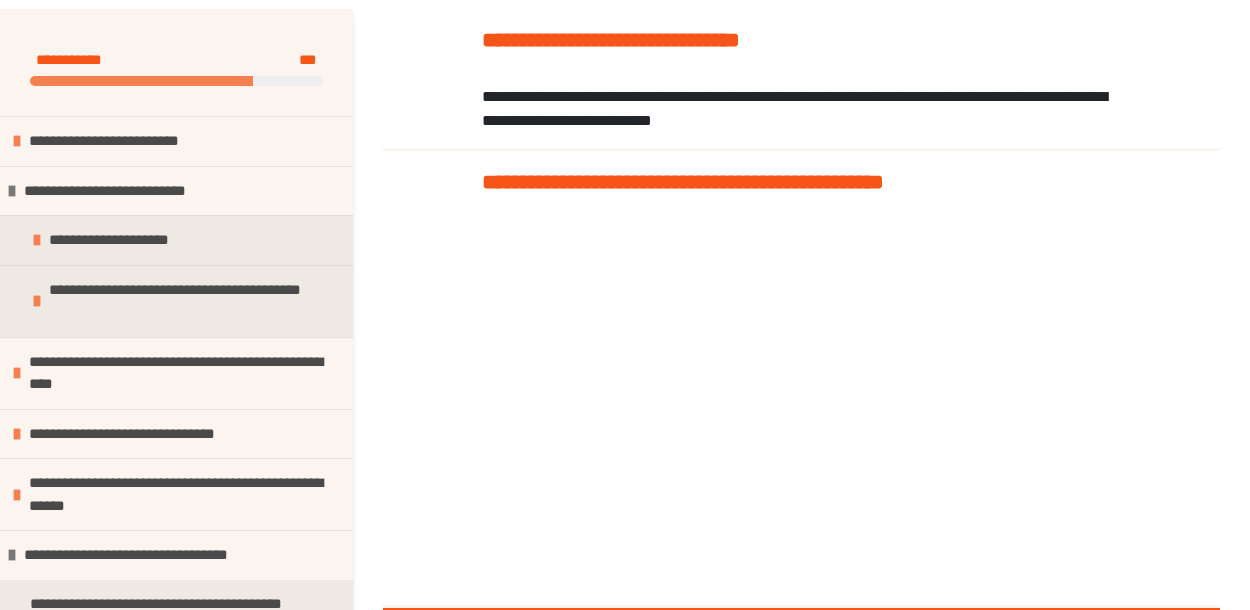 scroll, scrollTop: 244, scrollLeft: 0, axis: vertical 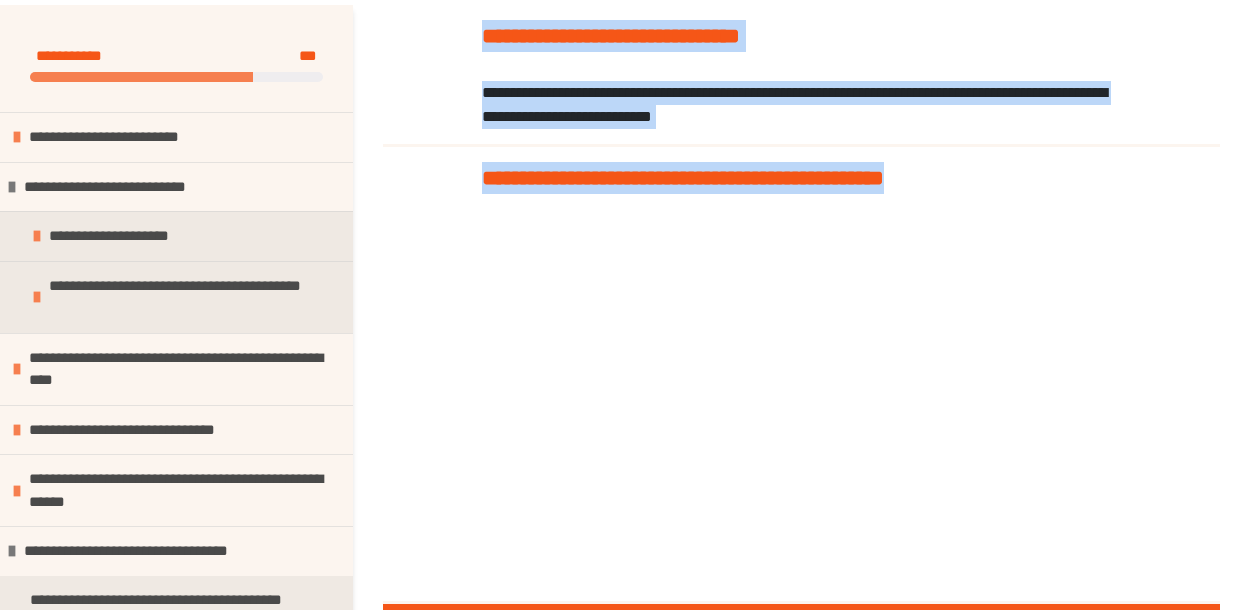 drag, startPoint x: 484, startPoint y: 31, endPoint x: 1189, endPoint y: 218, distance: 729.3792 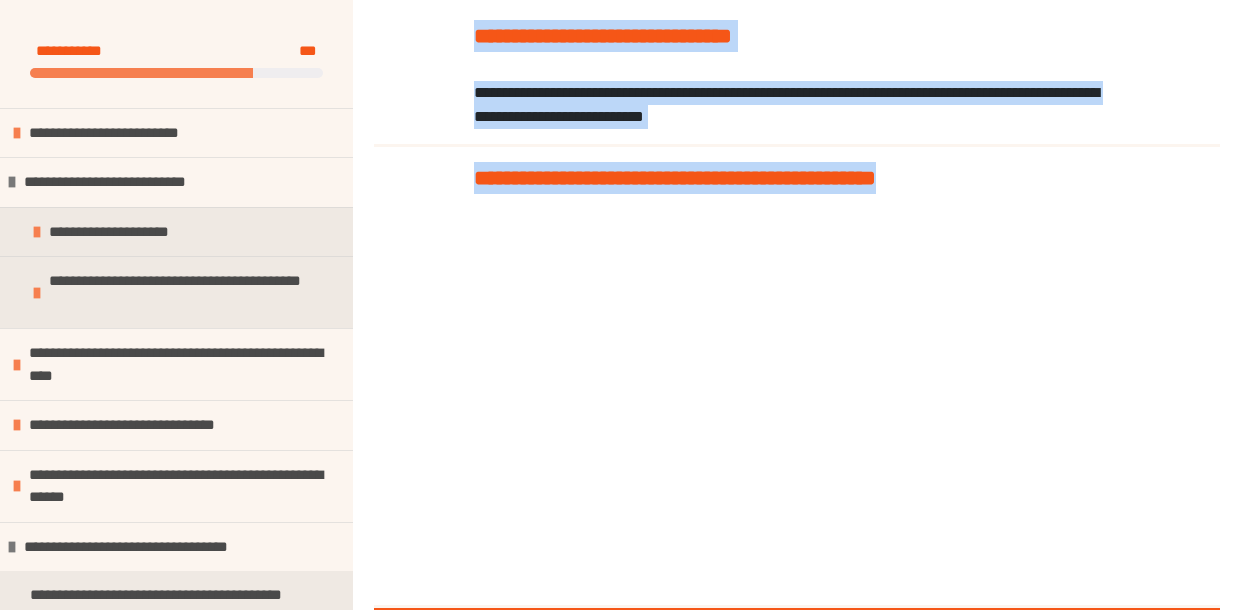 scroll, scrollTop: 478, scrollLeft: 0, axis: vertical 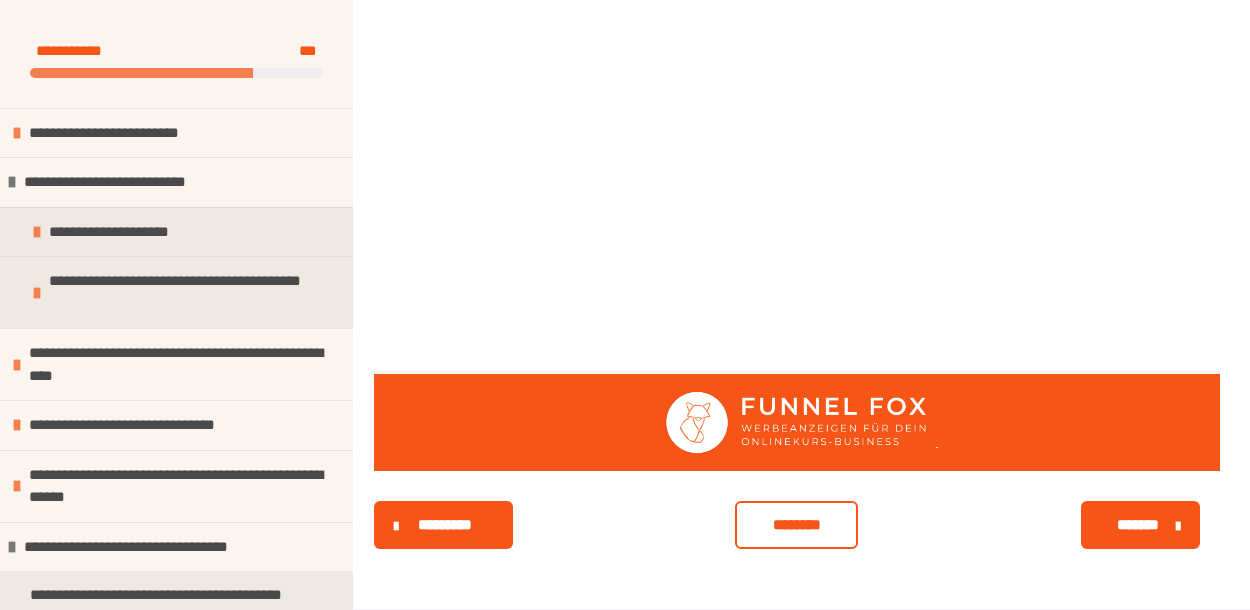 click on "*******" at bounding box center (1138, 525) 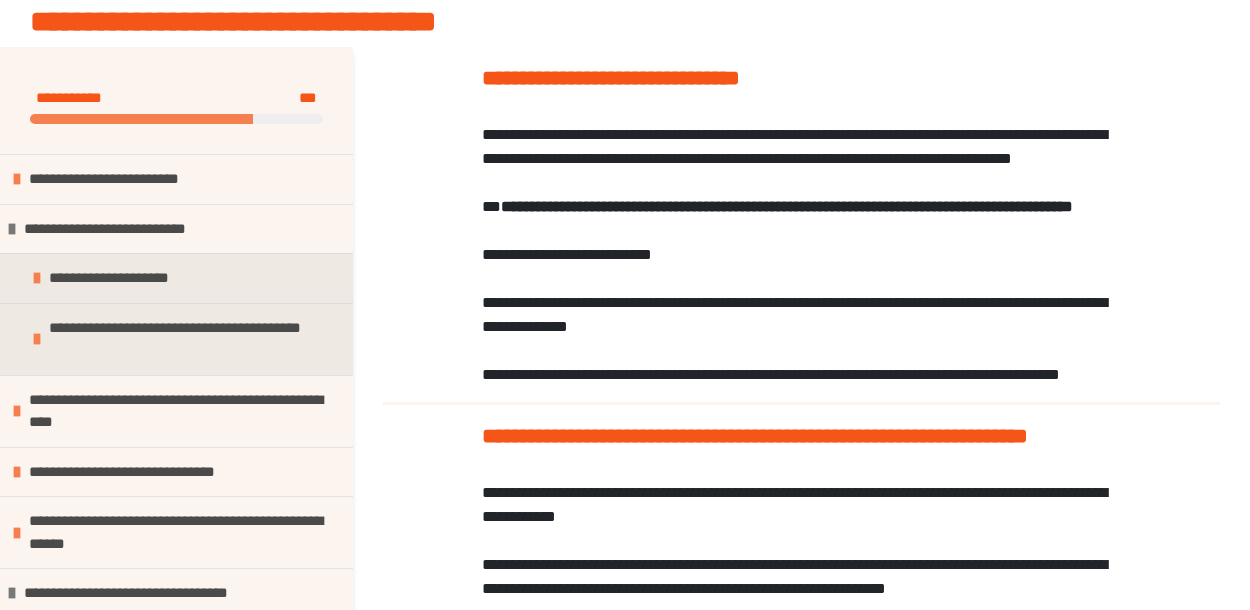 scroll, scrollTop: 205, scrollLeft: 0, axis: vertical 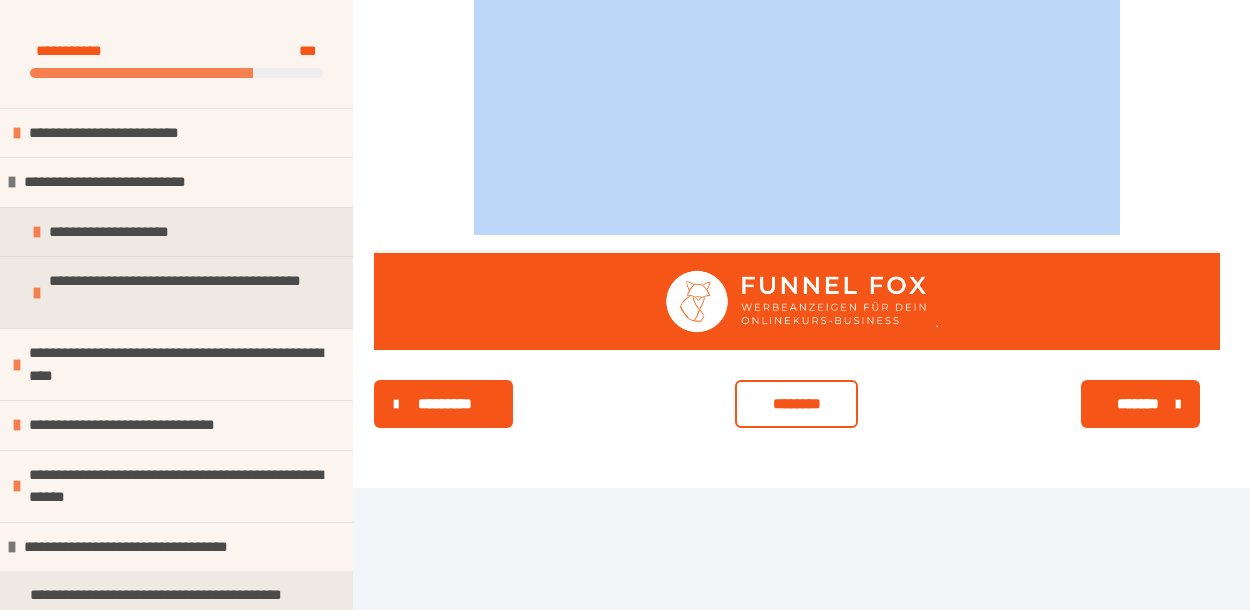 drag, startPoint x: 473, startPoint y: 64, endPoint x: 861, endPoint y: 476, distance: 565.93994 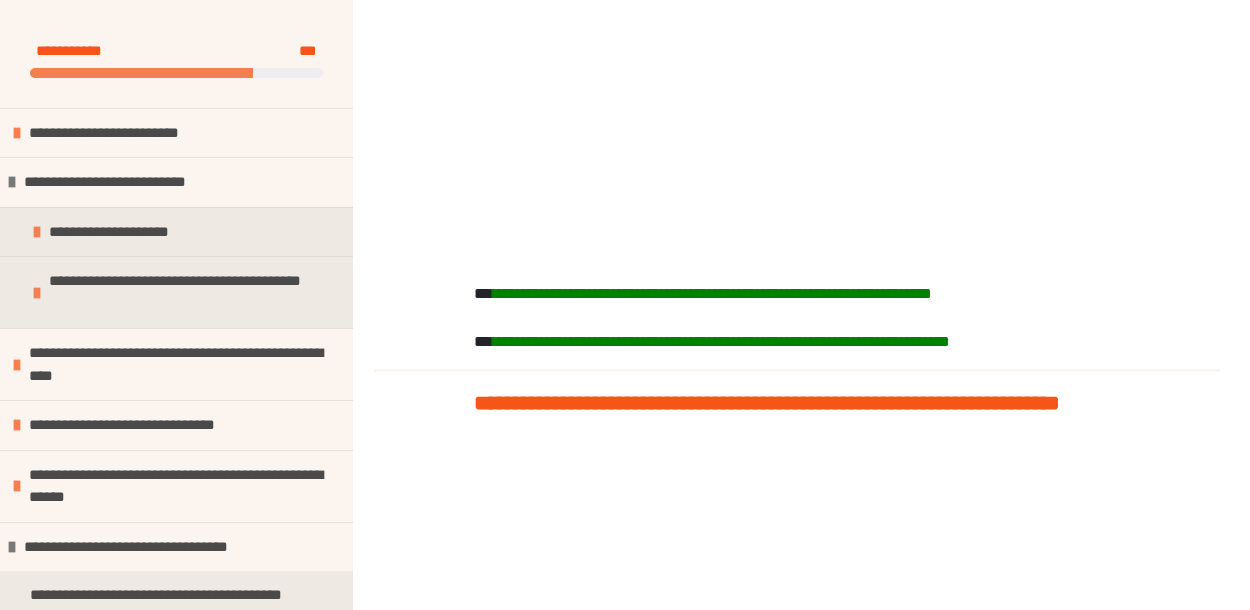 scroll, scrollTop: 1738, scrollLeft: 0, axis: vertical 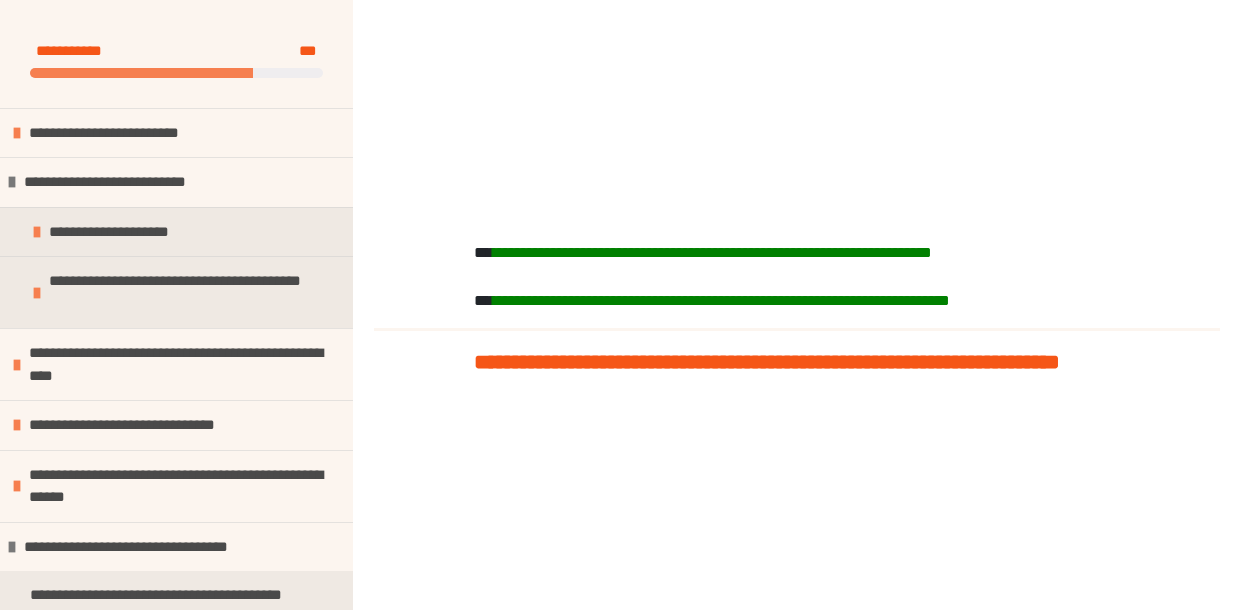 click on "**********" at bounding box center (712, 252) 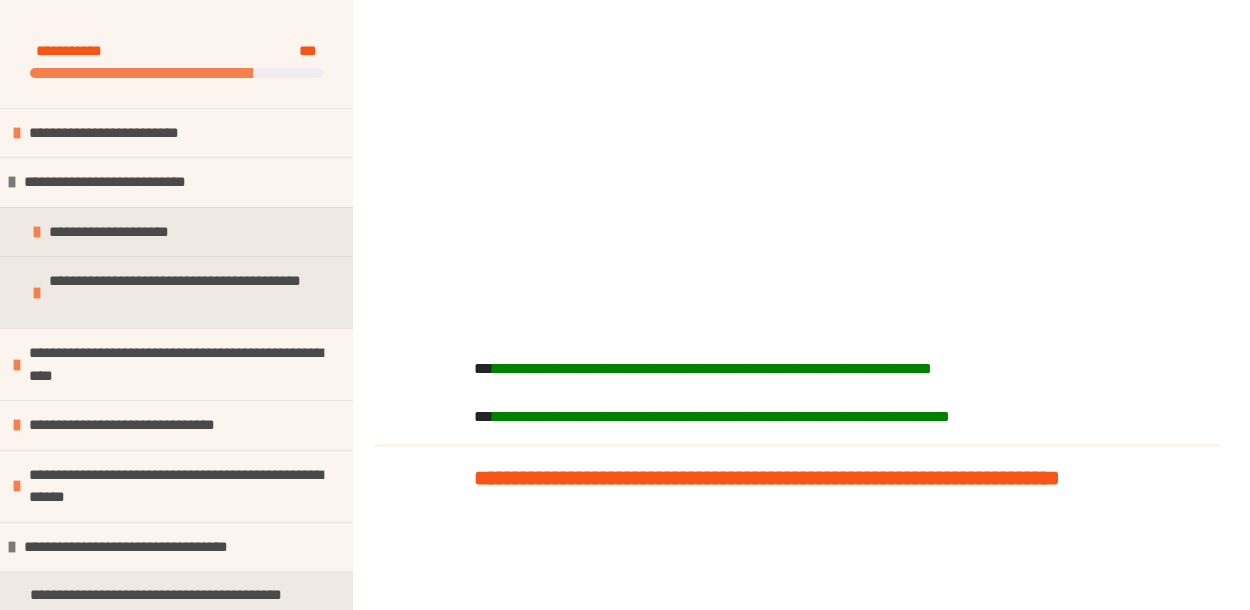 scroll, scrollTop: 1660, scrollLeft: 0, axis: vertical 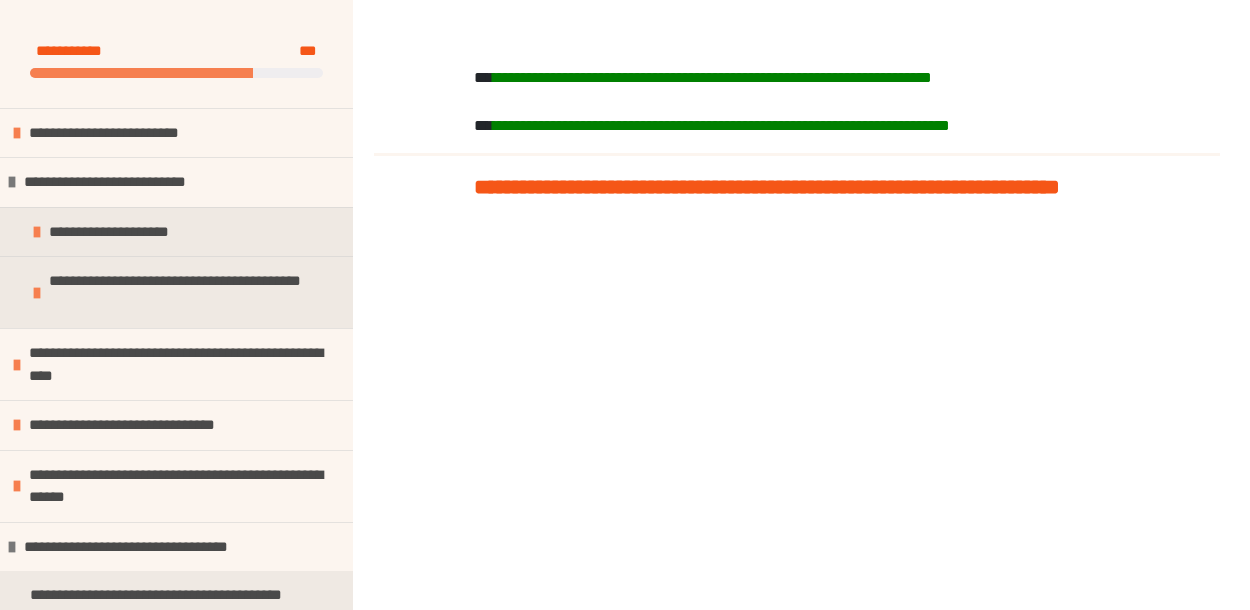 click on "**********" at bounding box center [712, 77] 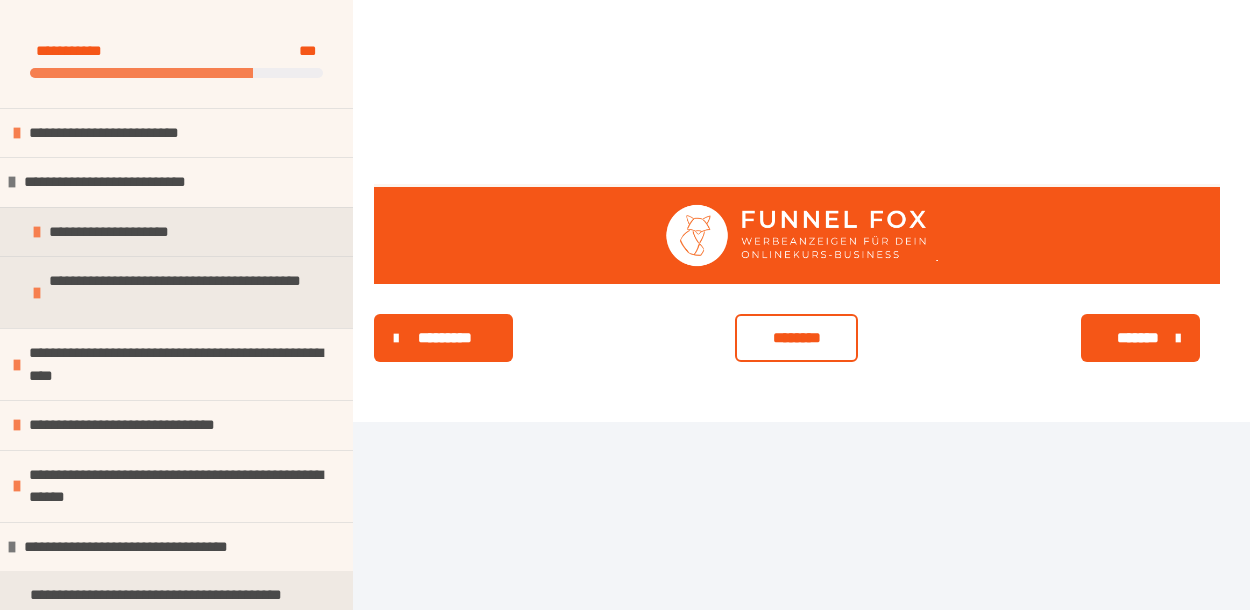 scroll, scrollTop: 2399, scrollLeft: 0, axis: vertical 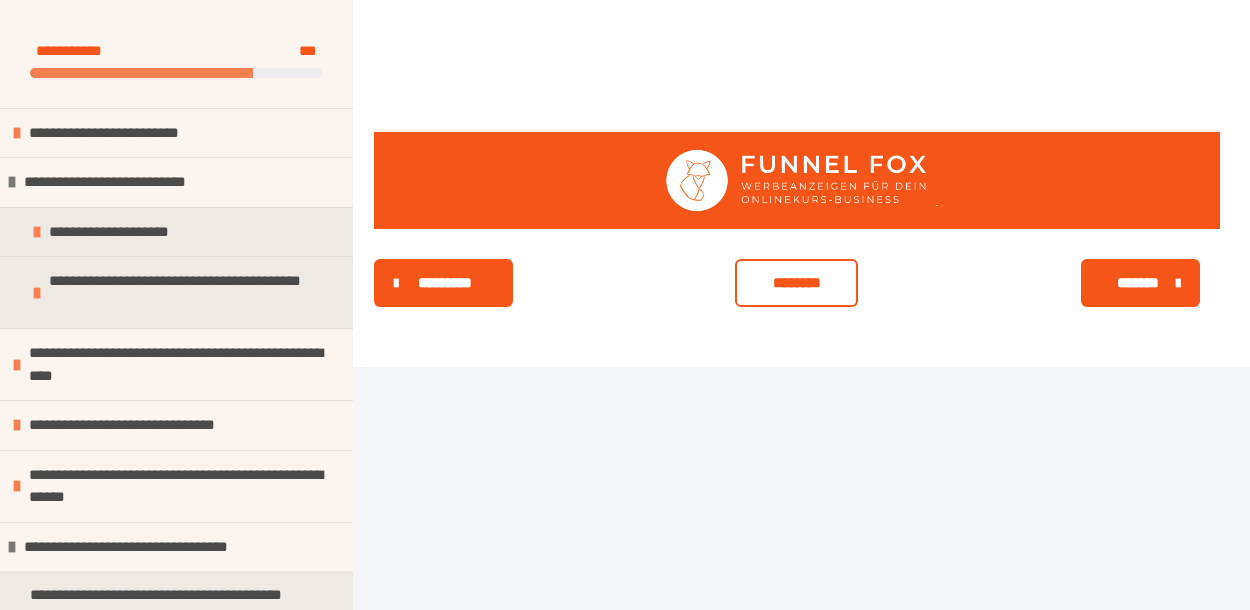 click on "********" at bounding box center [796, 283] 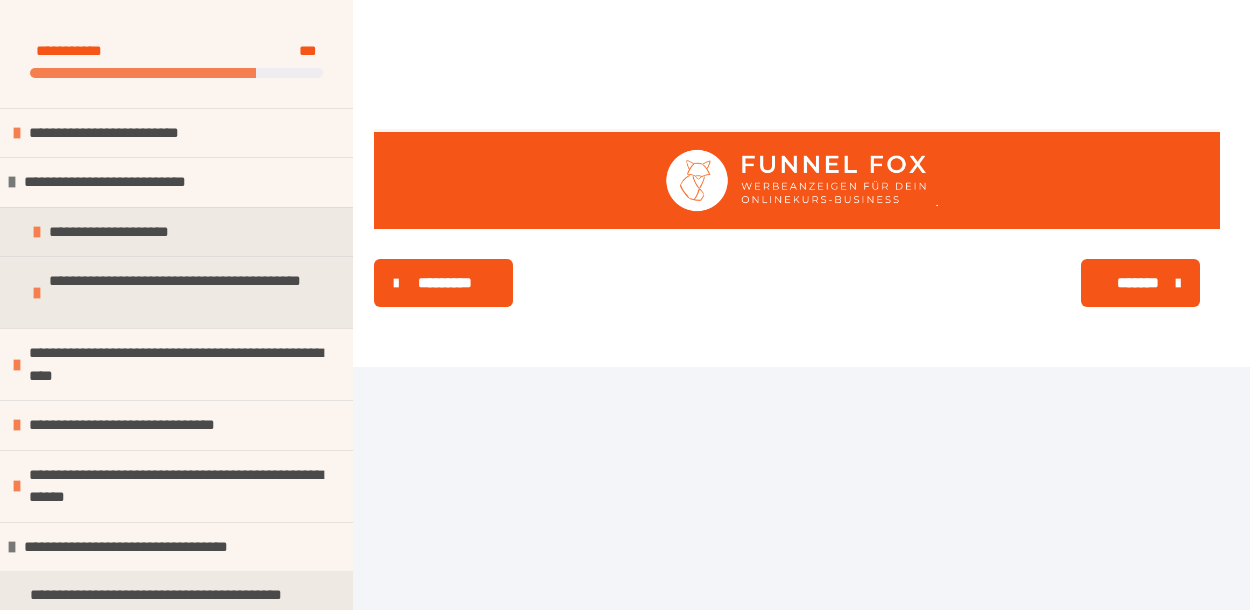 click on "*******" at bounding box center [1140, 283] 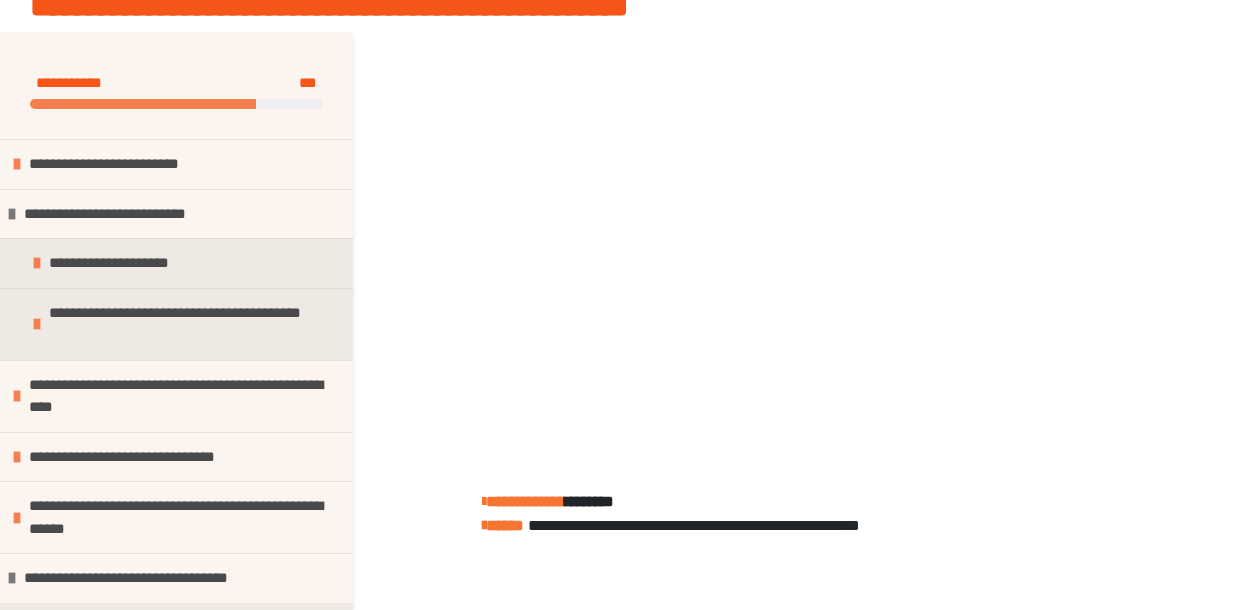 scroll, scrollTop: 215, scrollLeft: 0, axis: vertical 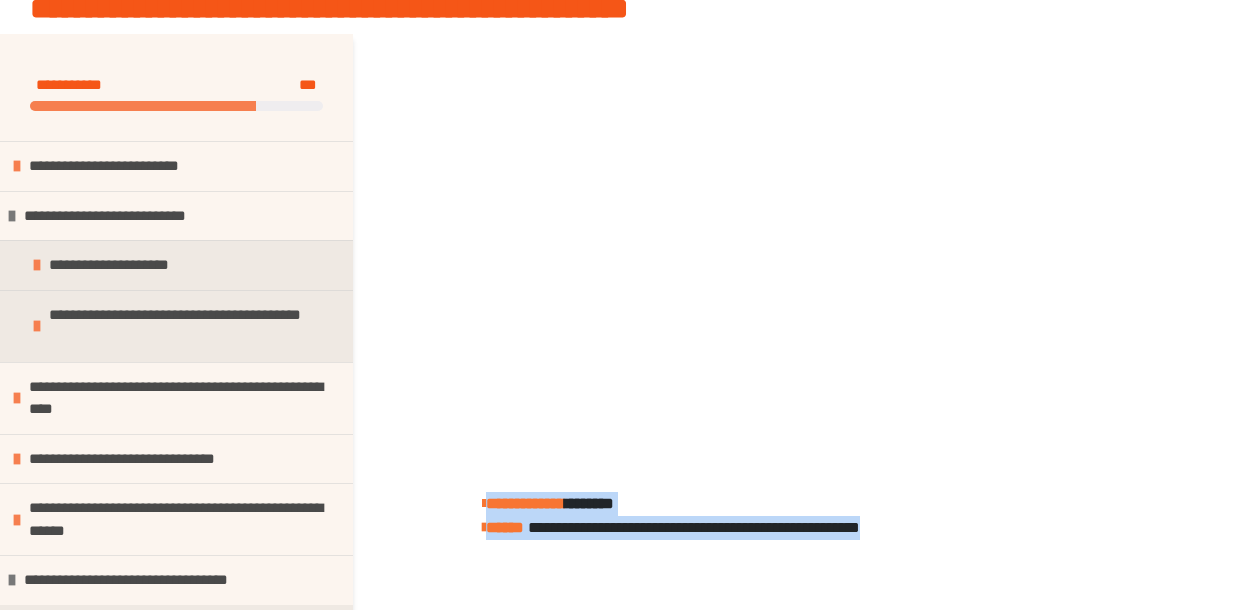 drag, startPoint x: 472, startPoint y: 498, endPoint x: 1102, endPoint y: 547, distance: 631.9027 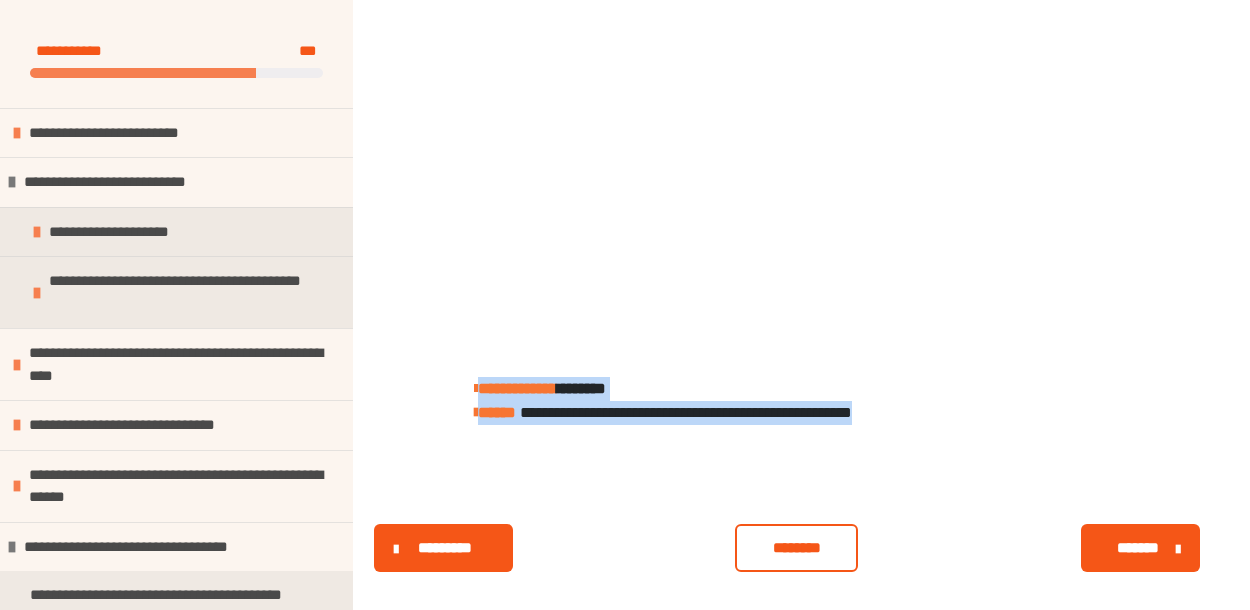 scroll, scrollTop: 320, scrollLeft: 0, axis: vertical 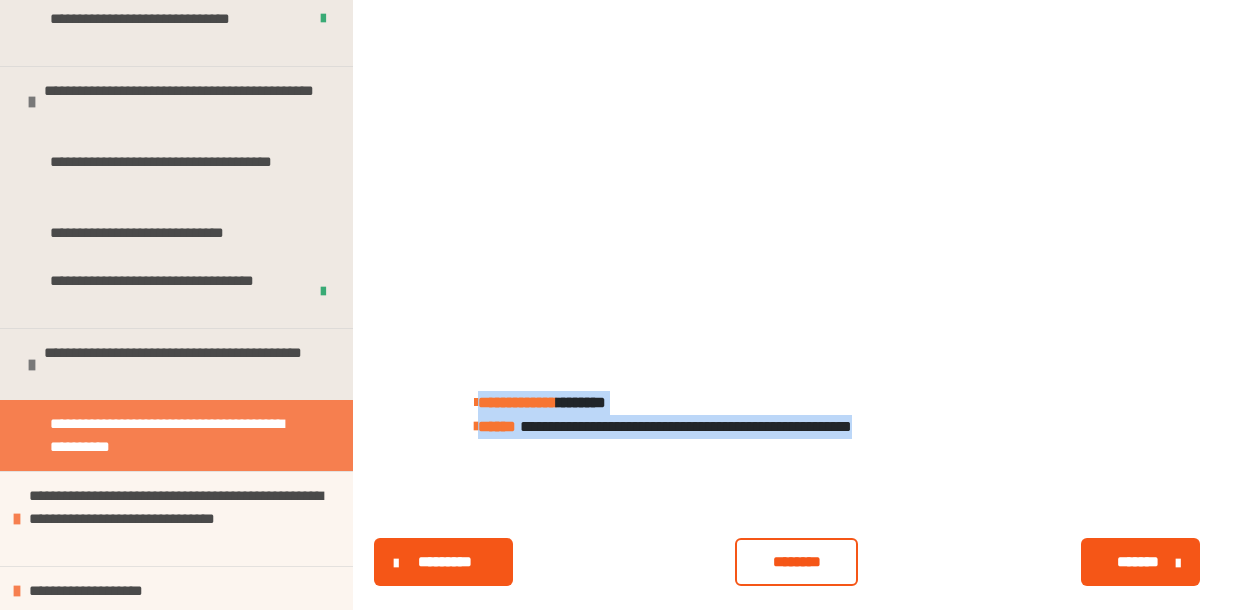 click on "********" at bounding box center [796, 562] 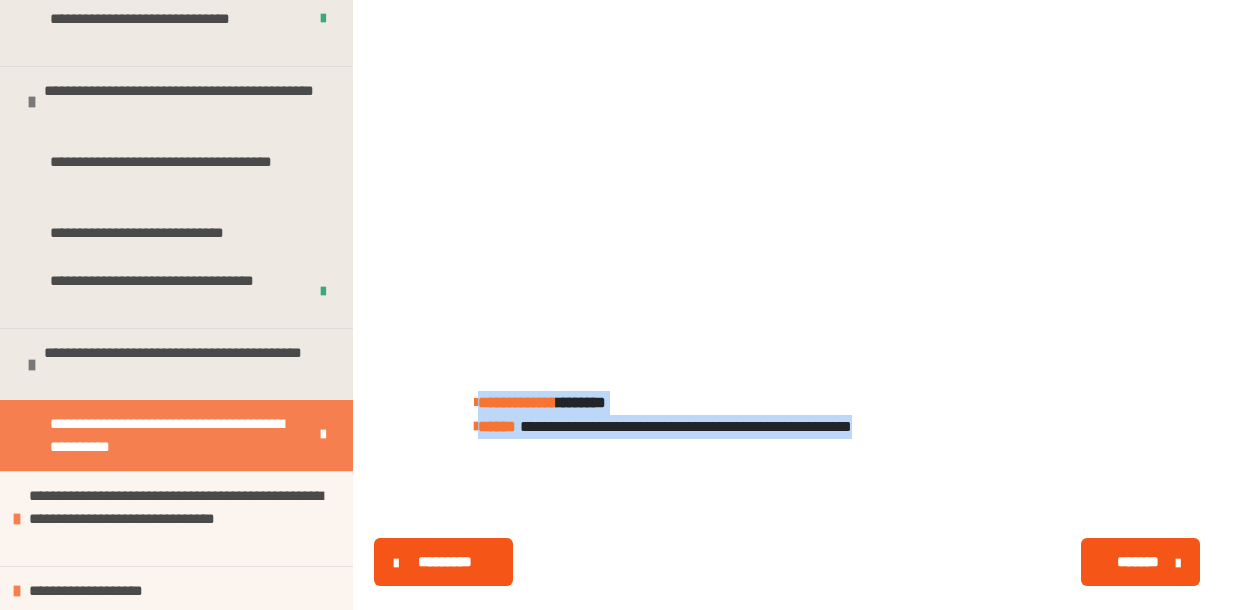 click on "*******" at bounding box center [1138, 562] 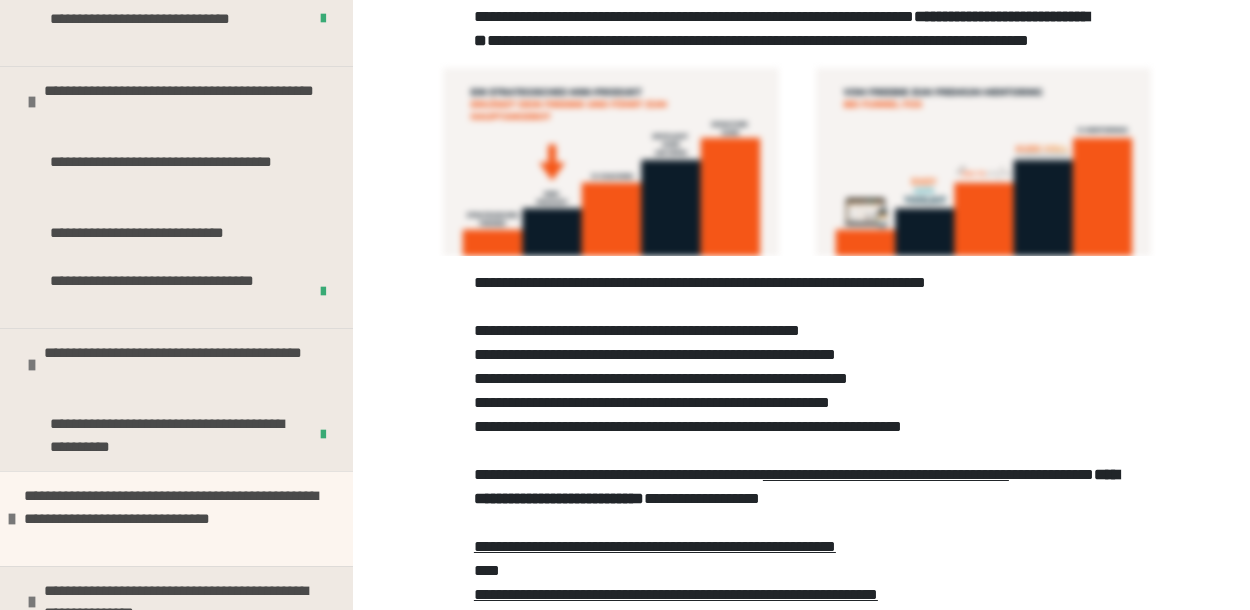 scroll, scrollTop: 92, scrollLeft: 0, axis: vertical 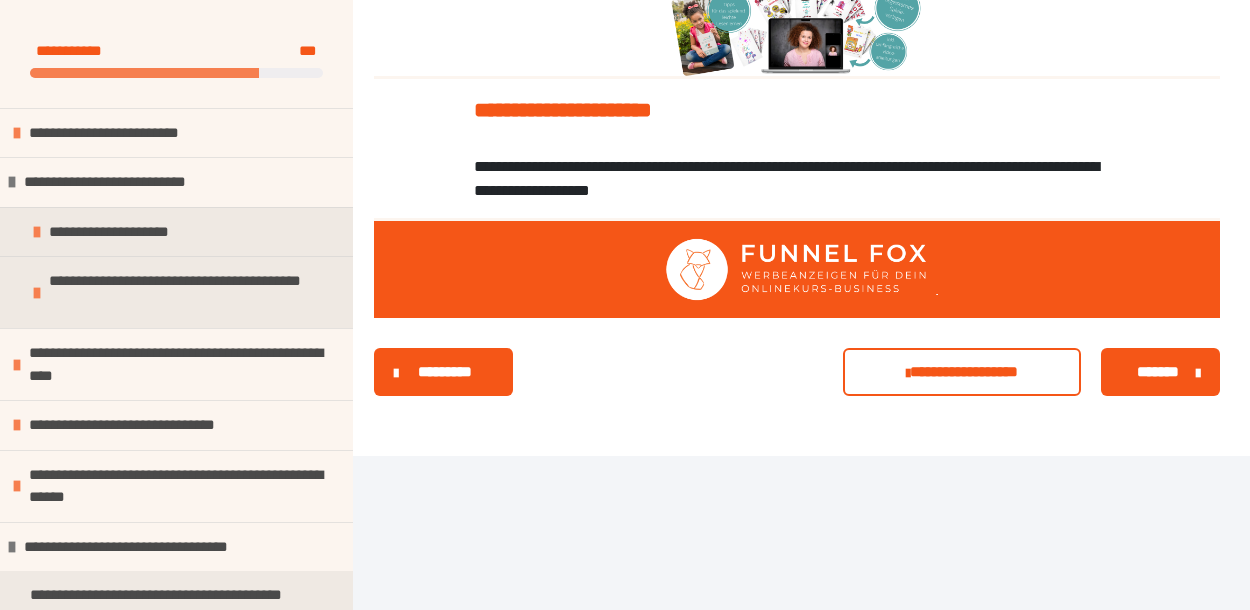 click on "*******" at bounding box center (1158, 372) 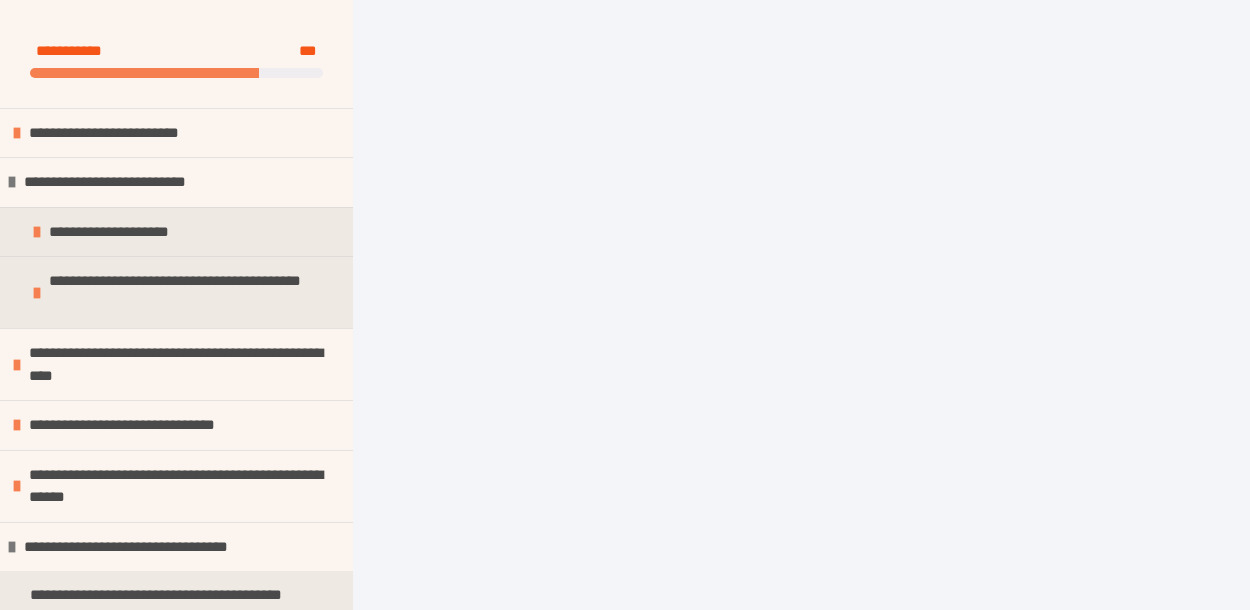 scroll, scrollTop: 22675, scrollLeft: 0, axis: vertical 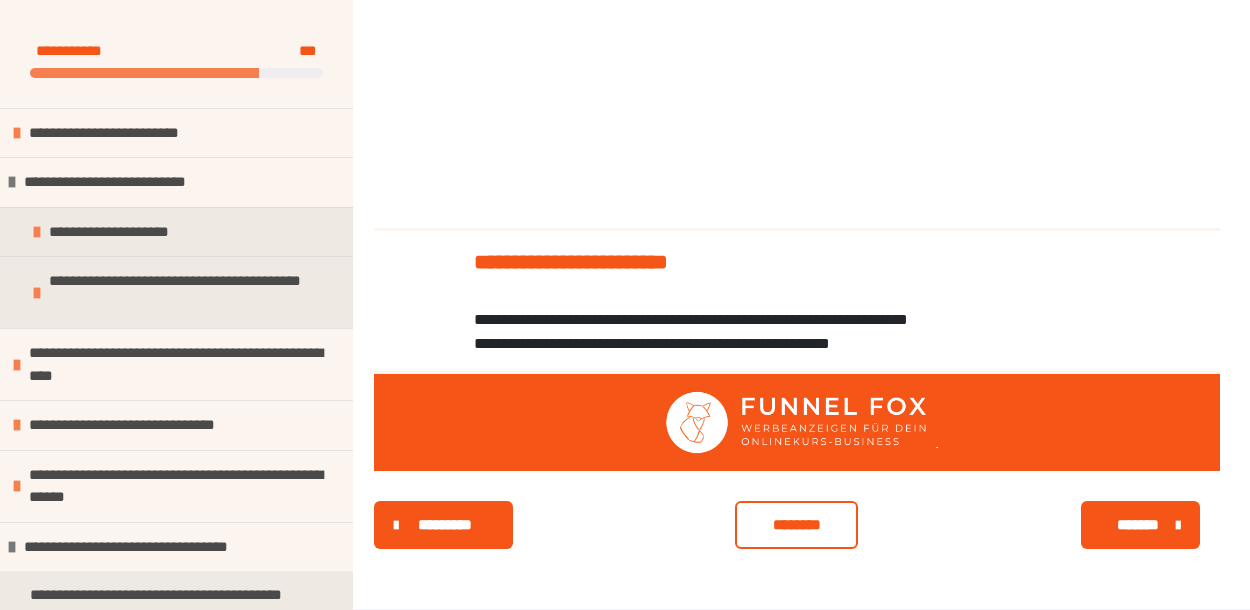 click on "*******" at bounding box center (1138, 525) 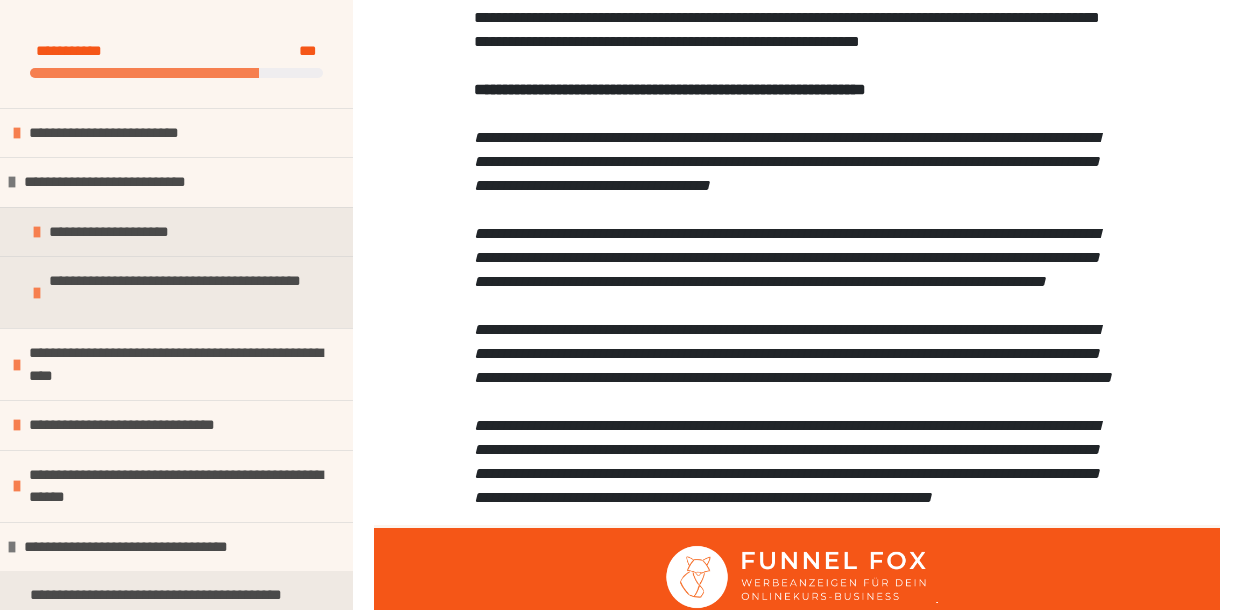 scroll, scrollTop: 2049, scrollLeft: 0, axis: vertical 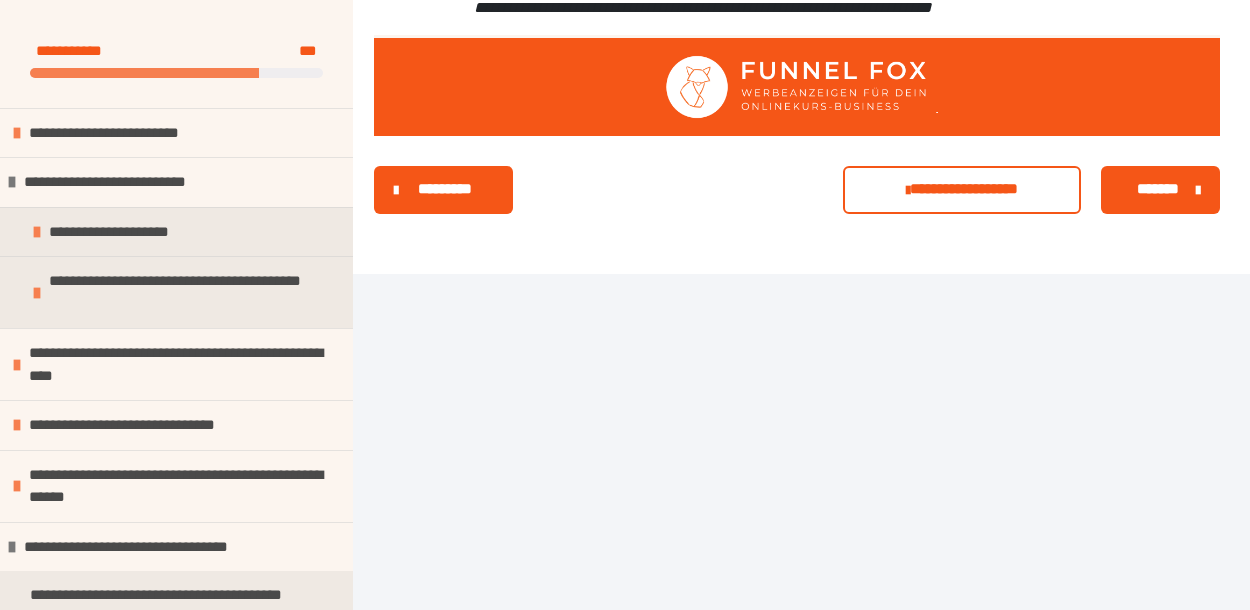 click on "*******" at bounding box center [1160, 190] 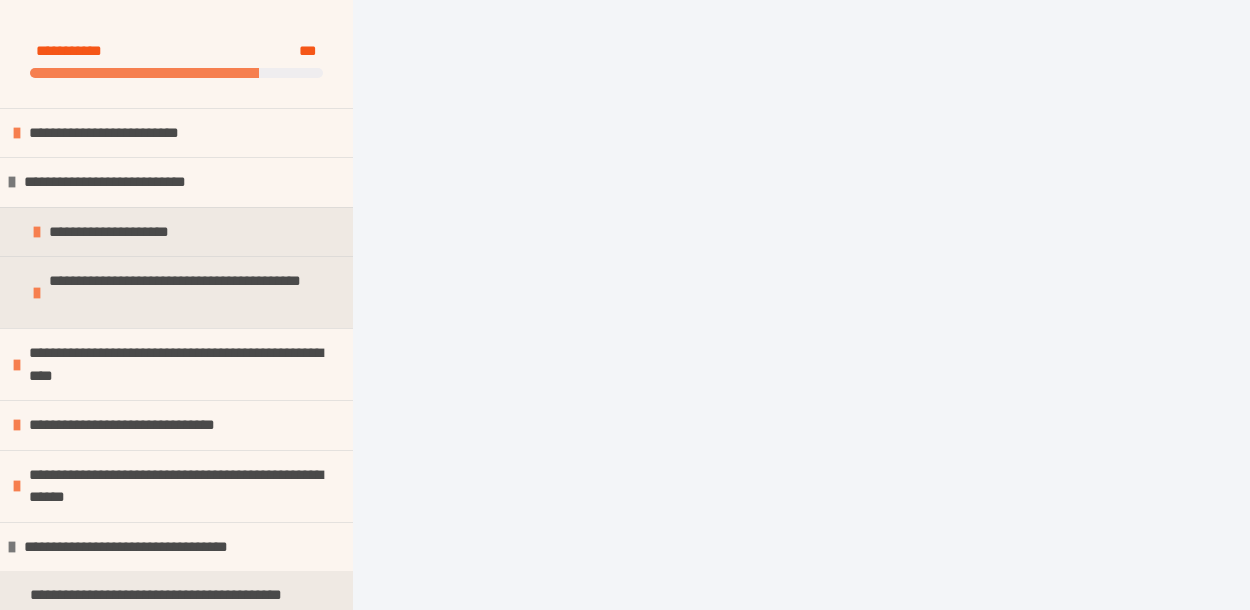 scroll, scrollTop: 8190, scrollLeft: 0, axis: vertical 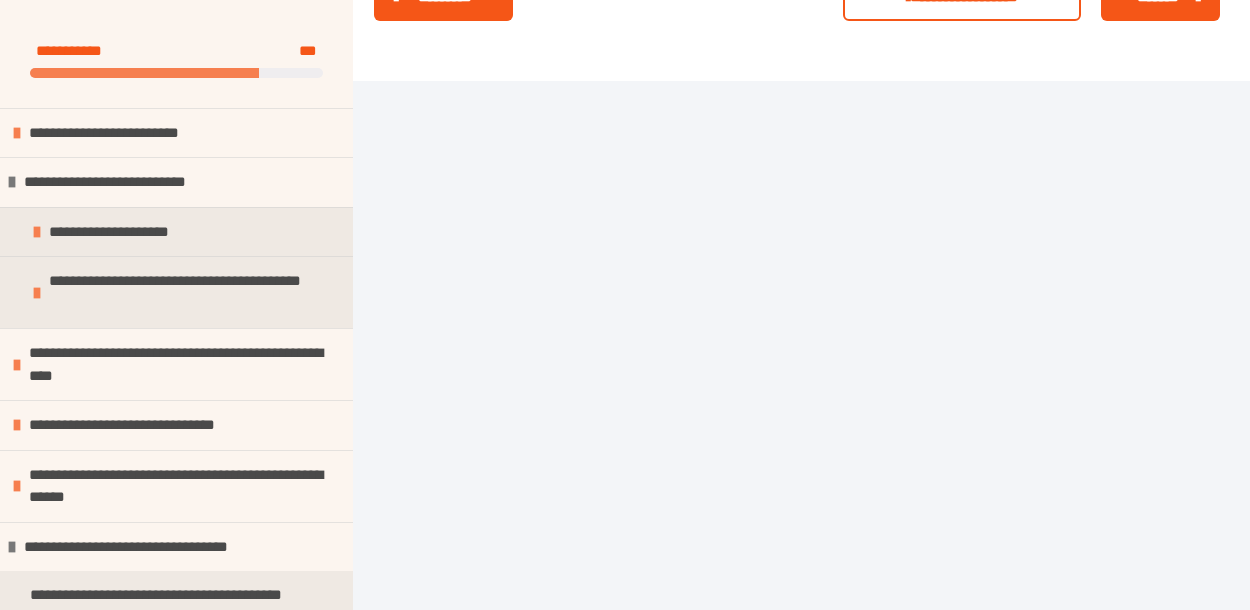 click on "*******" at bounding box center [1158, -3] 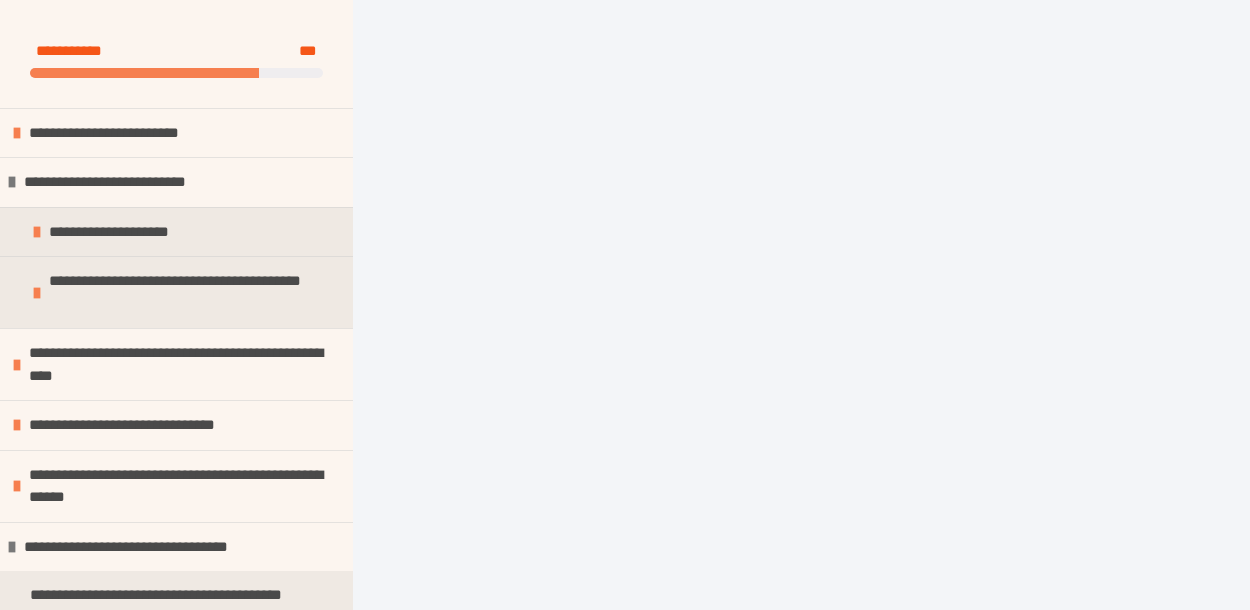 scroll, scrollTop: 2422, scrollLeft: 0, axis: vertical 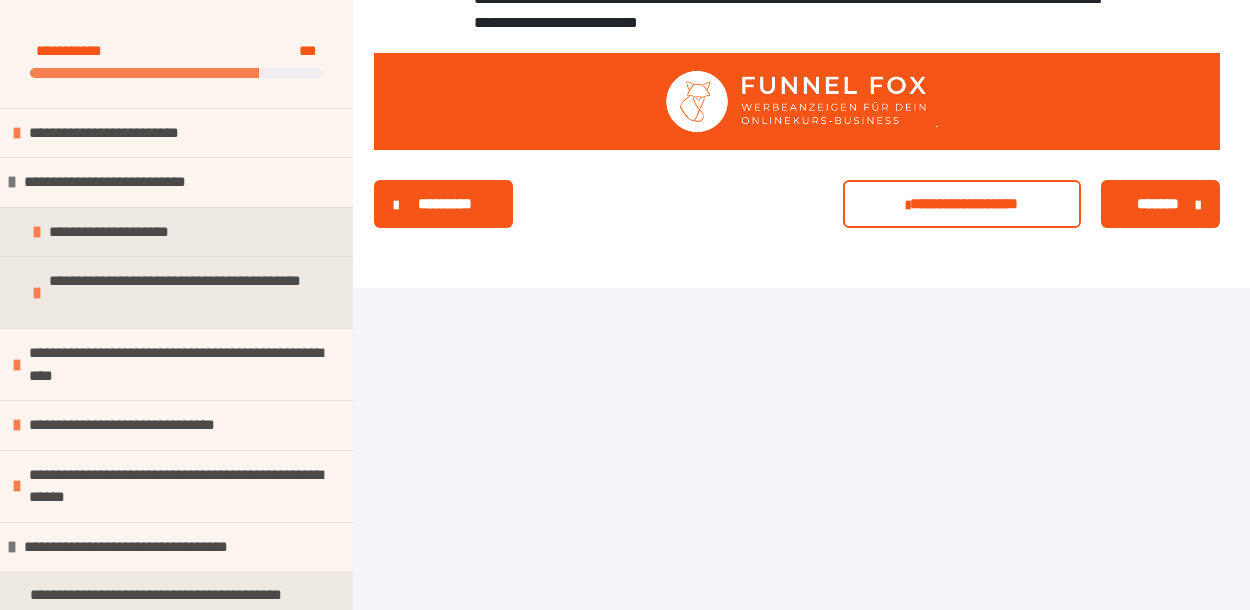 click on "*******" at bounding box center (1158, 204) 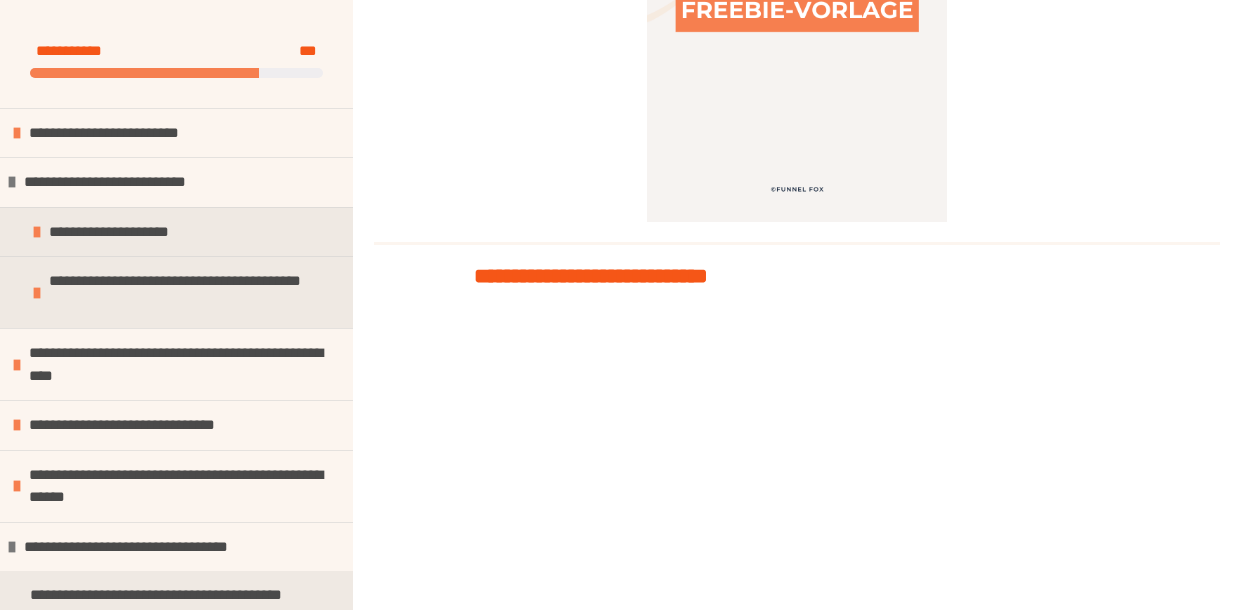 scroll, scrollTop: 1222, scrollLeft: 0, axis: vertical 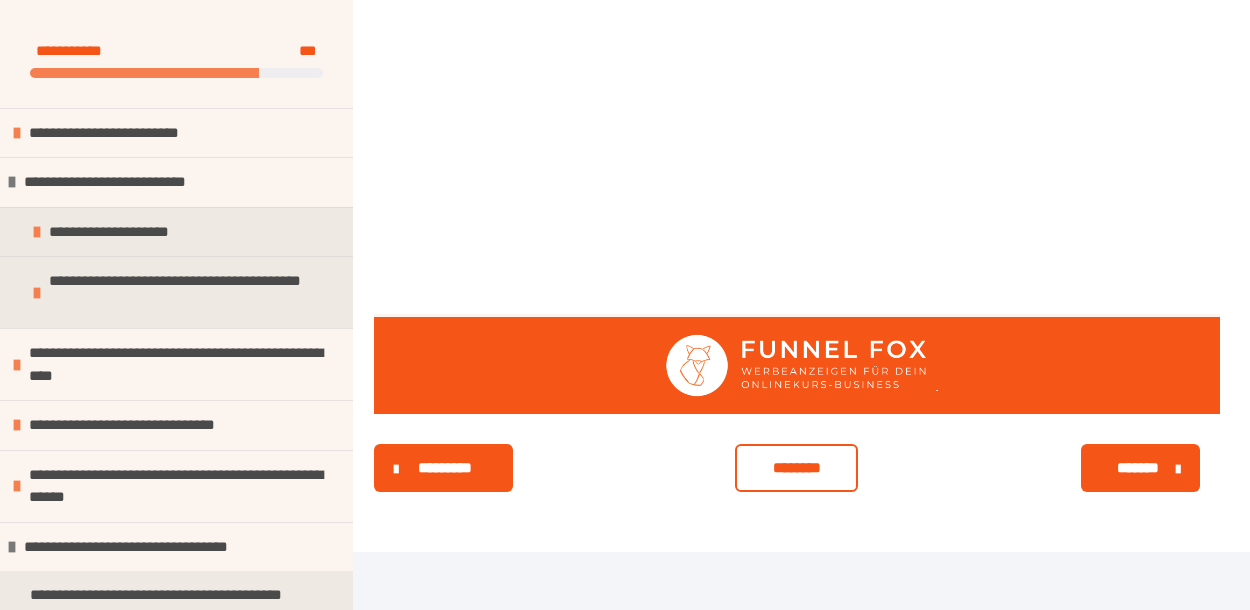 click on "*******" at bounding box center (1138, 468) 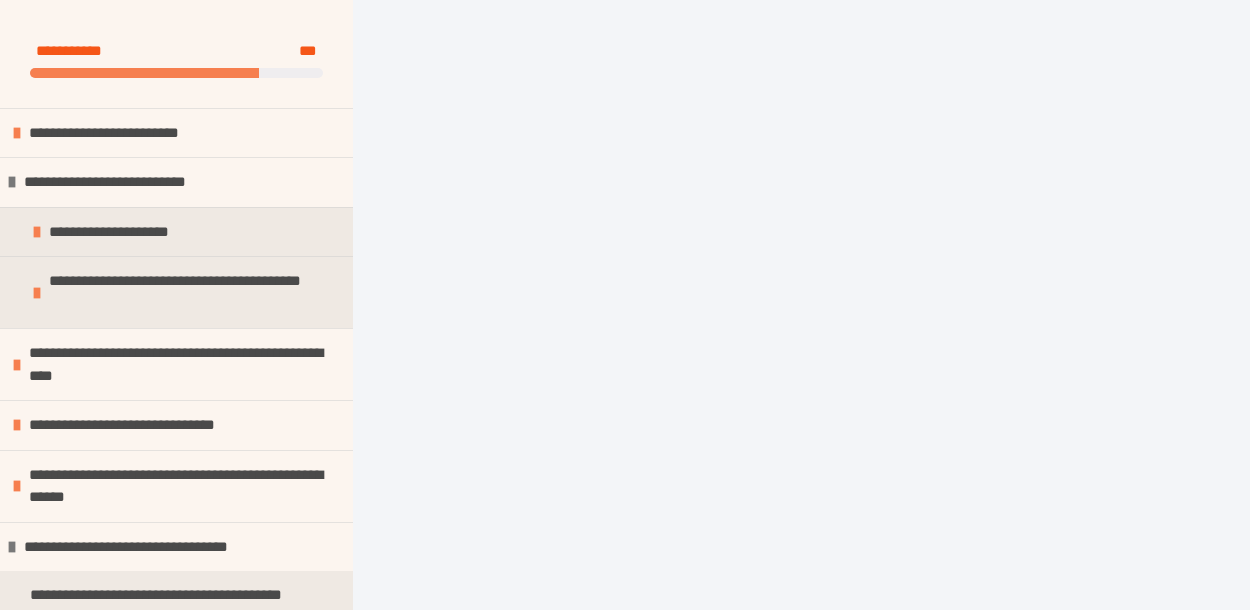 scroll, scrollTop: 1903, scrollLeft: 0, axis: vertical 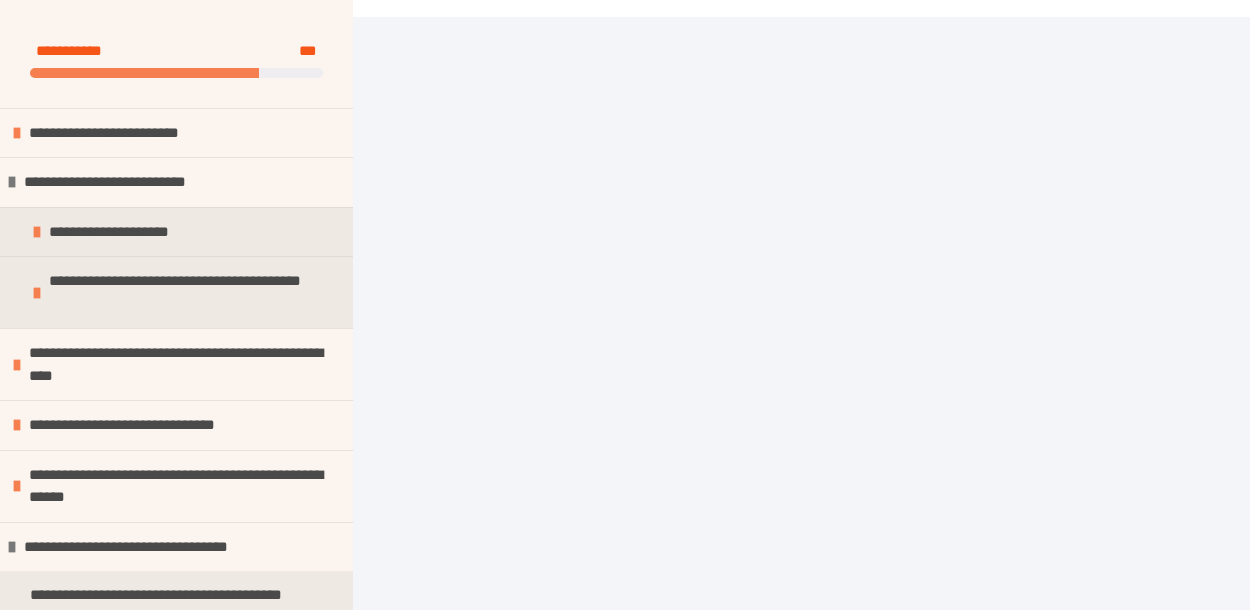 click on "*******" at bounding box center [1138, -68] 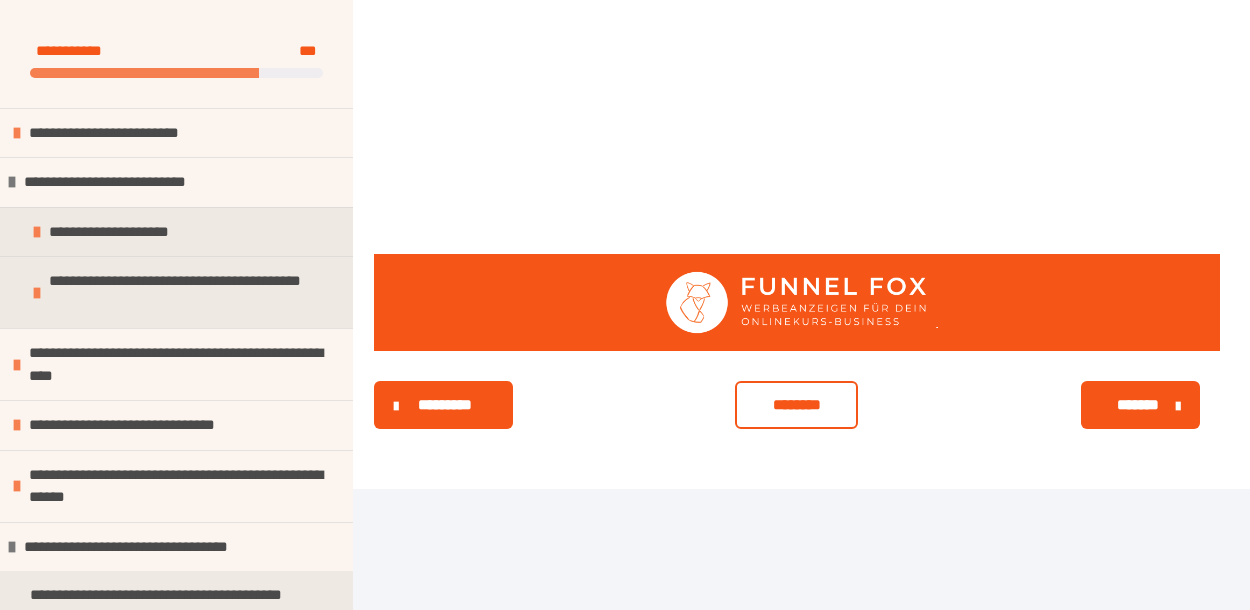 click on "*******" at bounding box center [1138, 405] 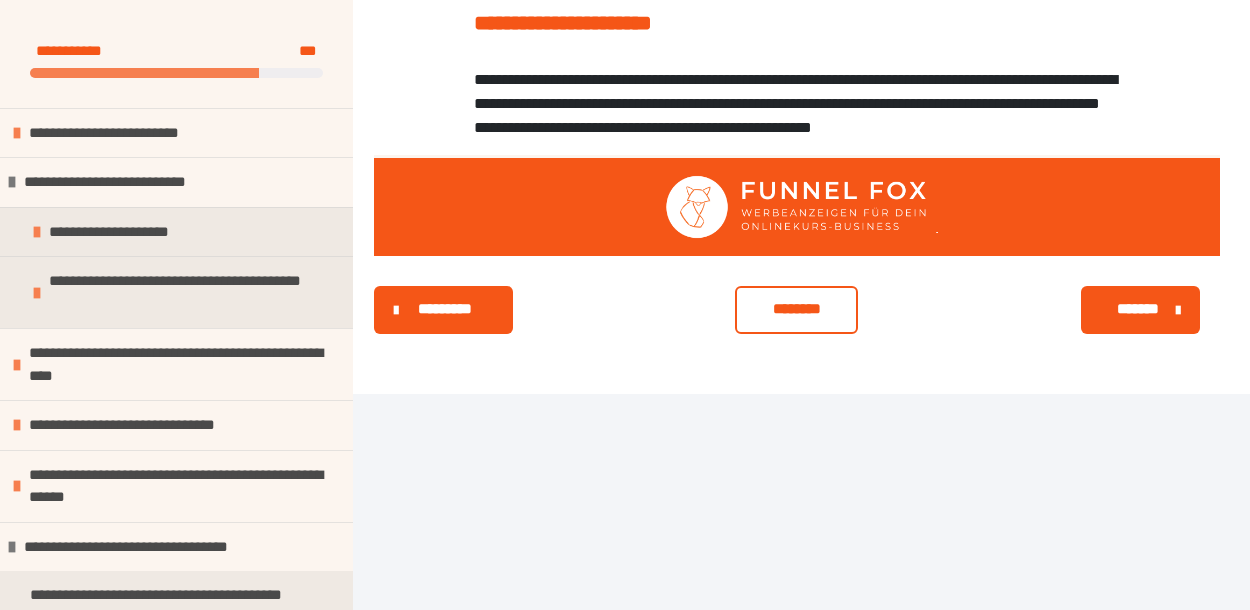 click on "*********" at bounding box center [445, 309] 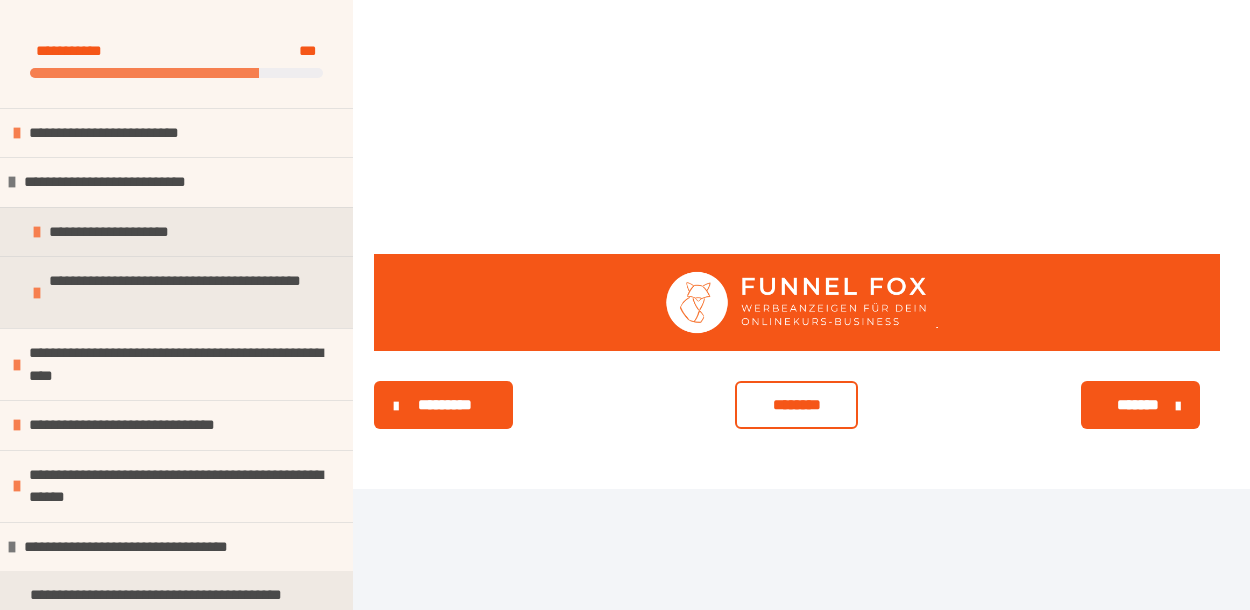 scroll, scrollTop: 1000, scrollLeft: 0, axis: vertical 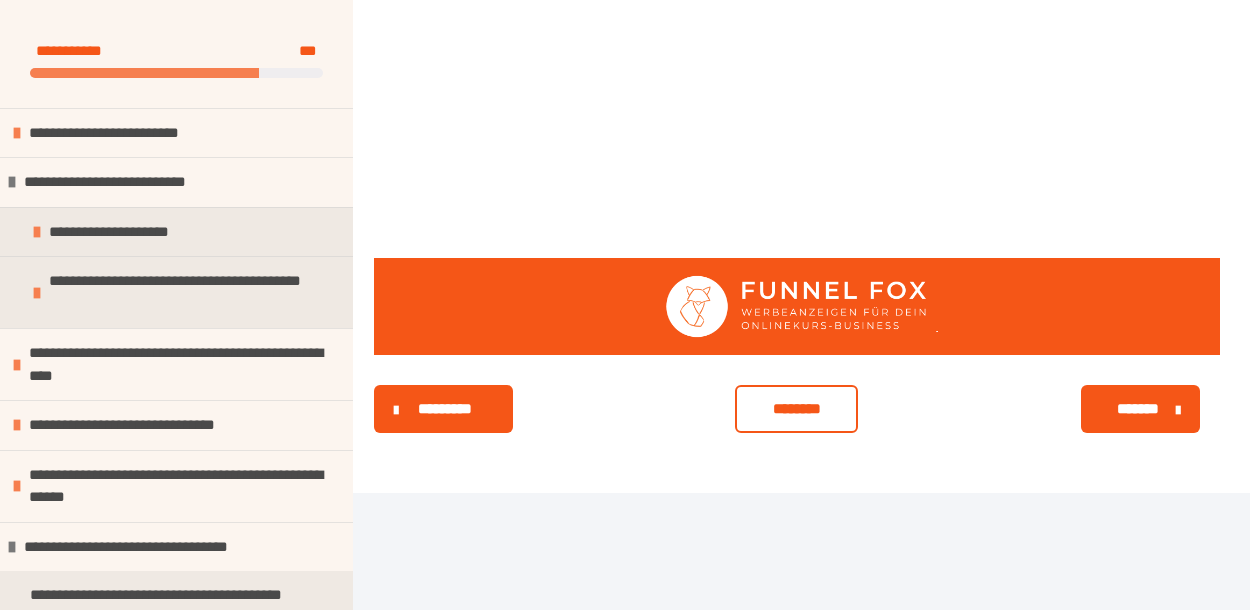 click on "*******" at bounding box center (1138, 409) 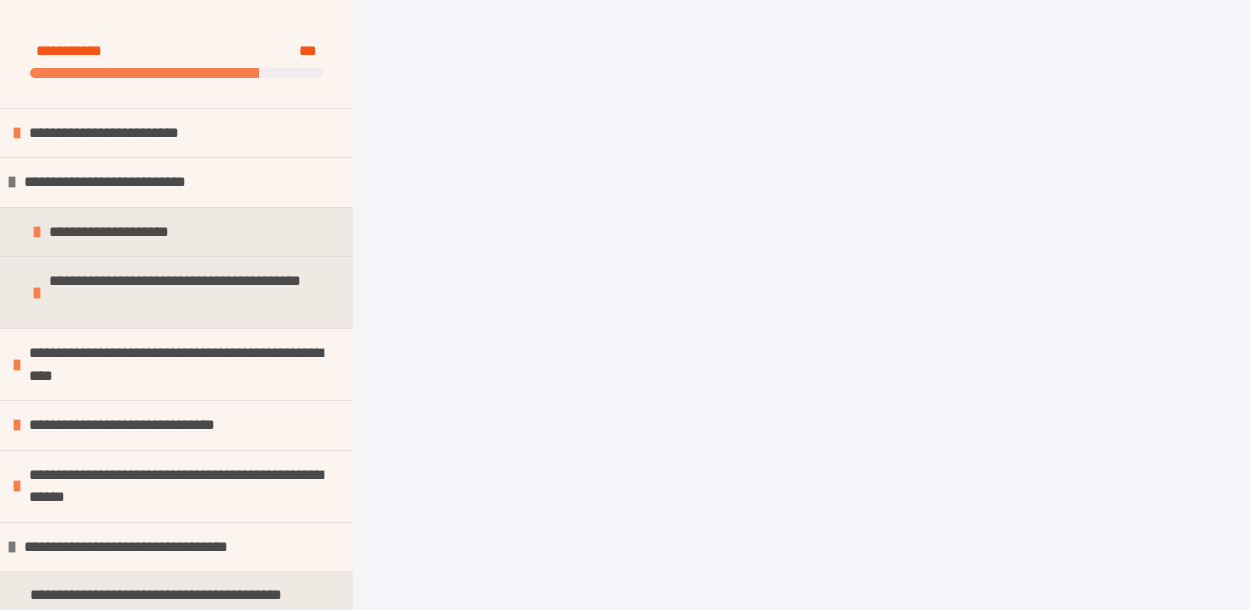 scroll, scrollTop: 4752, scrollLeft: 0, axis: vertical 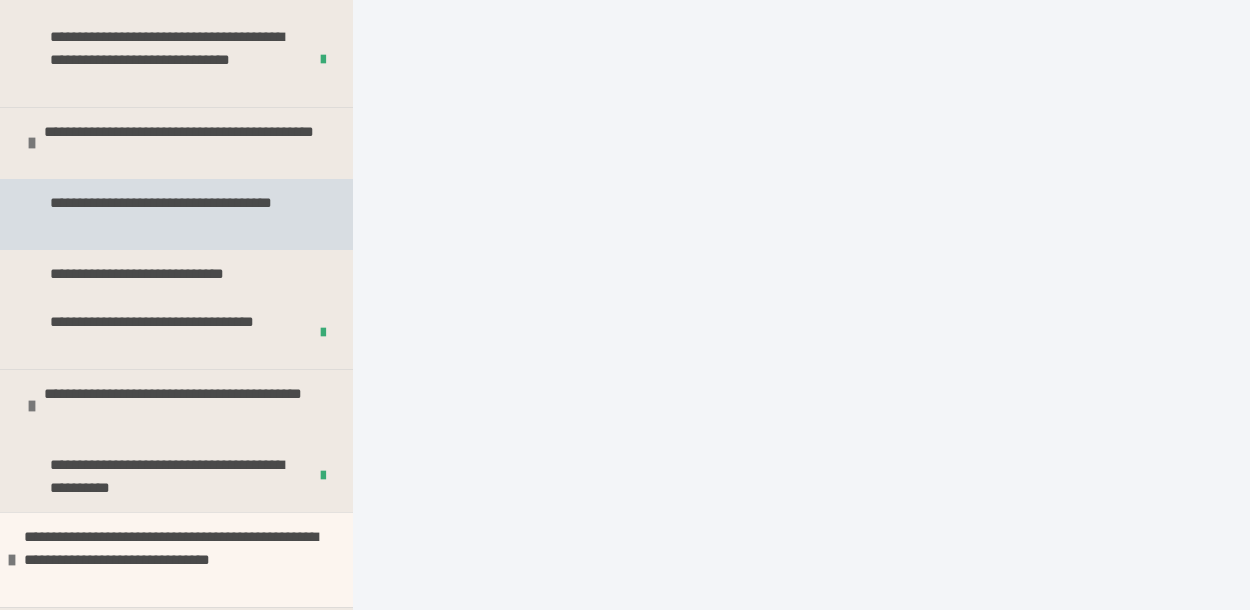 click on "**********" at bounding box center (178, 214) 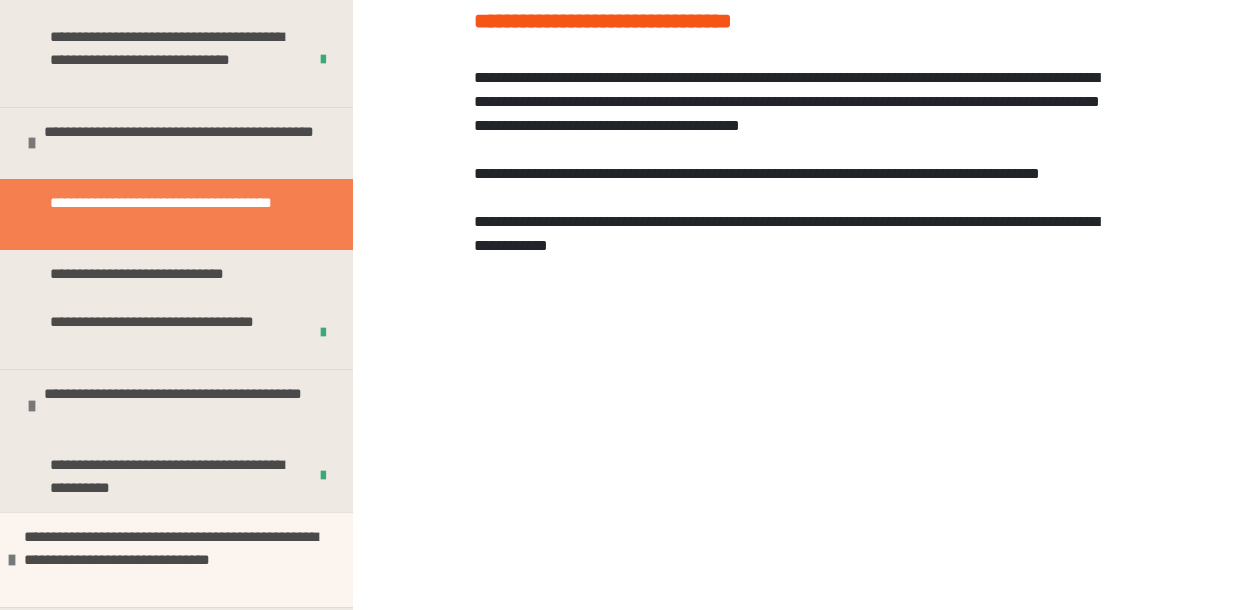 scroll, scrollTop: 37, scrollLeft: 0, axis: vertical 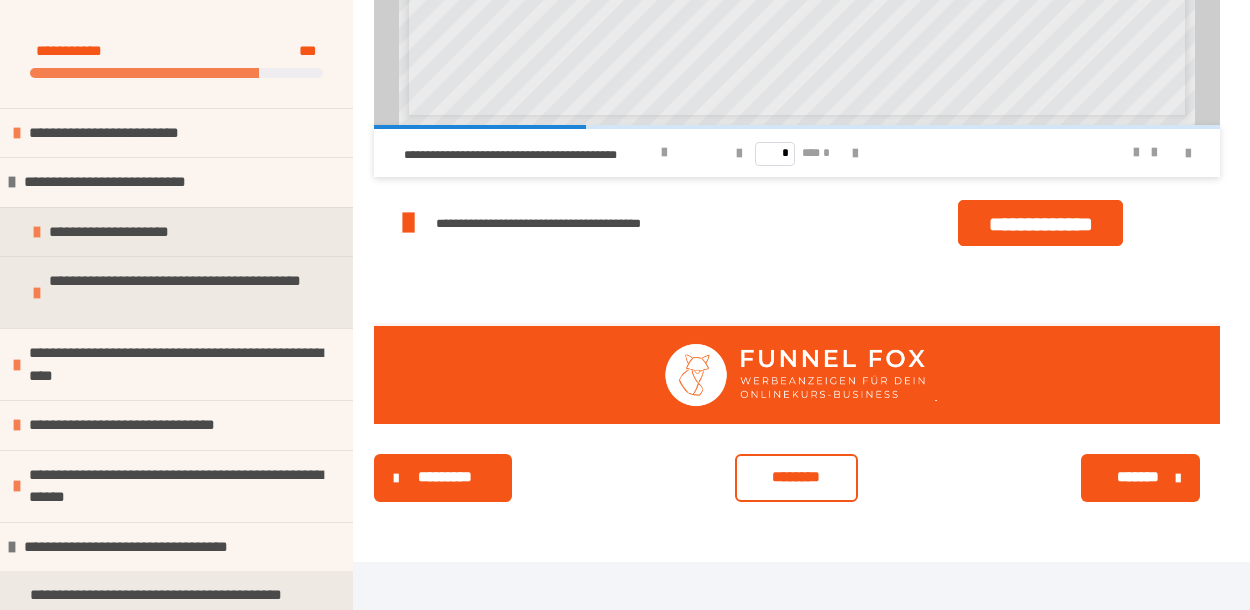 click on "********" at bounding box center (796, 478) 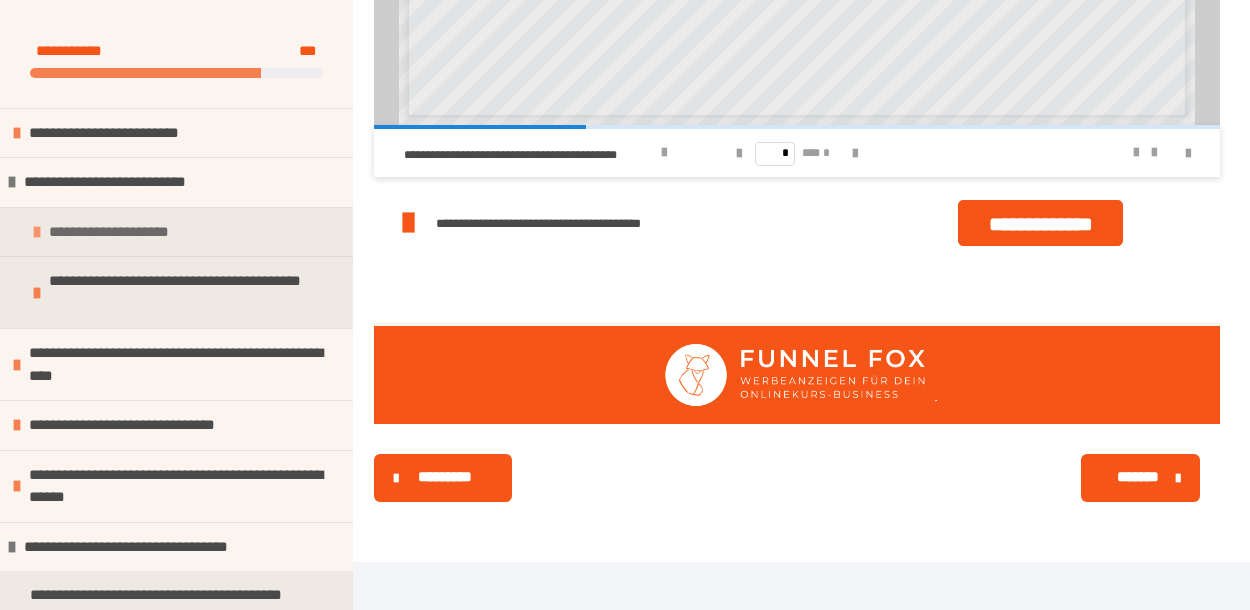 click on "**********" at bounding box center (129, 232) 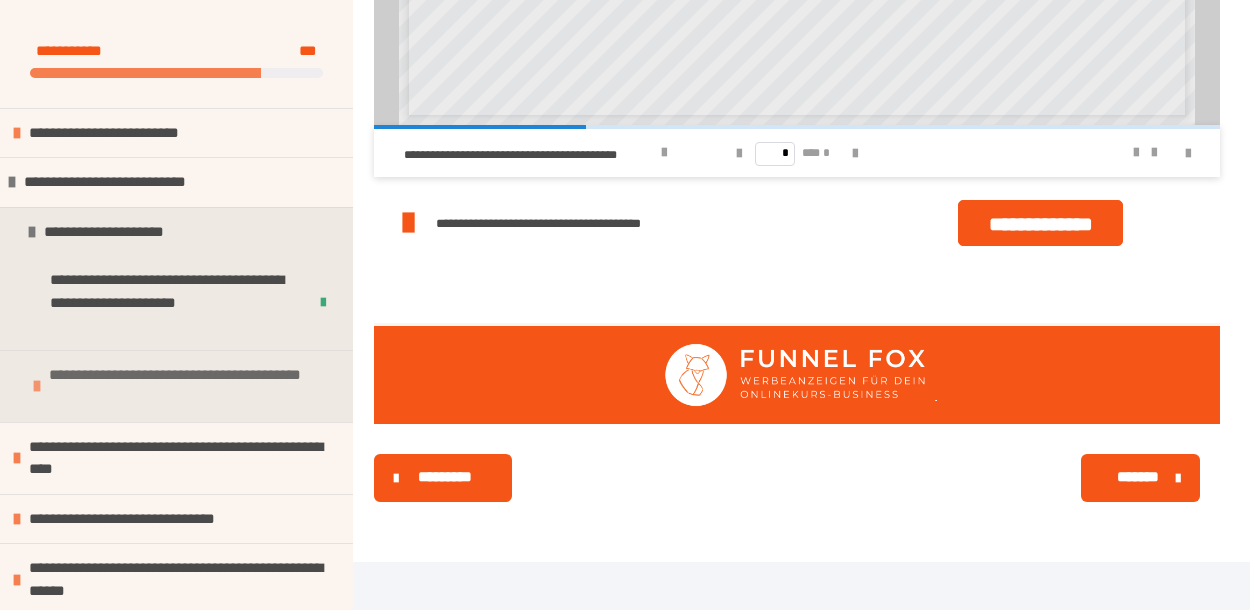 click at bounding box center (37, 386) 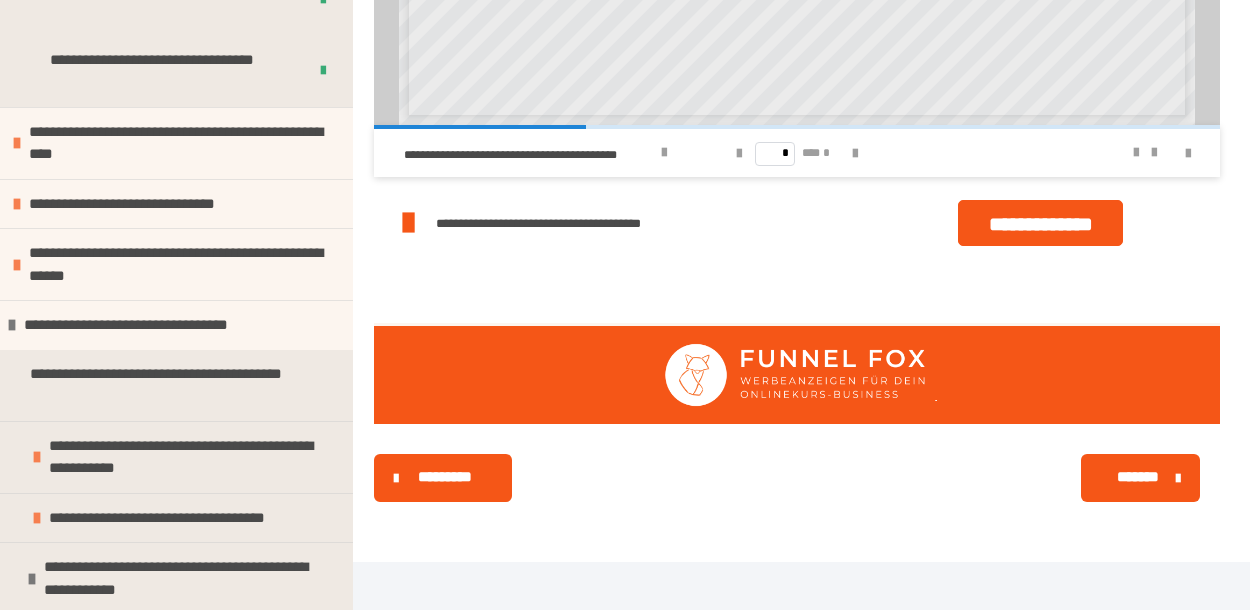 scroll, scrollTop: 653, scrollLeft: 0, axis: vertical 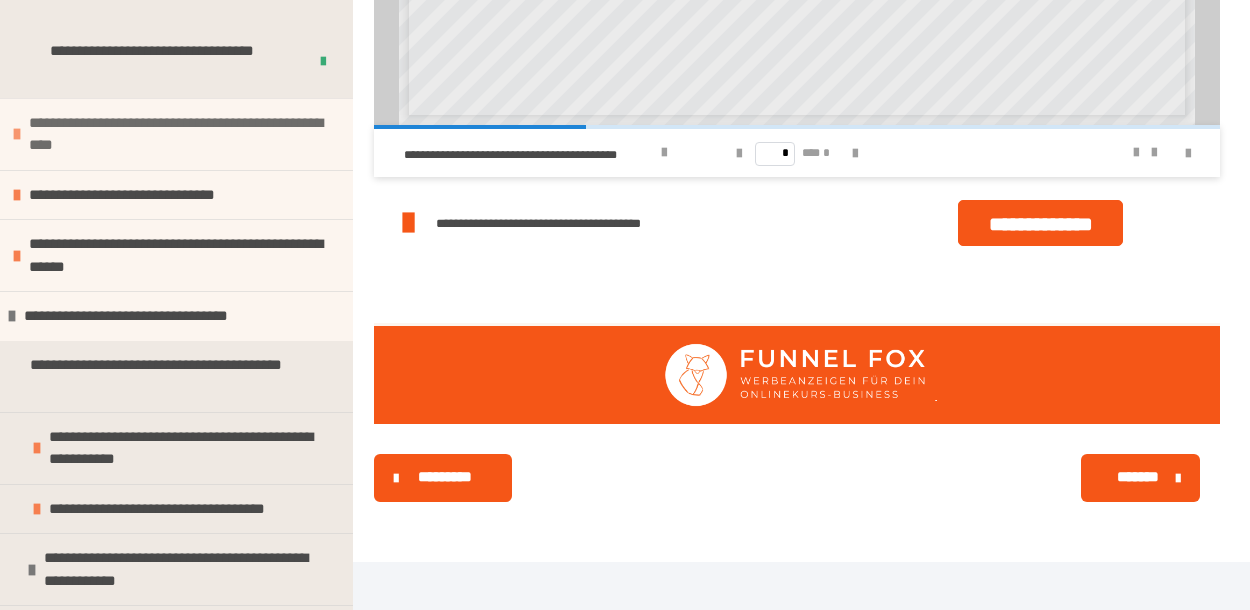 click at bounding box center [17, 134] 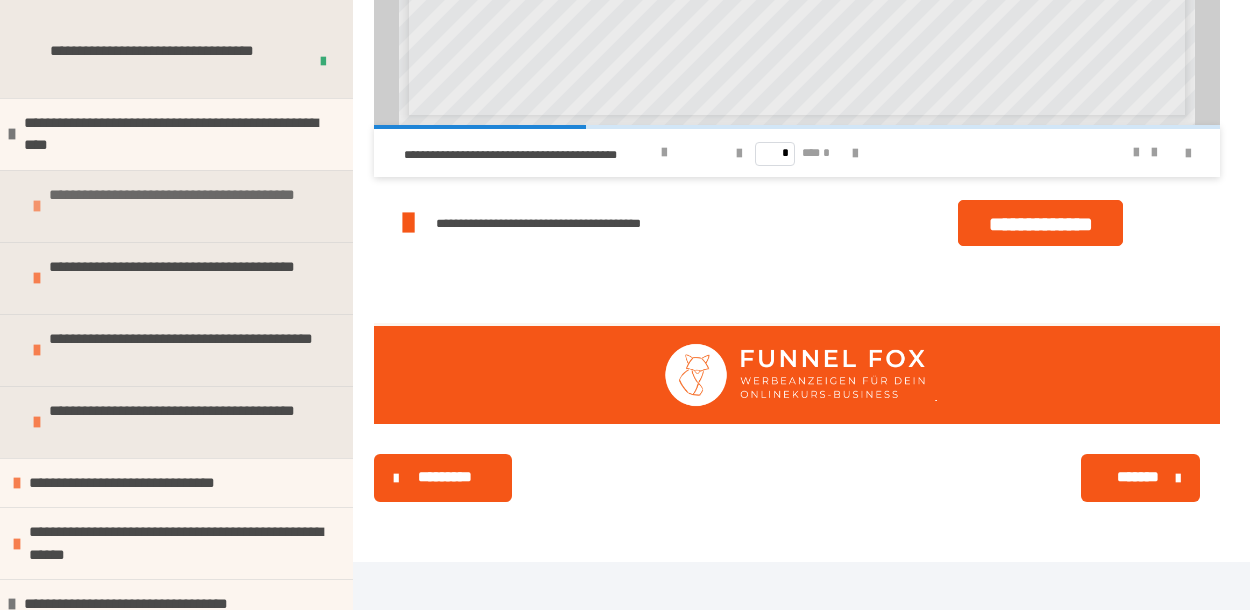 click at bounding box center (37, 206) 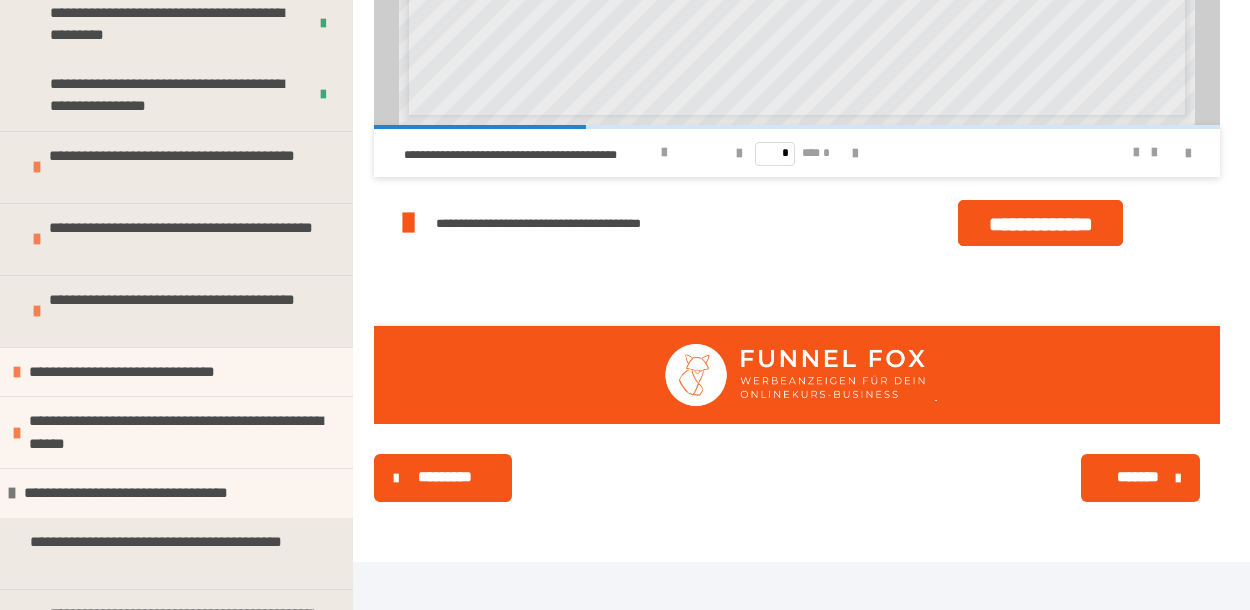 scroll, scrollTop: 983, scrollLeft: 0, axis: vertical 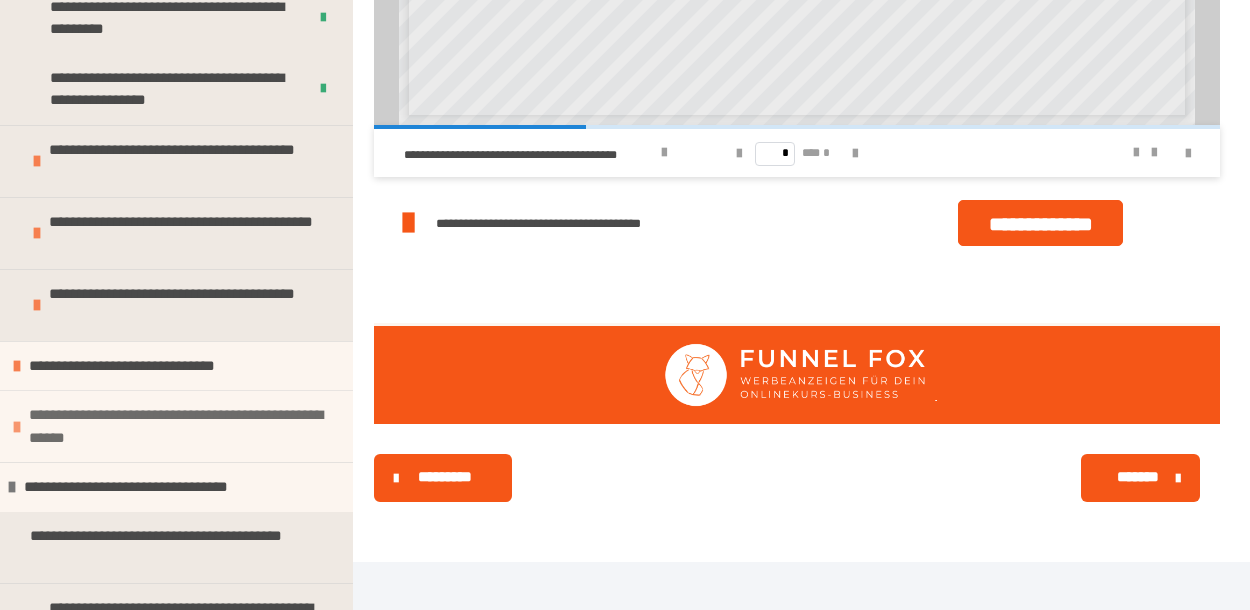 click at bounding box center [17, 427] 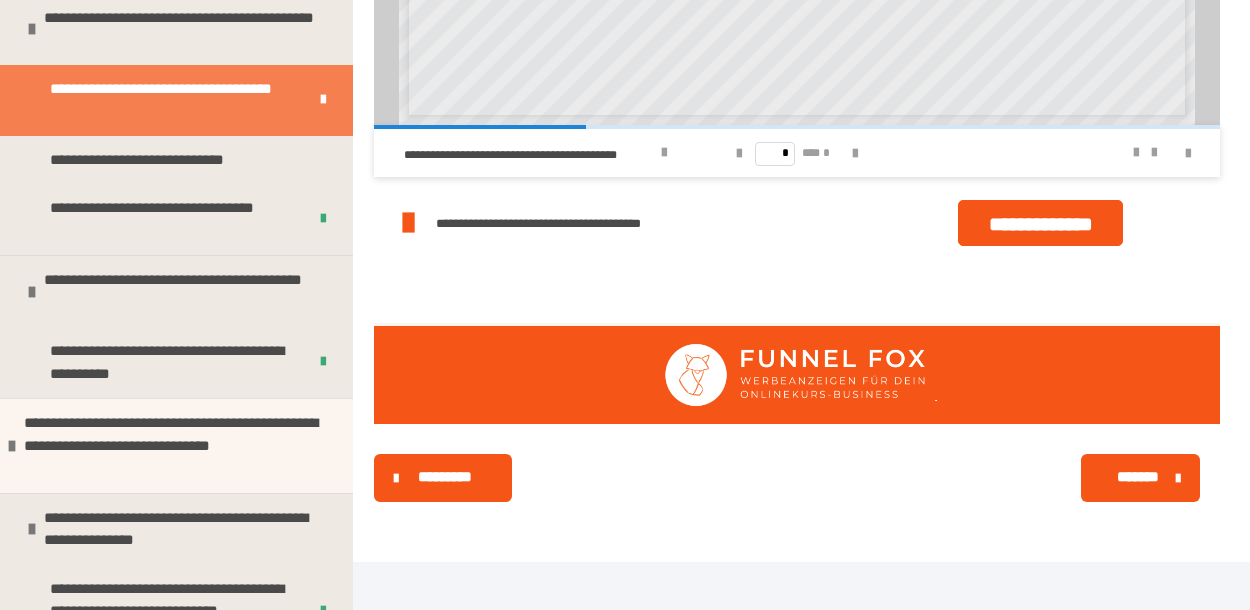 scroll, scrollTop: 4159, scrollLeft: 0, axis: vertical 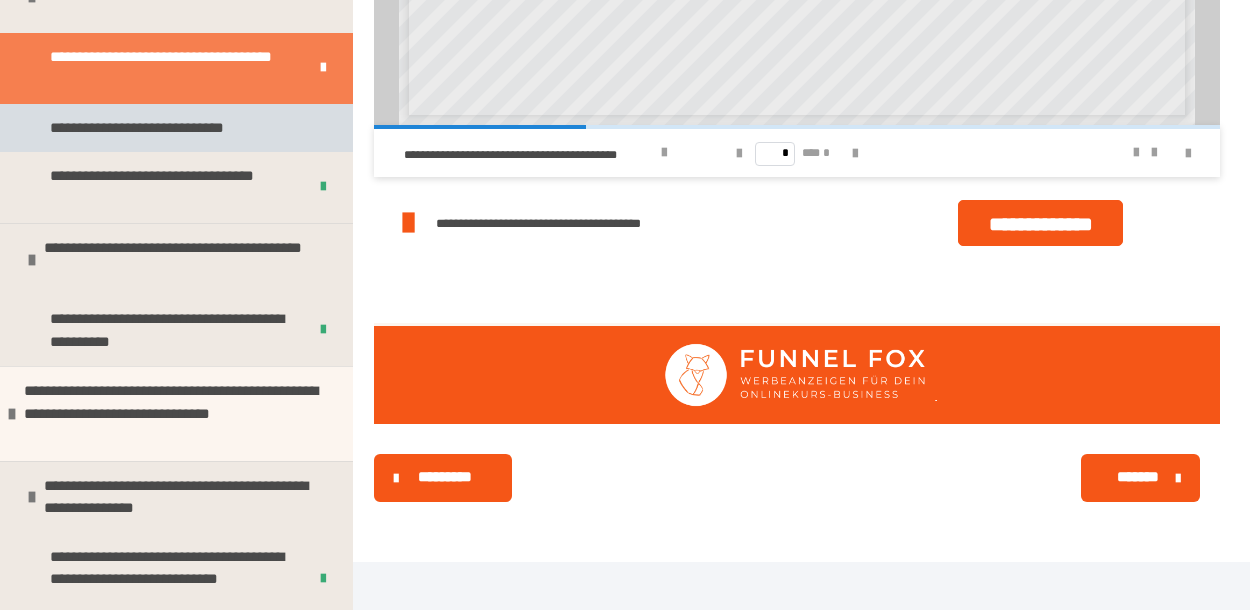 click on "**********" at bounding box center (158, 128) 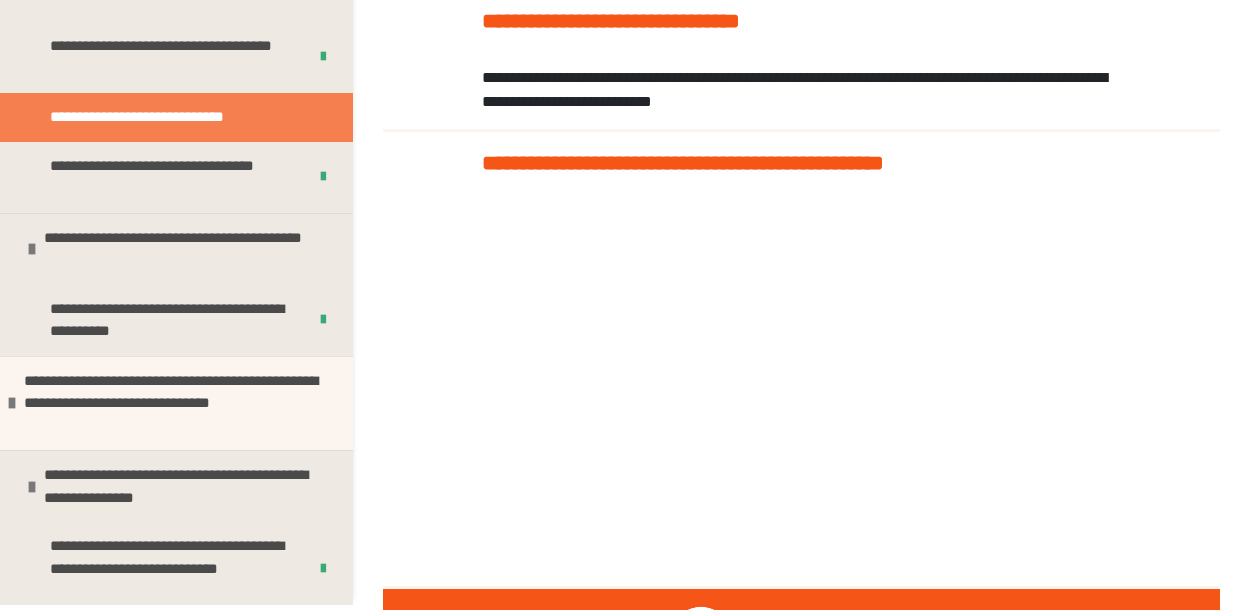 scroll, scrollTop: 188, scrollLeft: 0, axis: vertical 